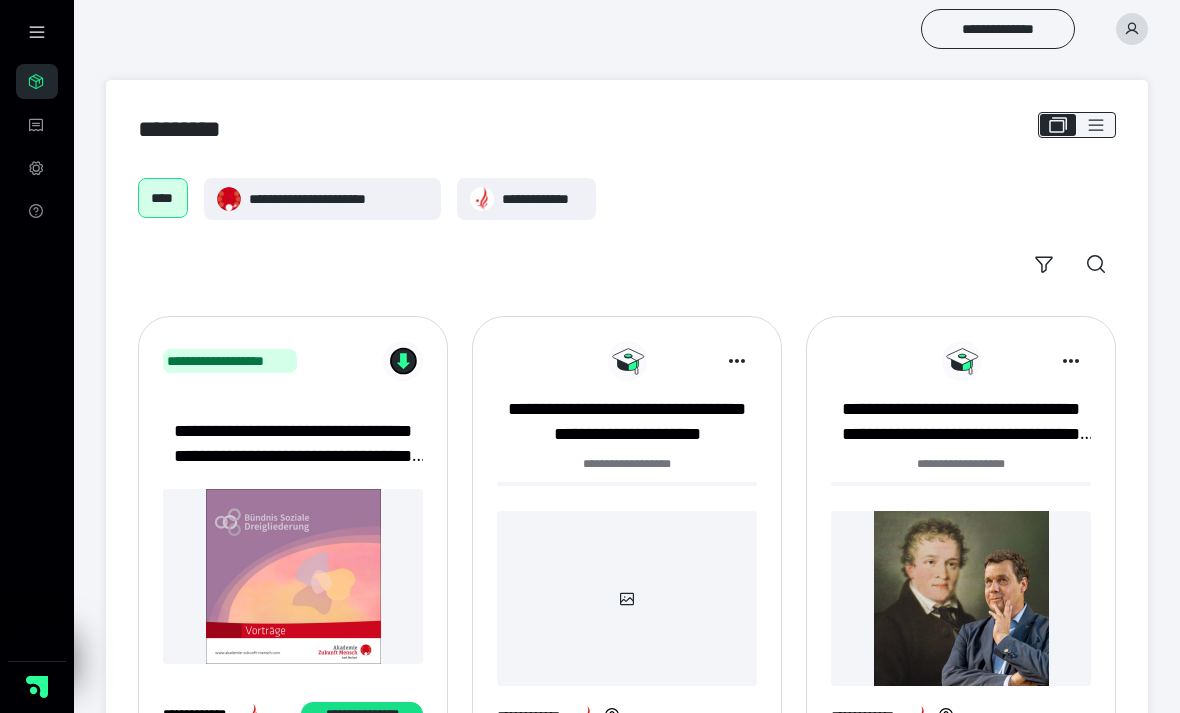 scroll, scrollTop: 0, scrollLeft: 0, axis: both 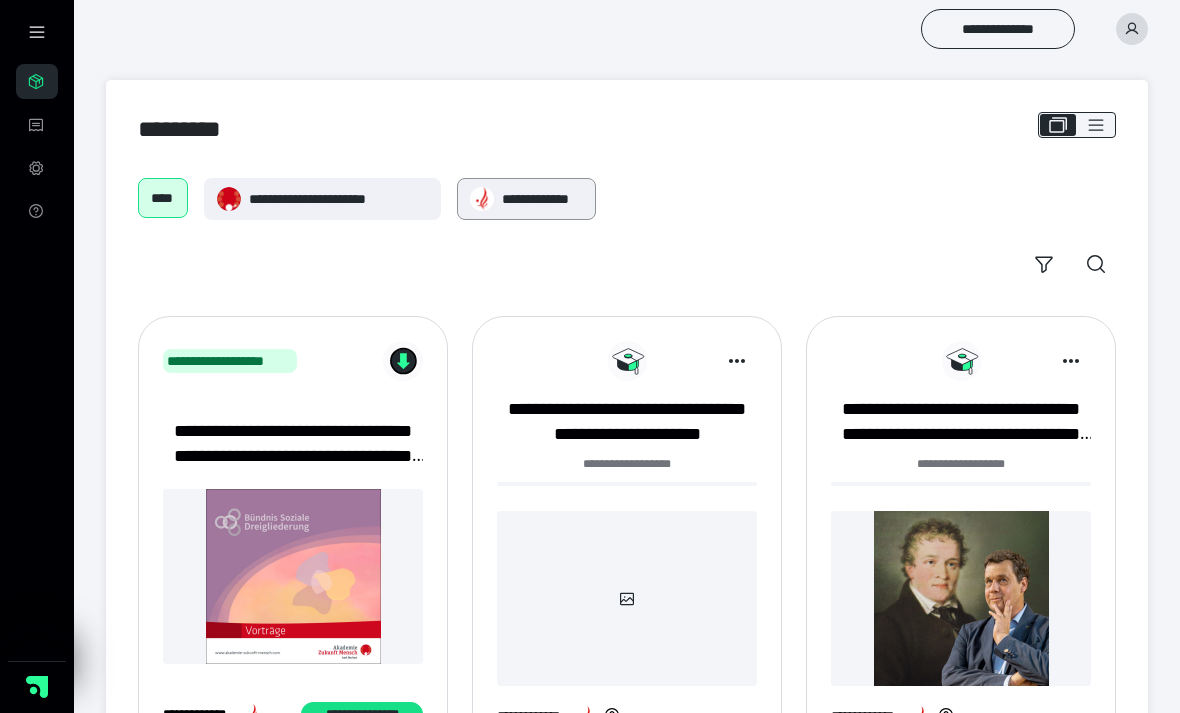 click on "**********" at bounding box center [542, 199] 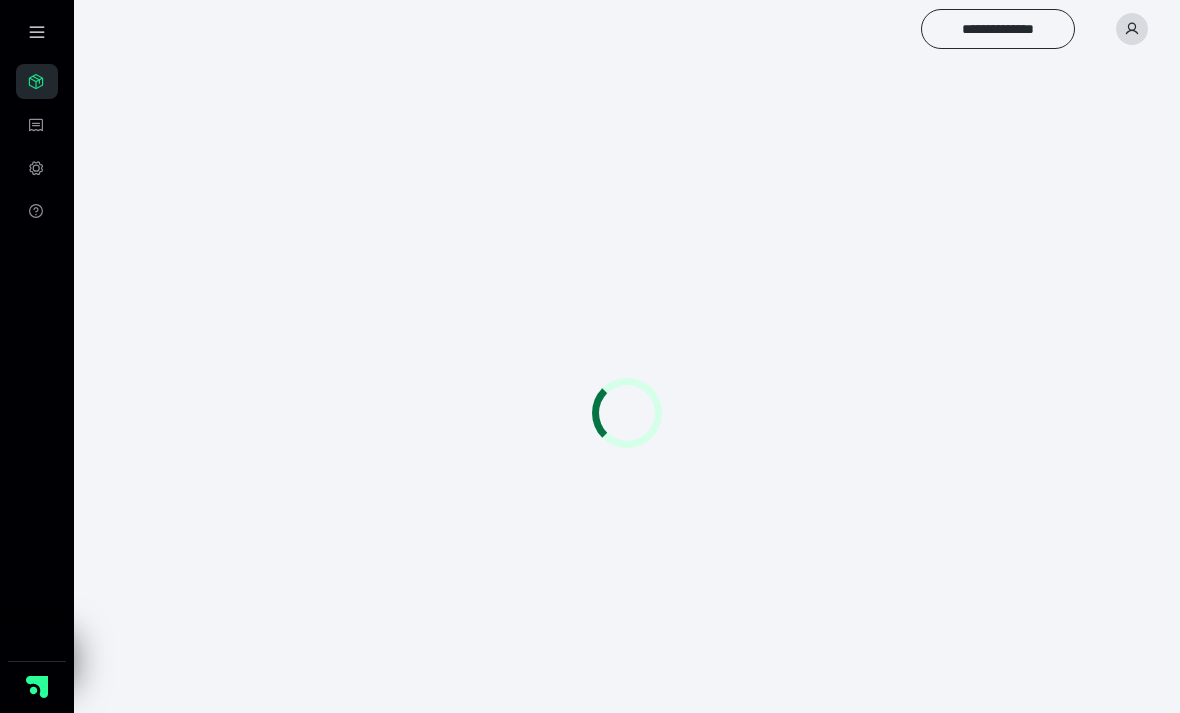scroll, scrollTop: 0, scrollLeft: 0, axis: both 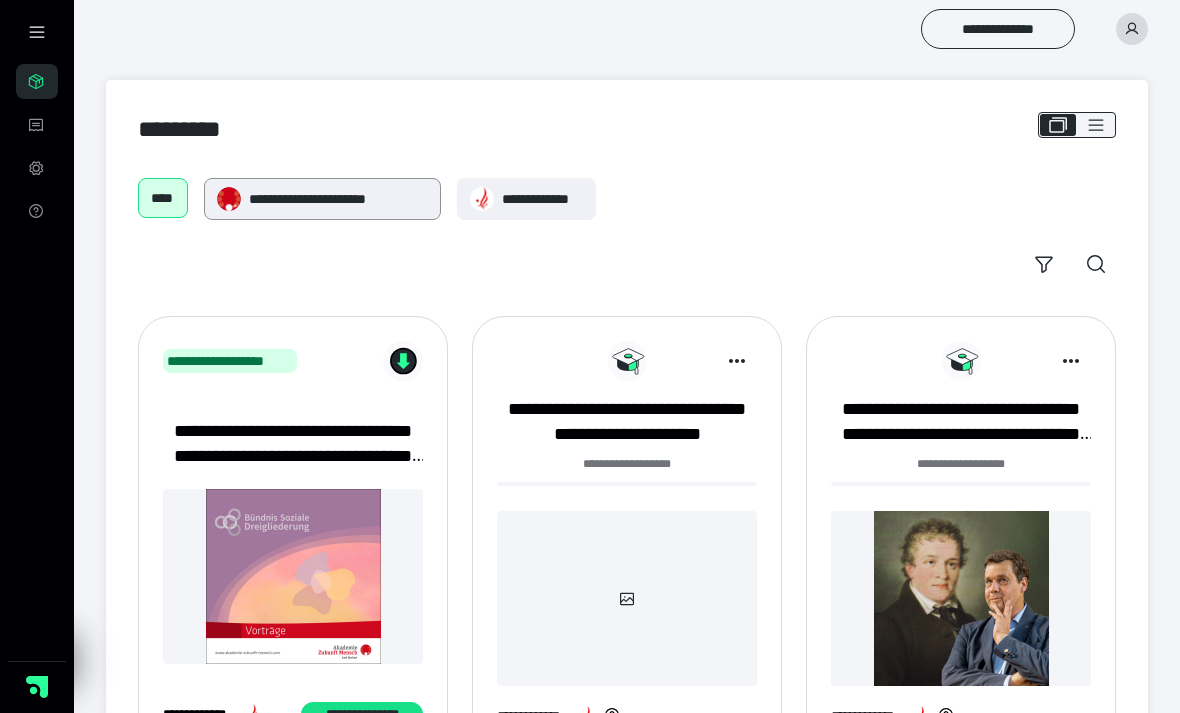 click on "**********" at bounding box center [338, 199] 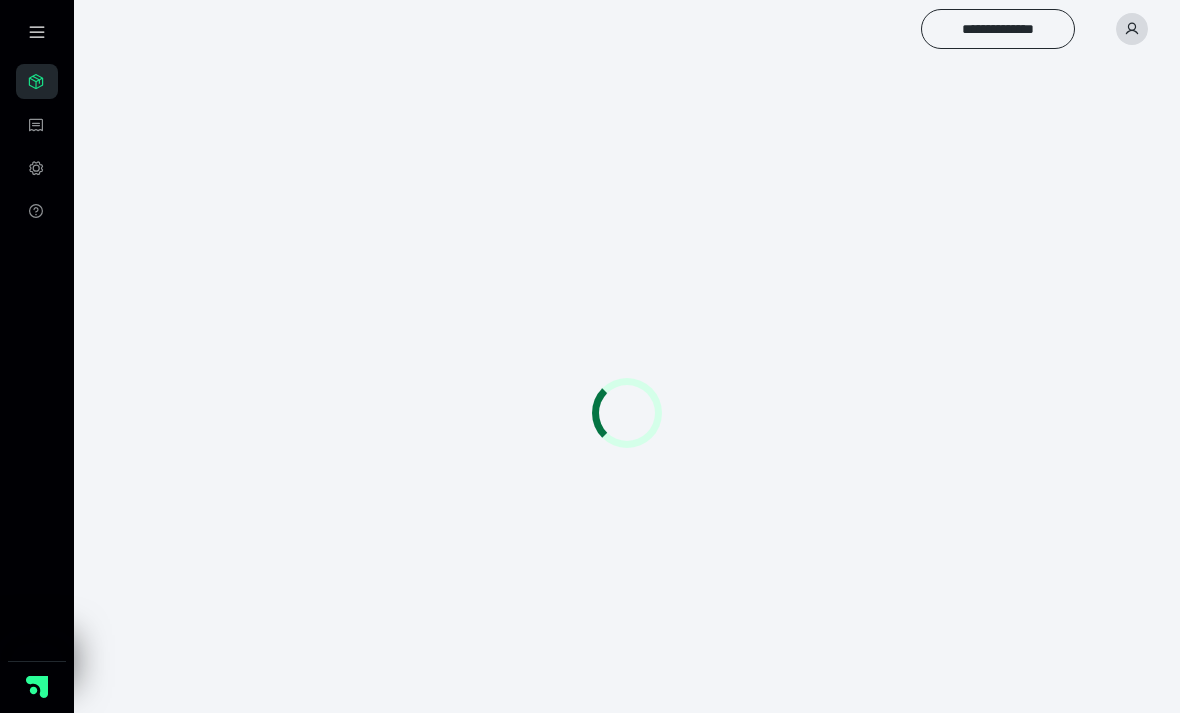 scroll, scrollTop: 0, scrollLeft: 0, axis: both 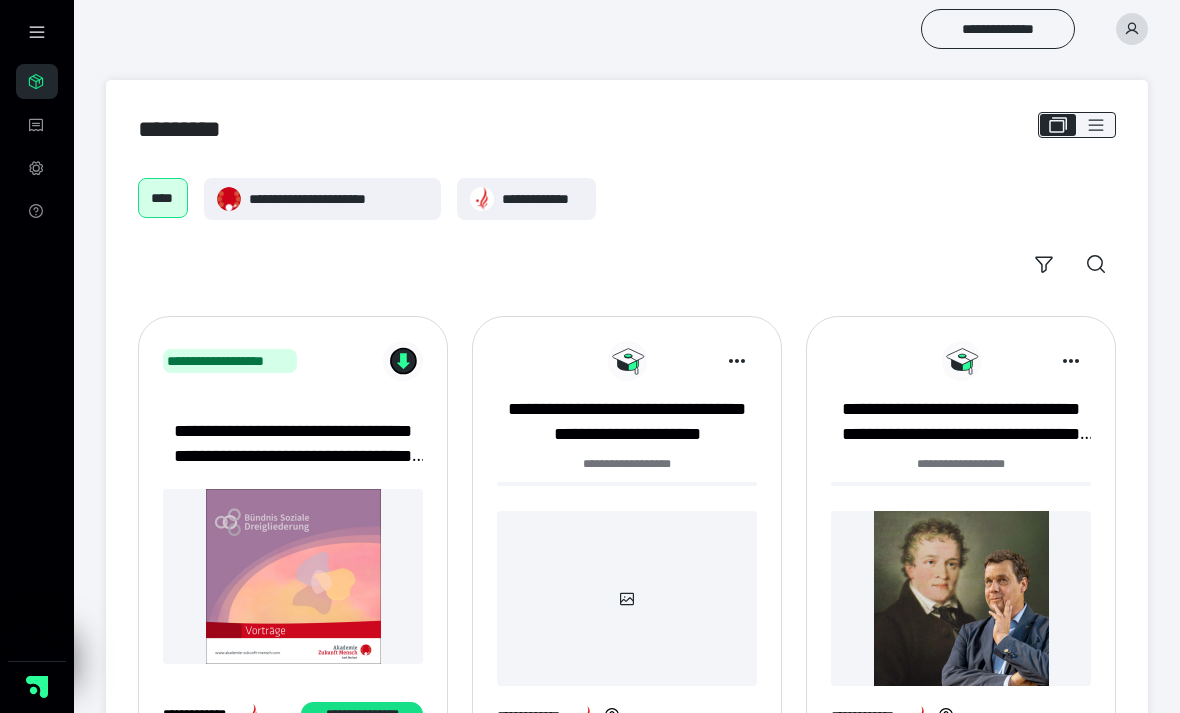 click on "**********" at bounding box center [627, 464] 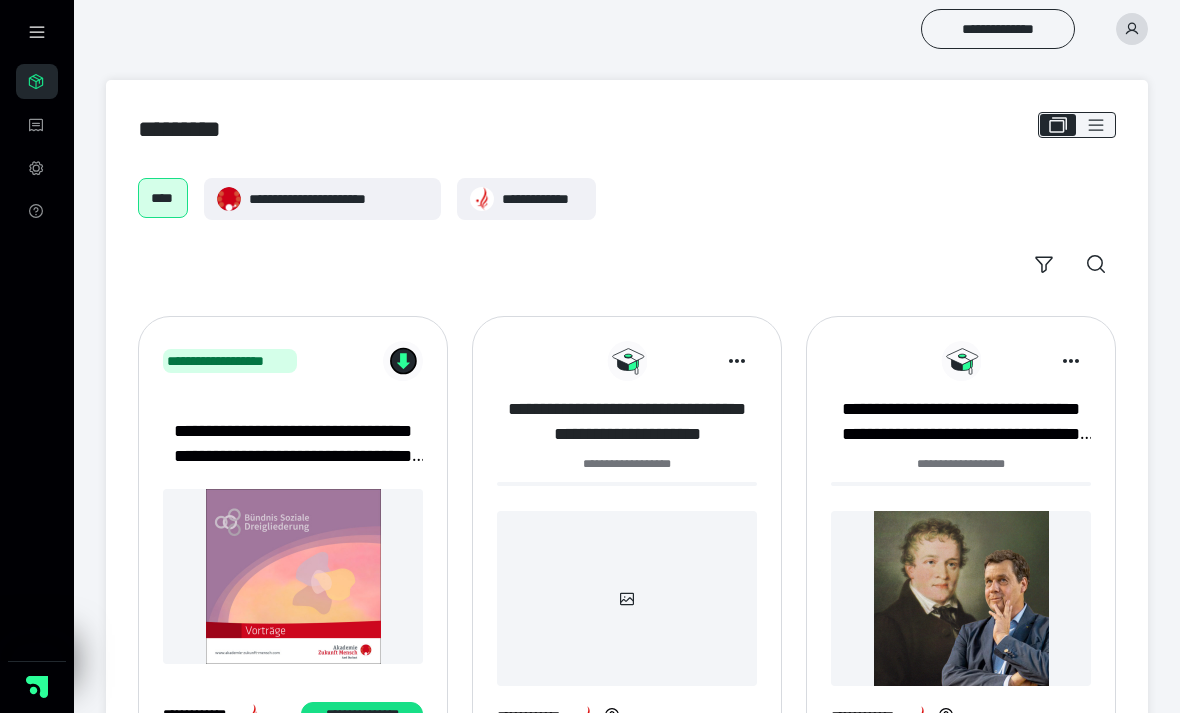 click on "**********" at bounding box center [627, 422] 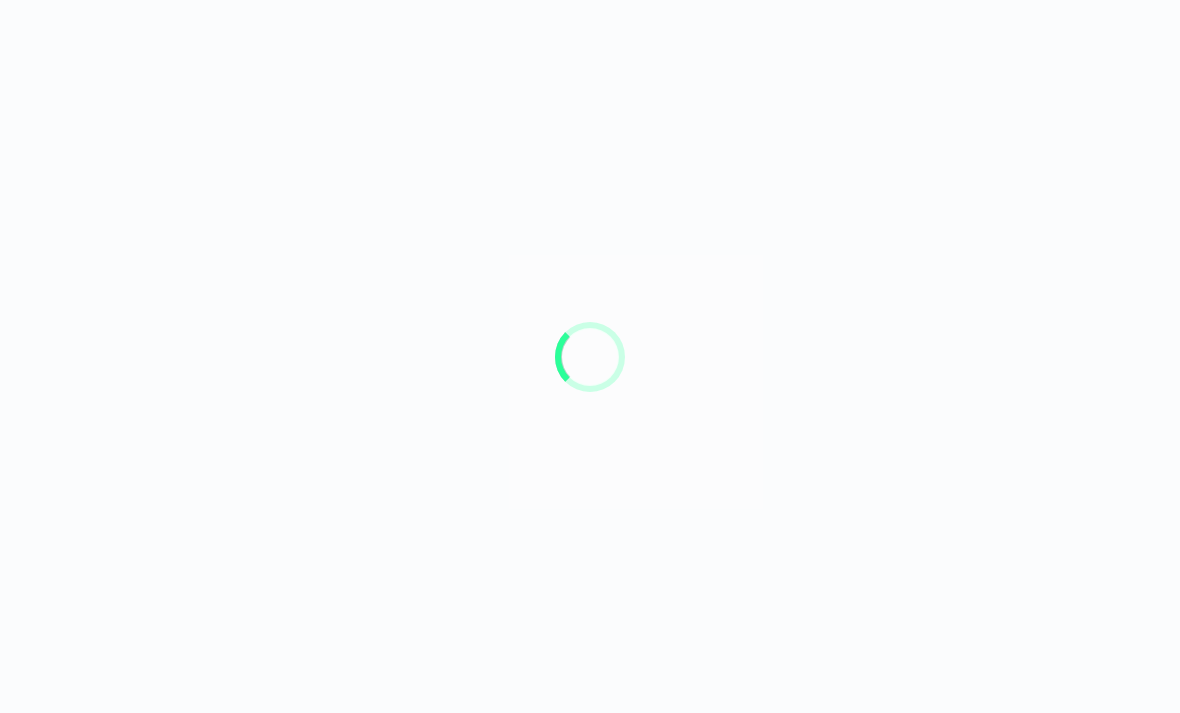 scroll, scrollTop: 0, scrollLeft: 0, axis: both 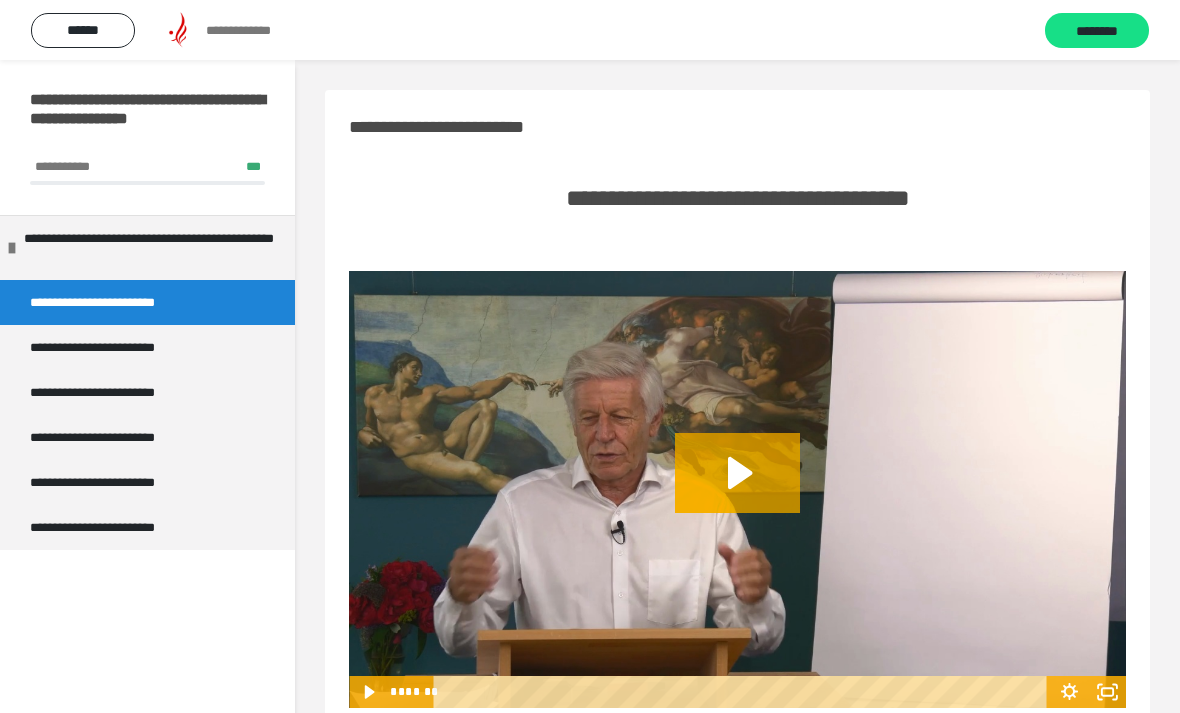 click on "**********" at bounding box center [147, 416] 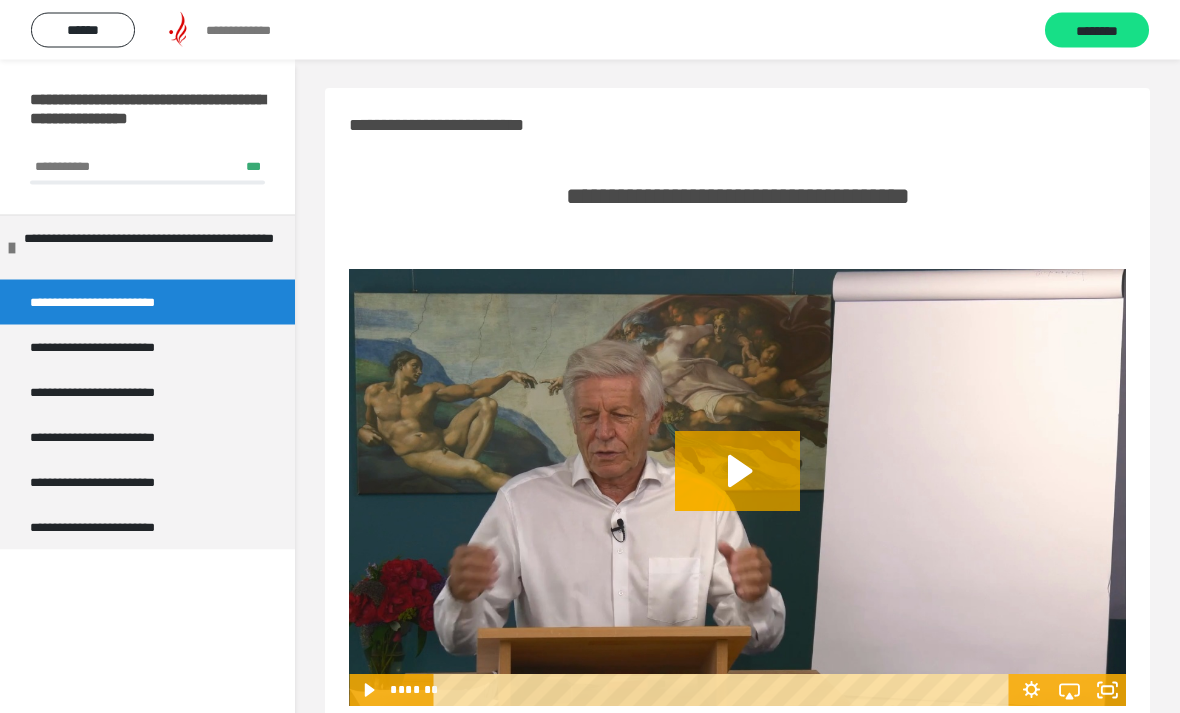 scroll, scrollTop: 2, scrollLeft: 0, axis: vertical 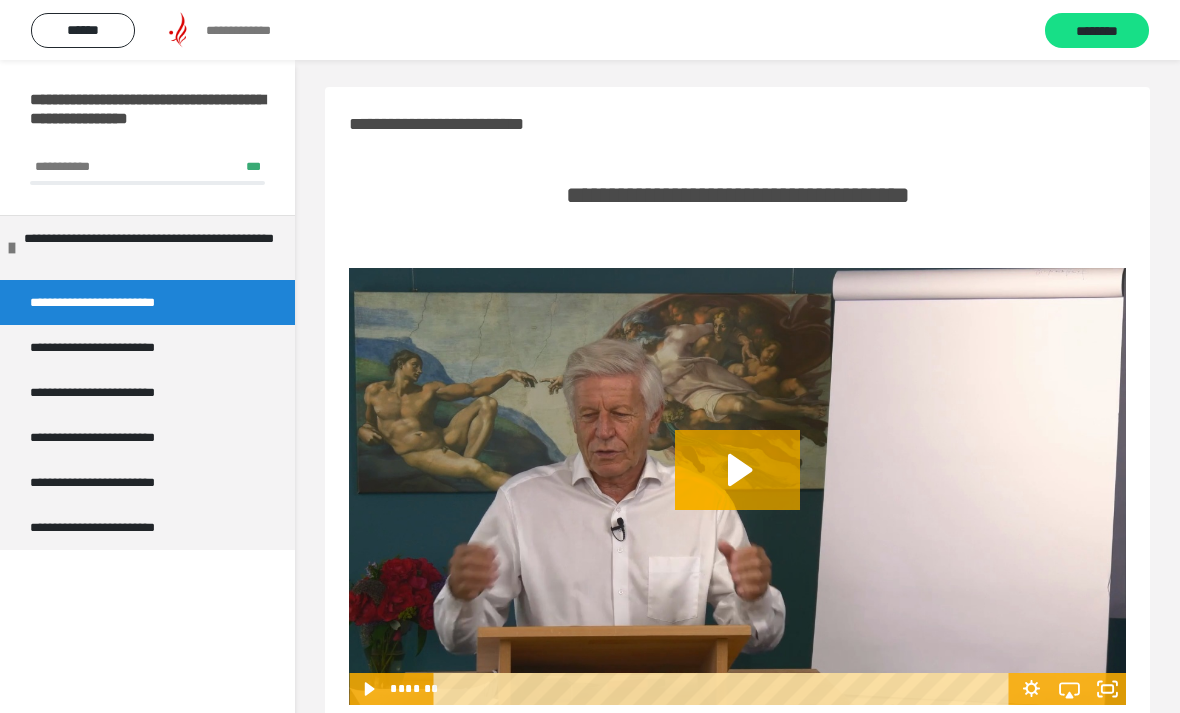 click at bounding box center [725, 689] 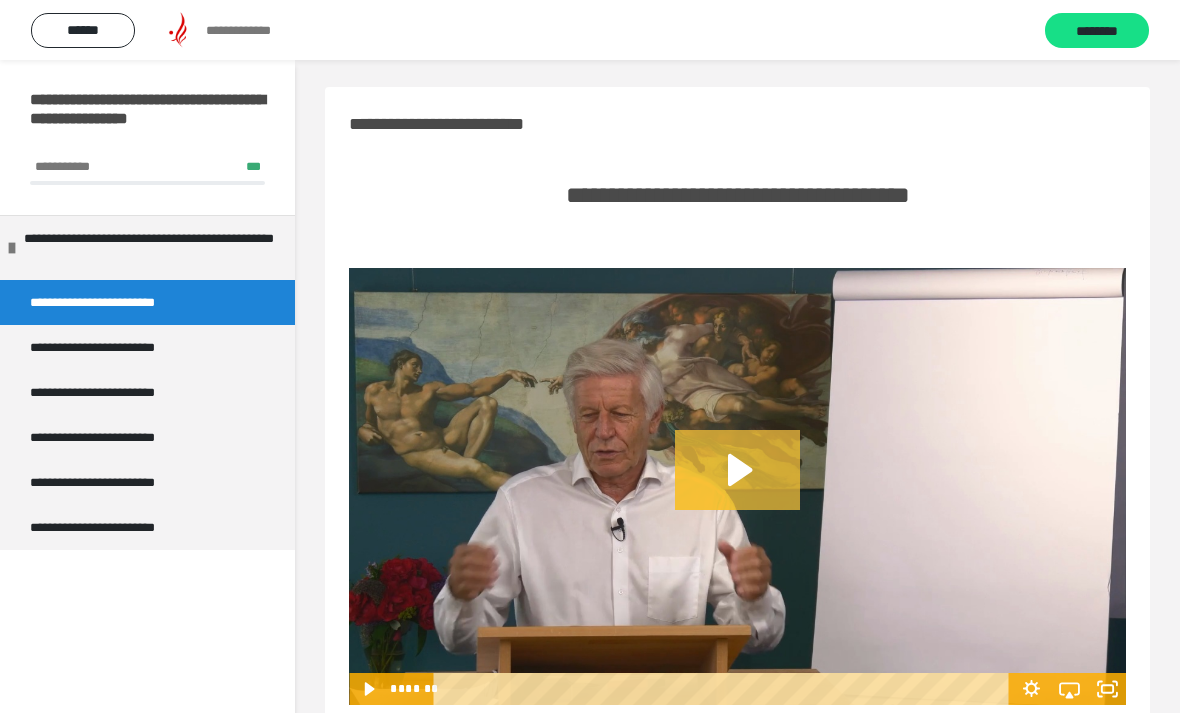 click 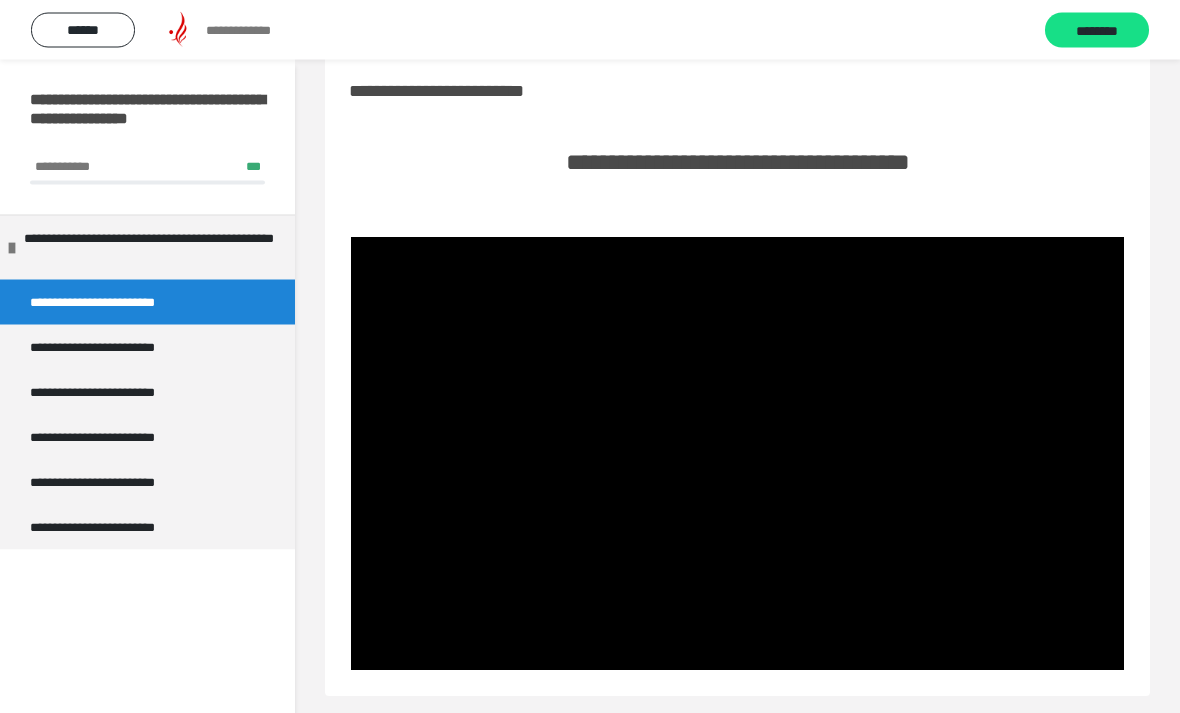 scroll, scrollTop: 36, scrollLeft: 0, axis: vertical 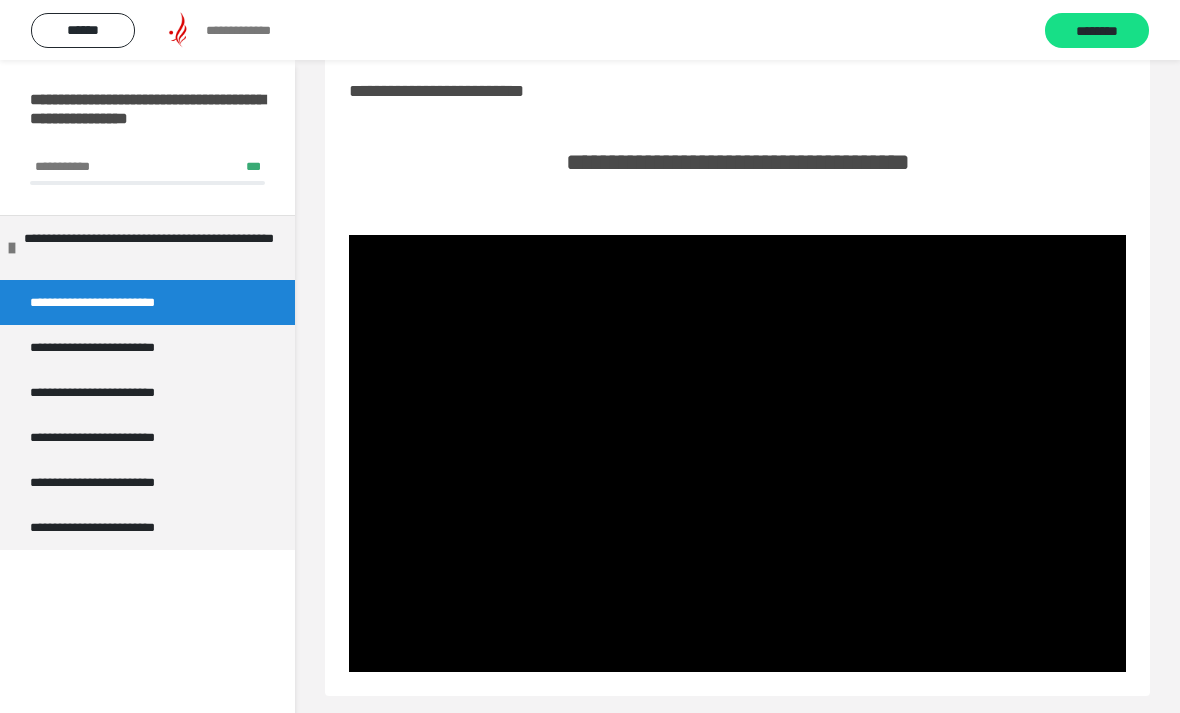 click at bounding box center [737, 453] 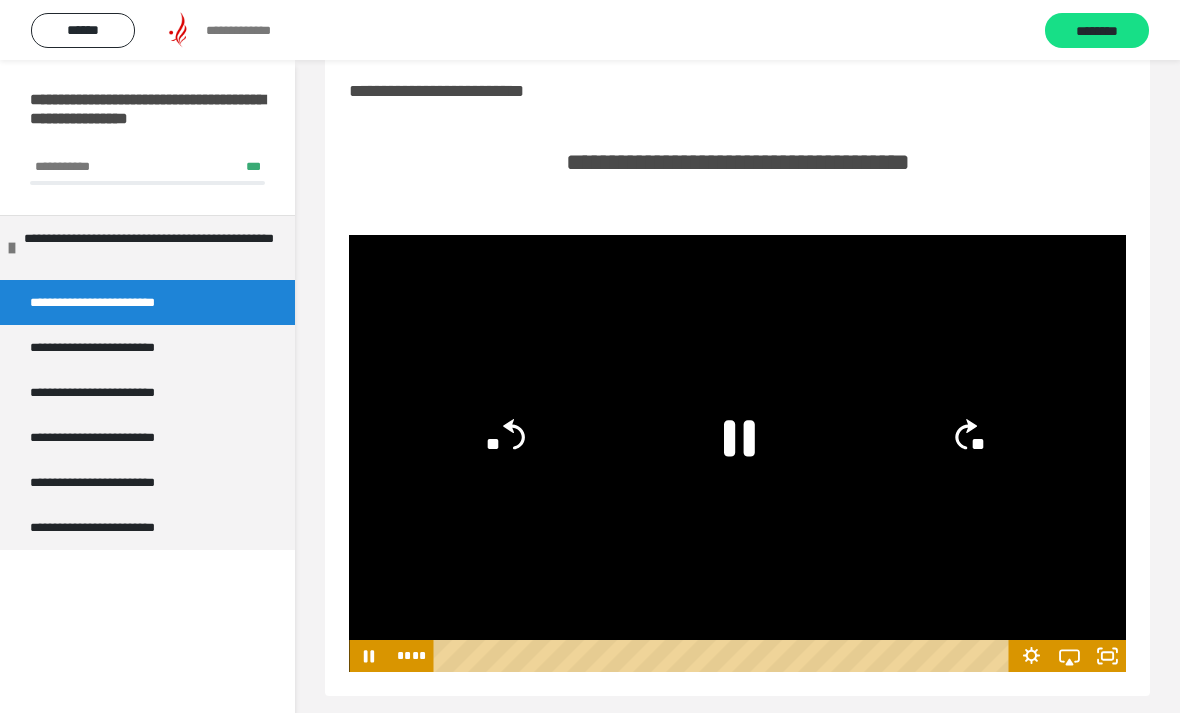 click 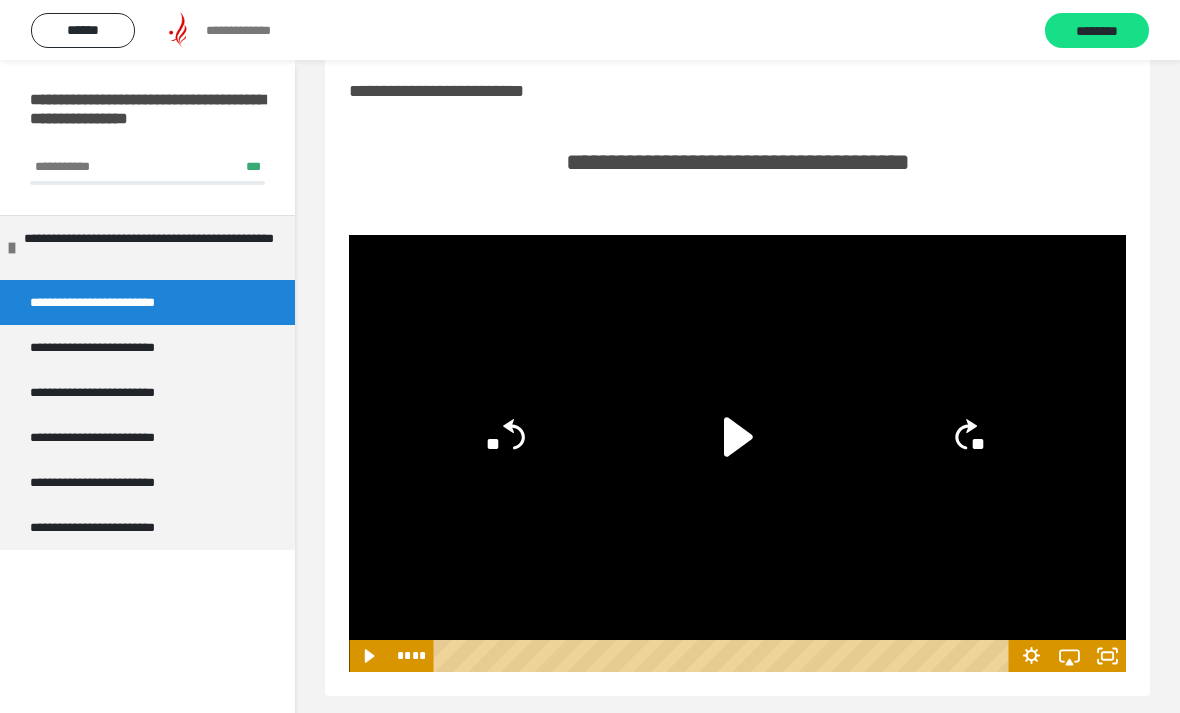 click on "**" 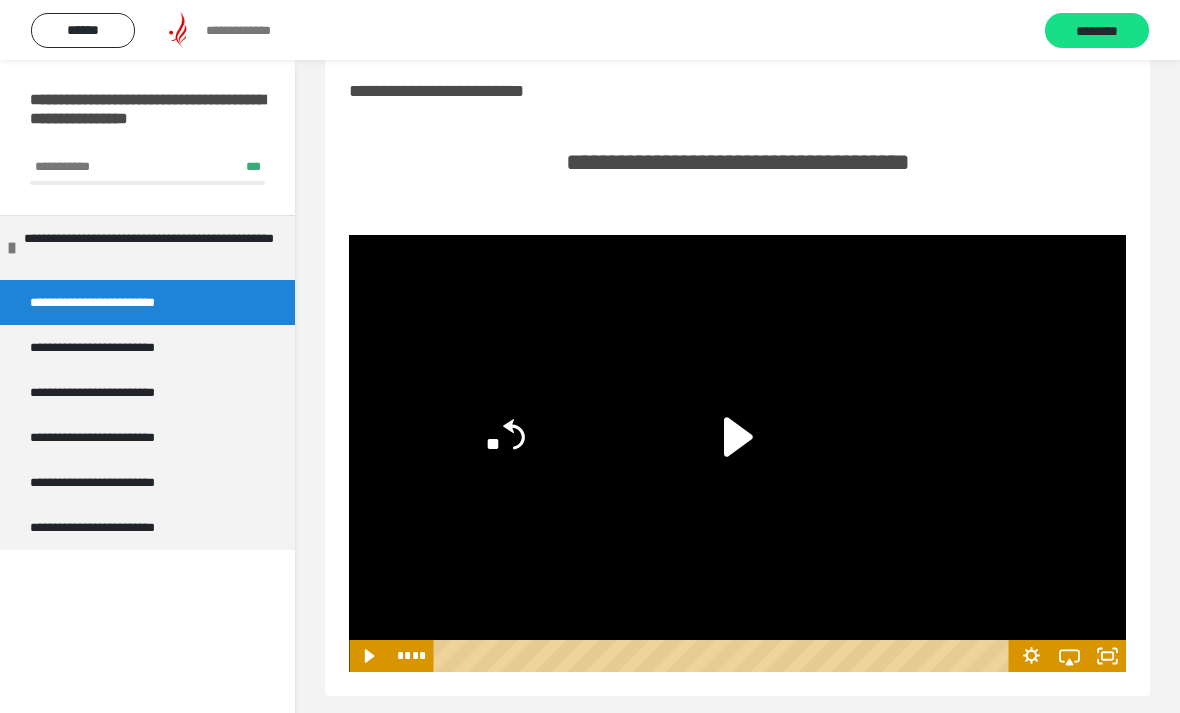 click on "** ** **" at bounding box center (737, 437) 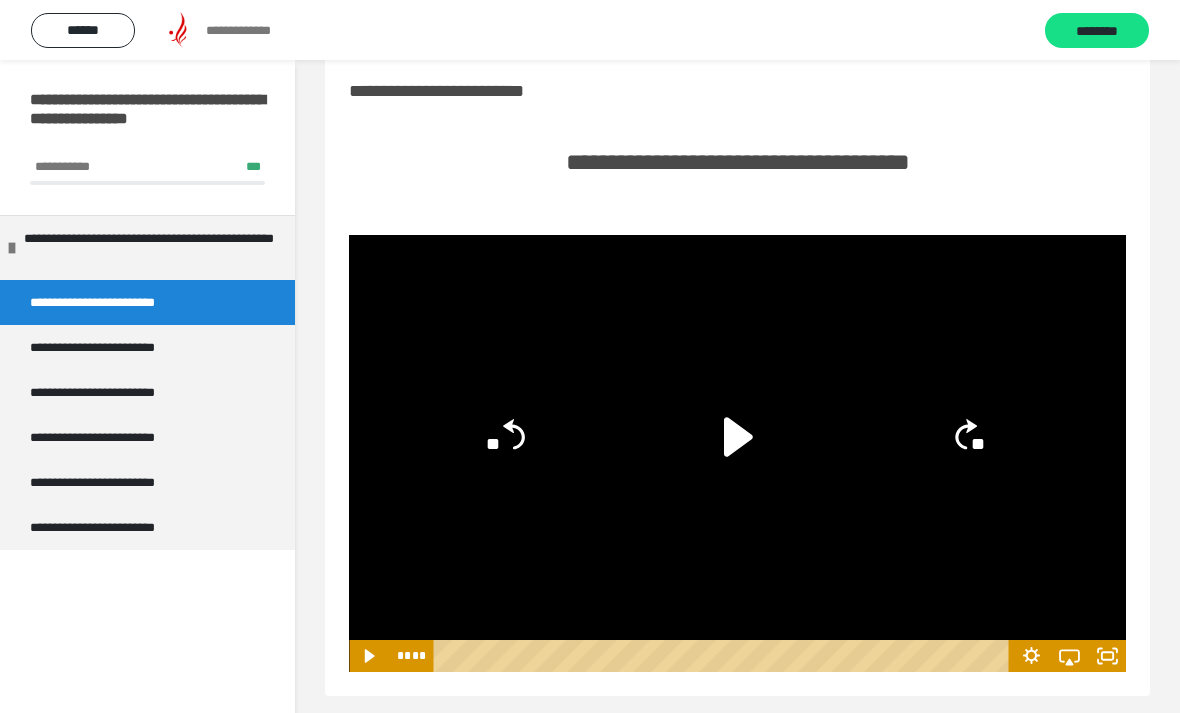 click on "**" 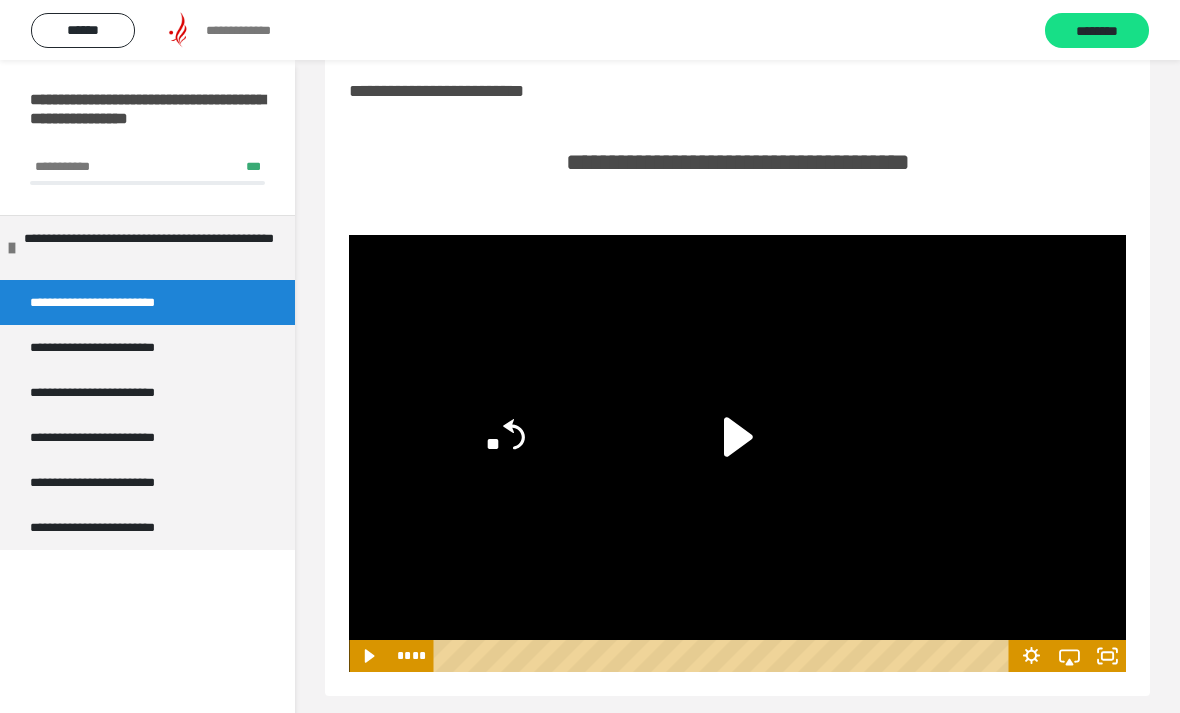 click on "** ** **" at bounding box center (737, 437) 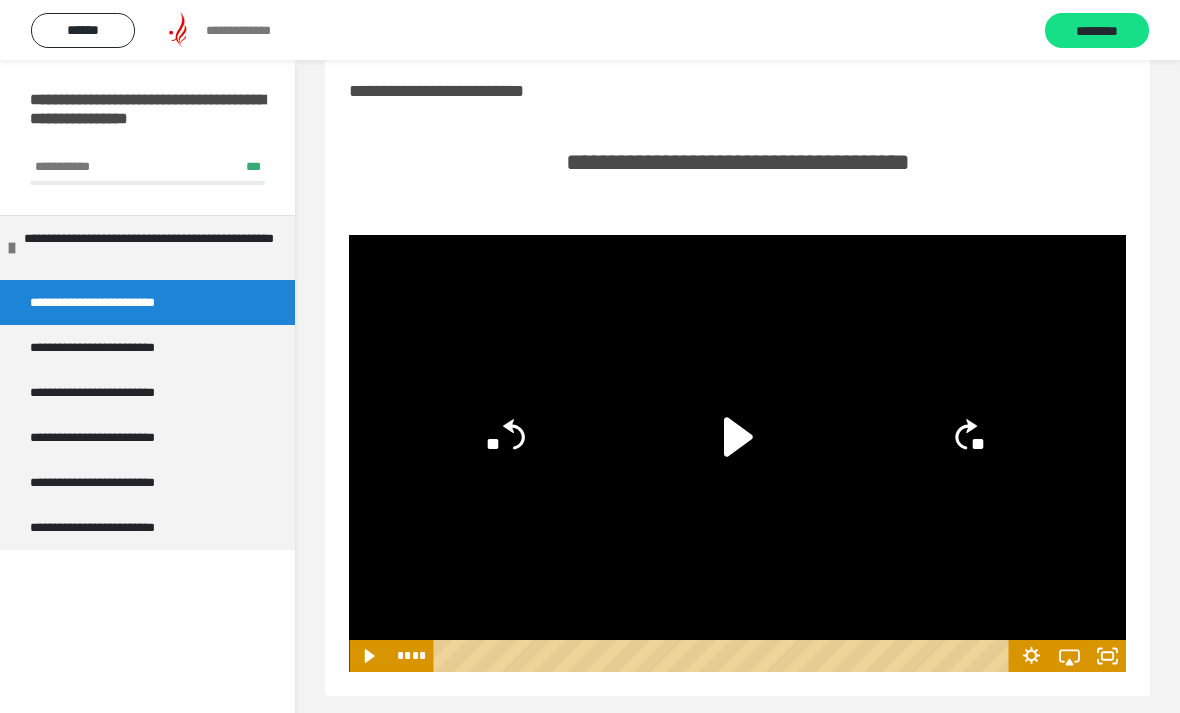 click on "**" 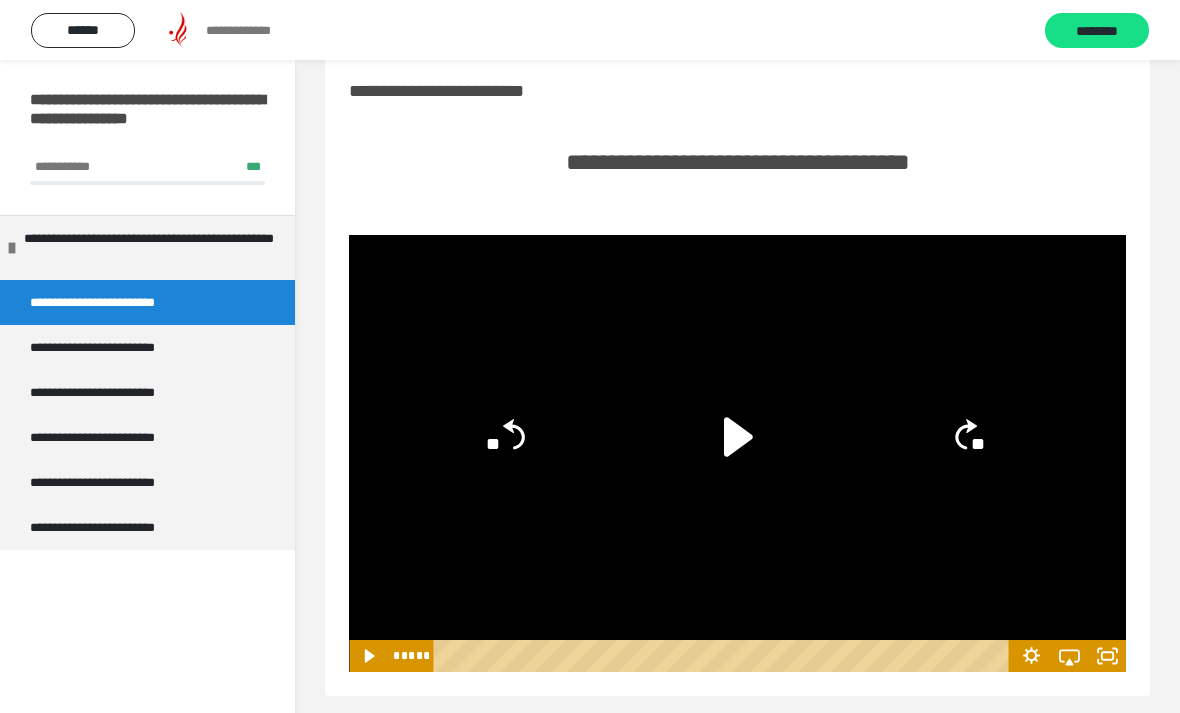 click on "**" 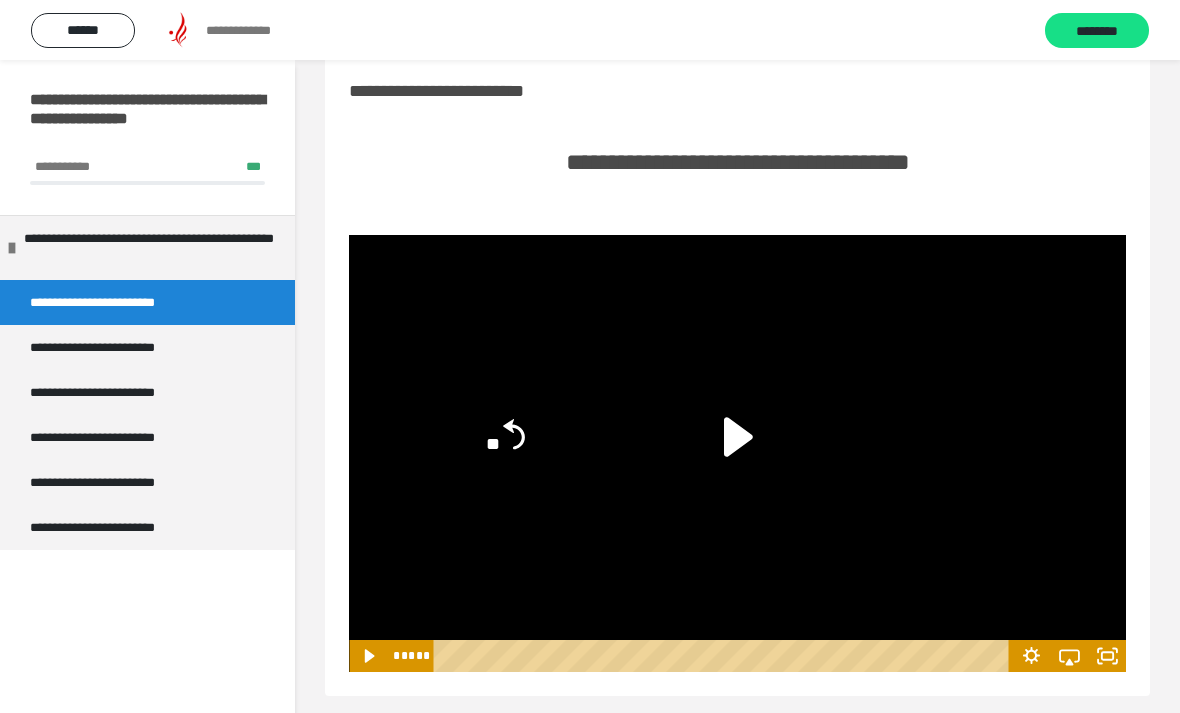click on "** ** **" at bounding box center (737, 437) 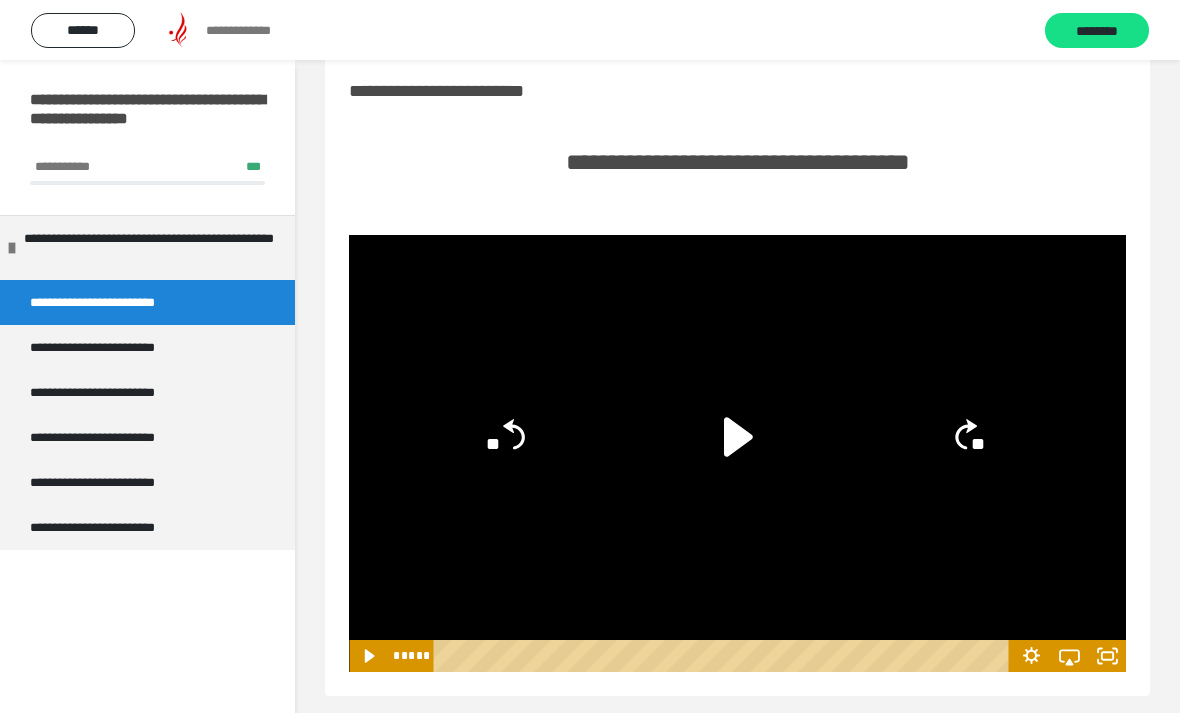 click on "**" 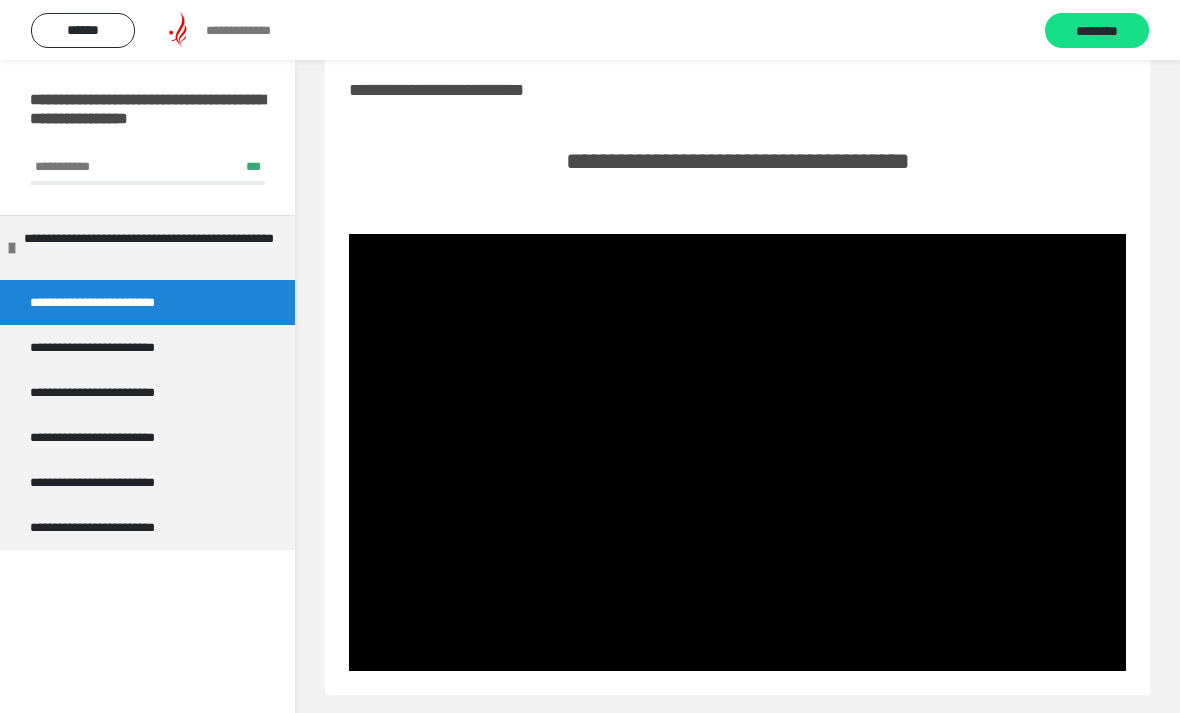 scroll, scrollTop: 36, scrollLeft: 0, axis: vertical 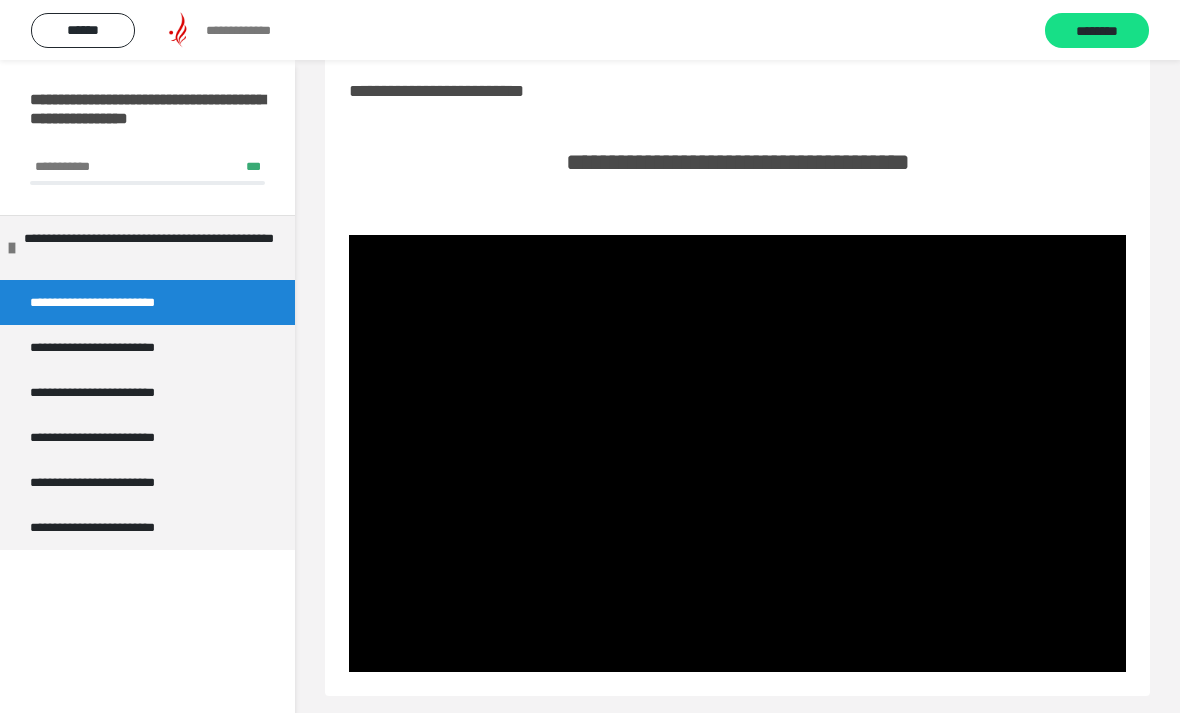 click at bounding box center (737, 453) 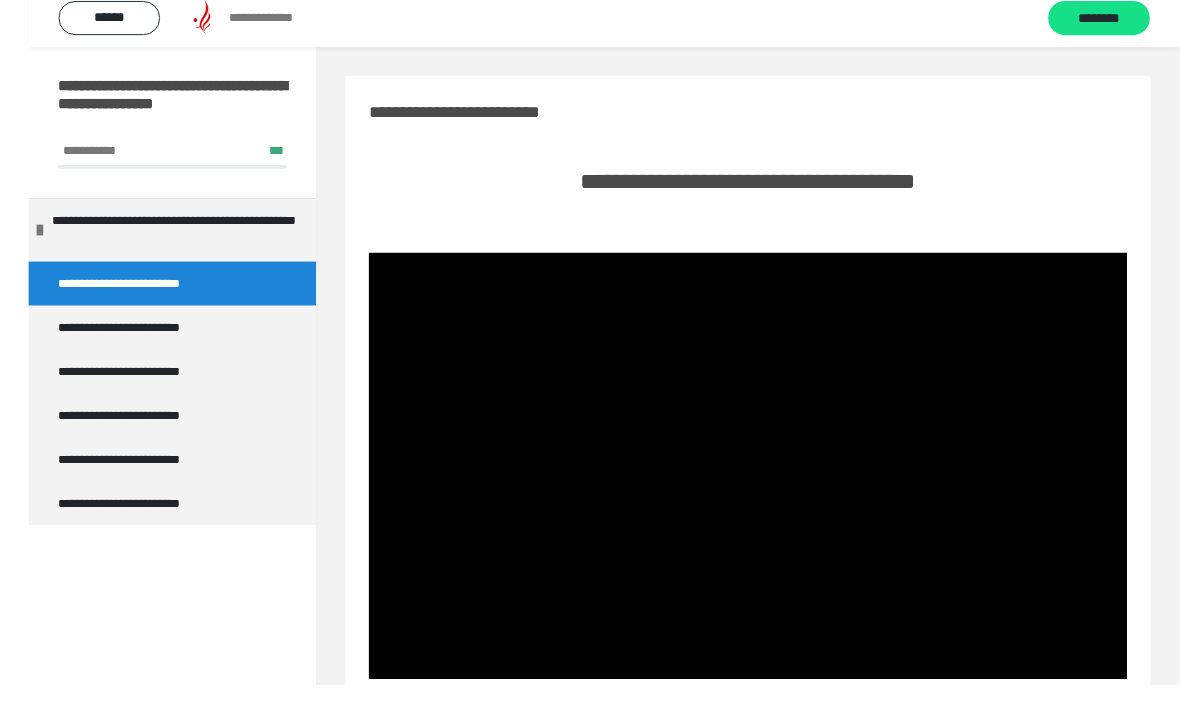 scroll, scrollTop: 124, scrollLeft: 0, axis: vertical 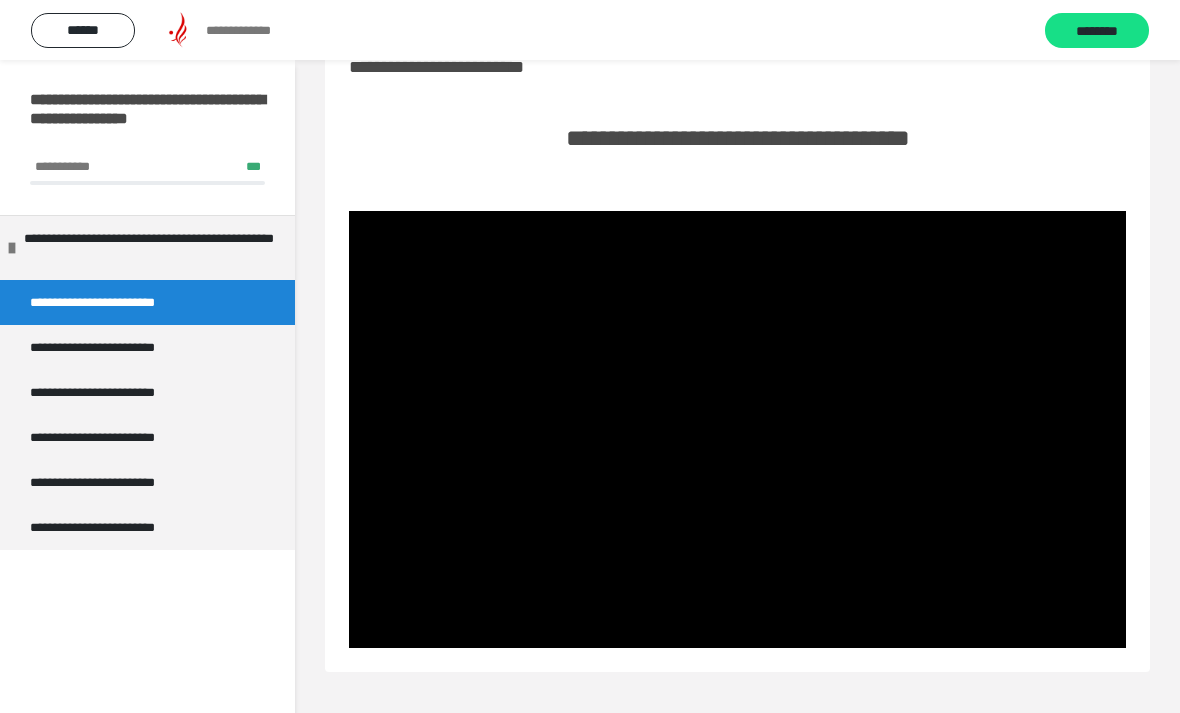 click at bounding box center [737, 429] 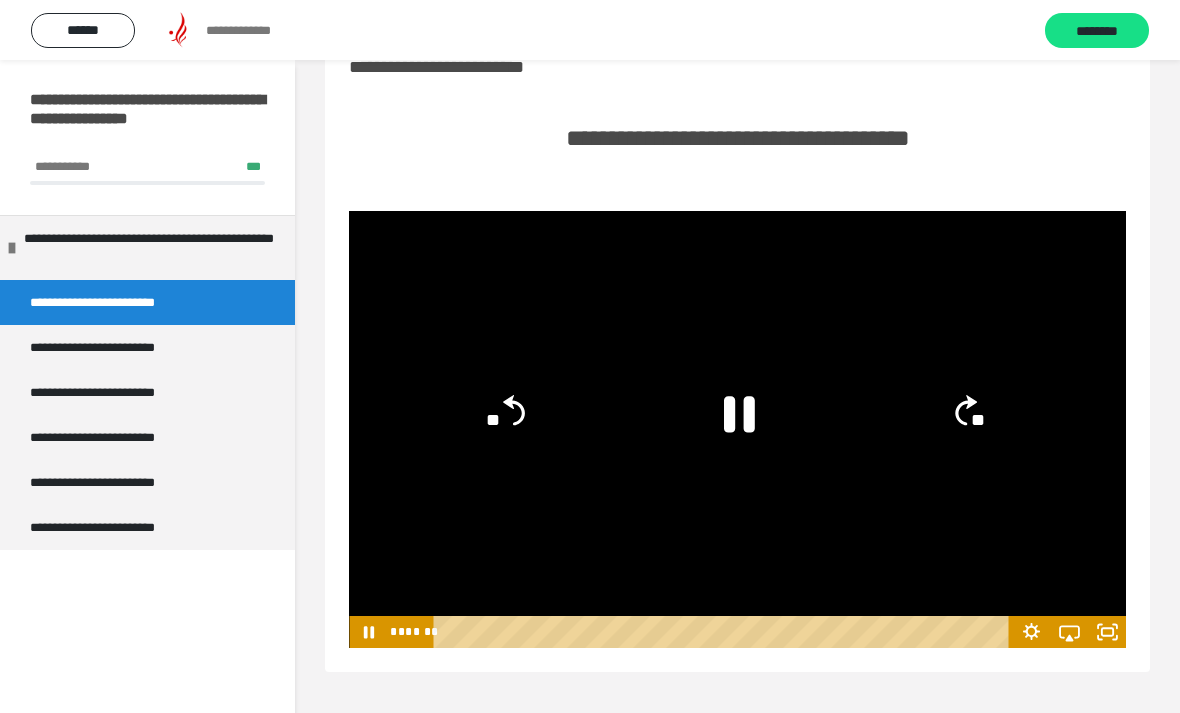 click at bounding box center [737, 429] 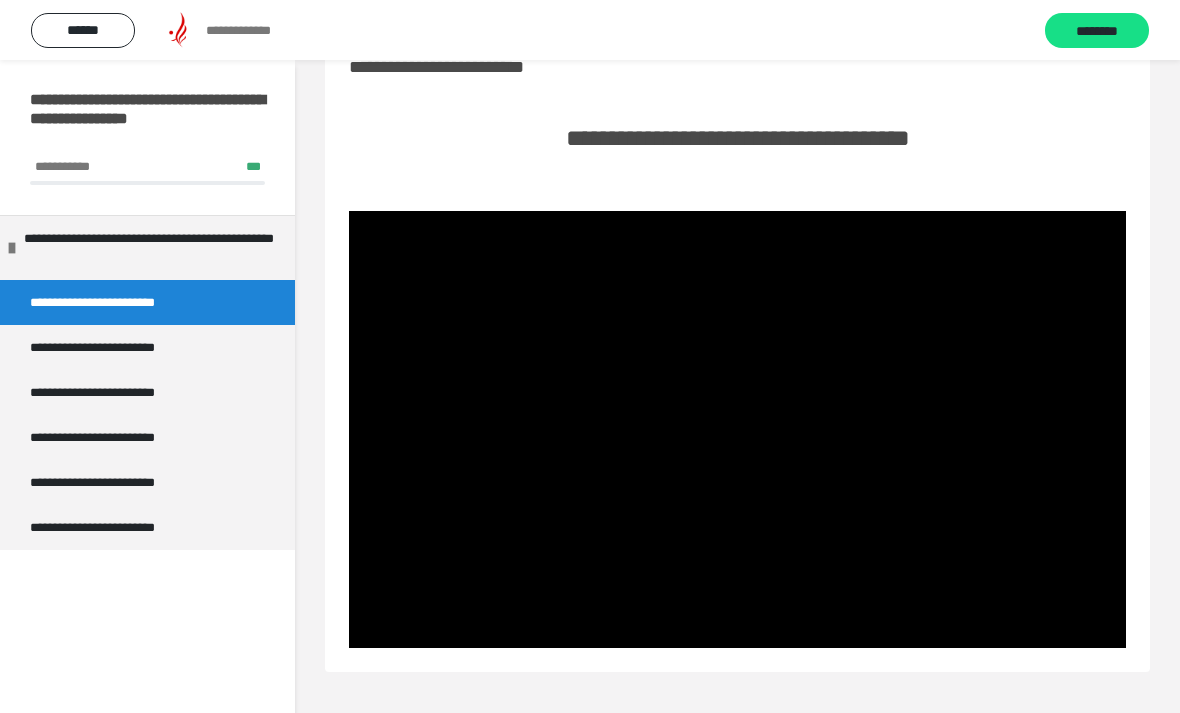 click at bounding box center (737, 429) 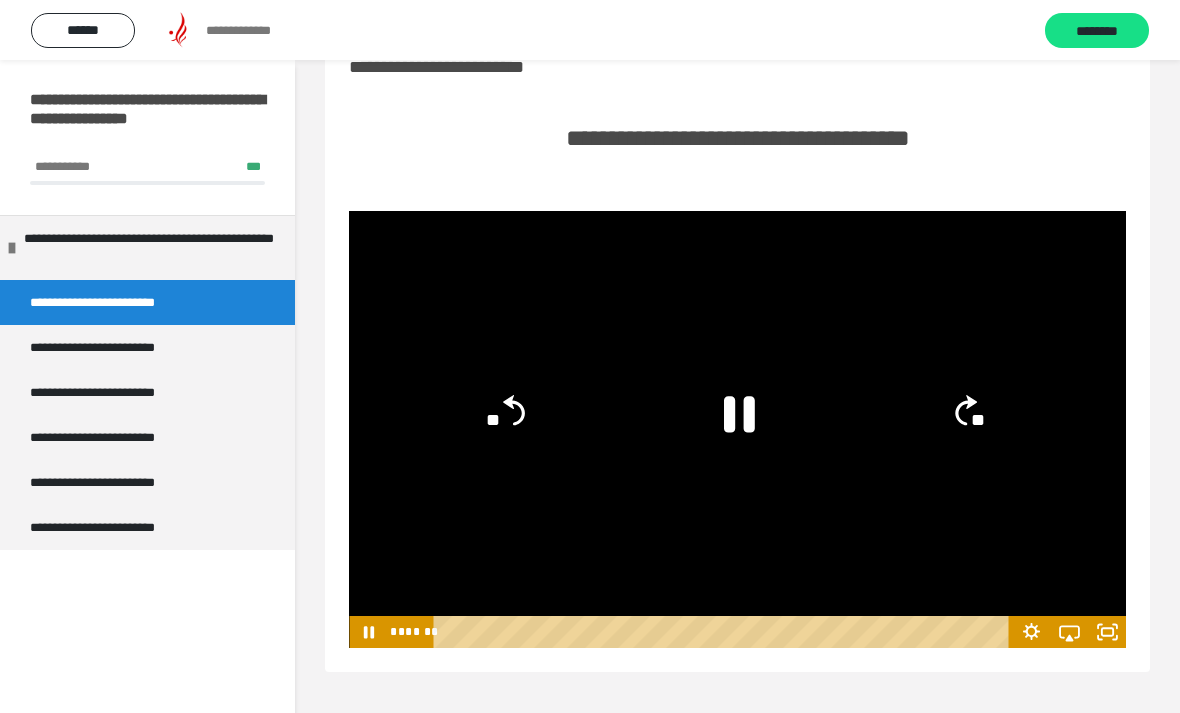 click 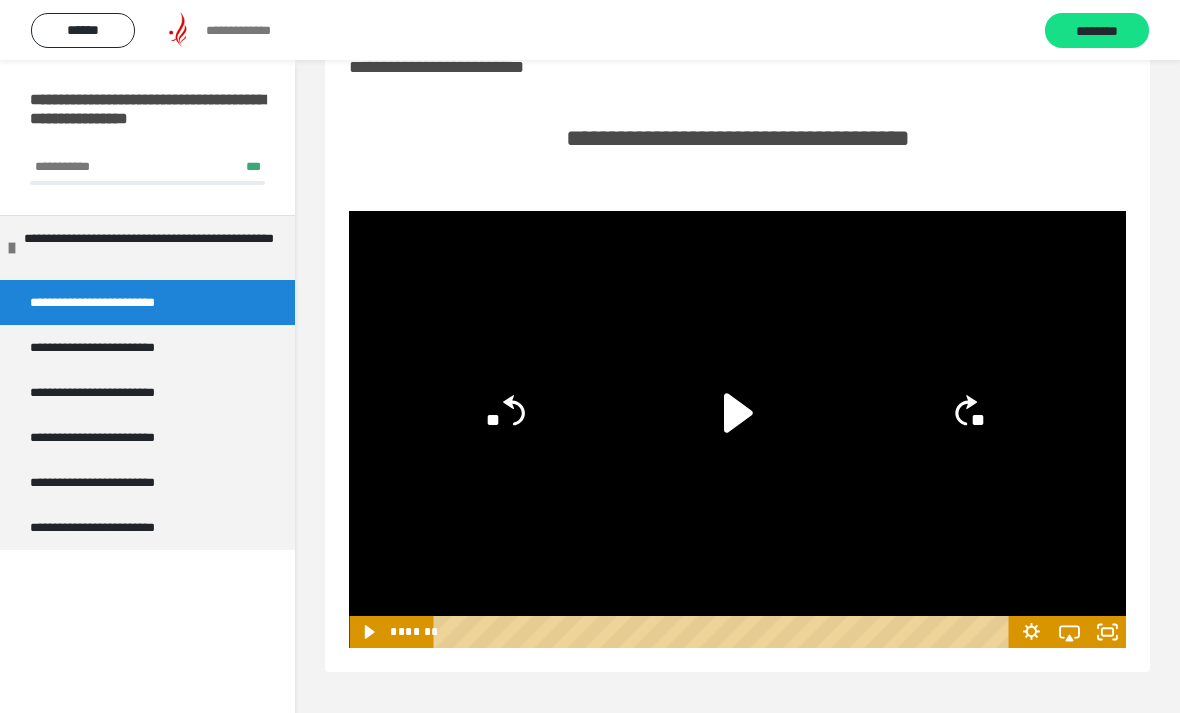 click 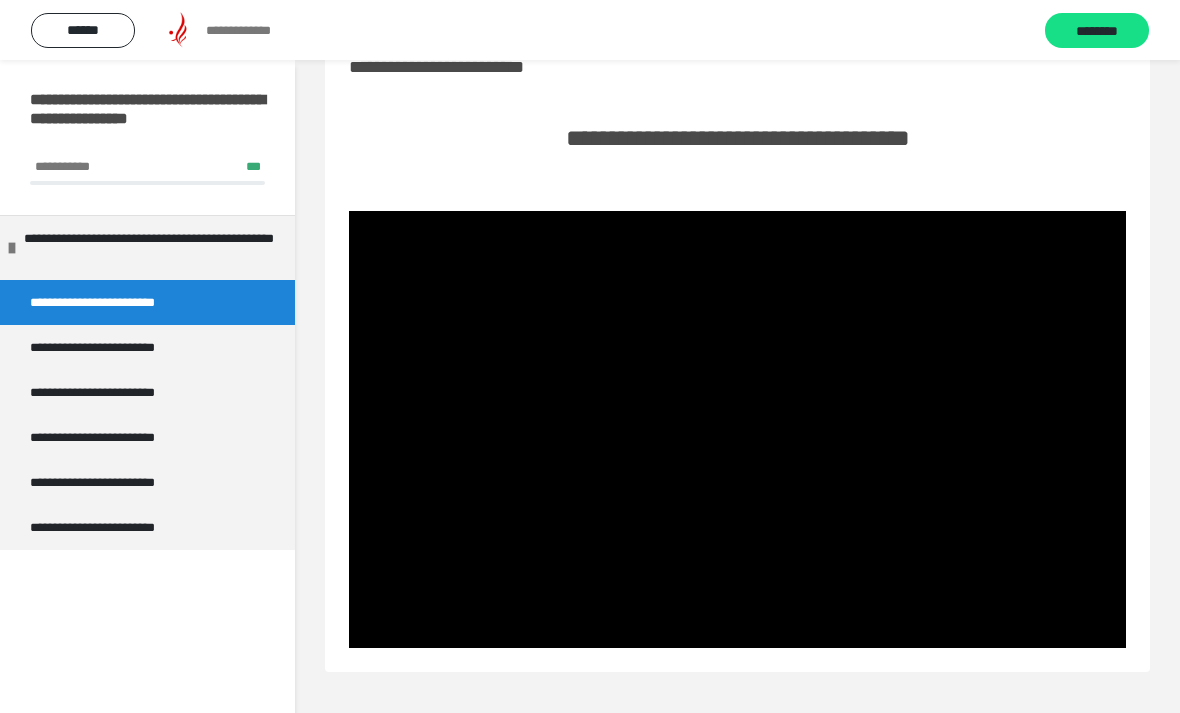 click at bounding box center (737, 429) 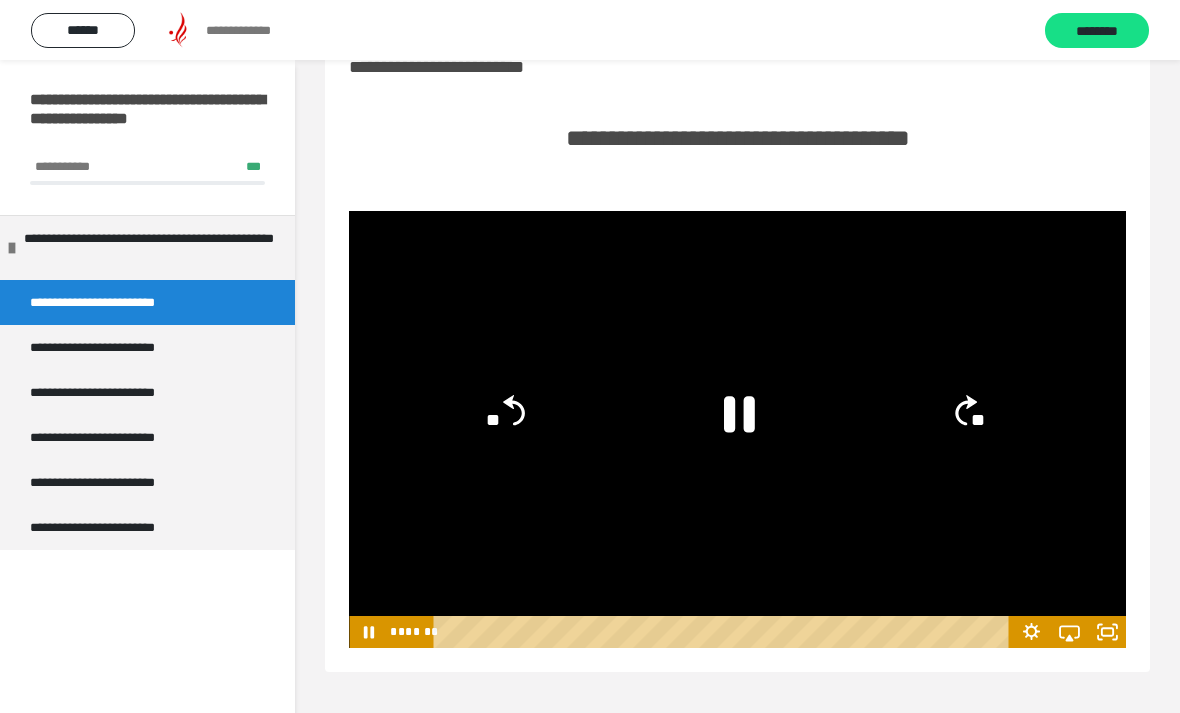 click 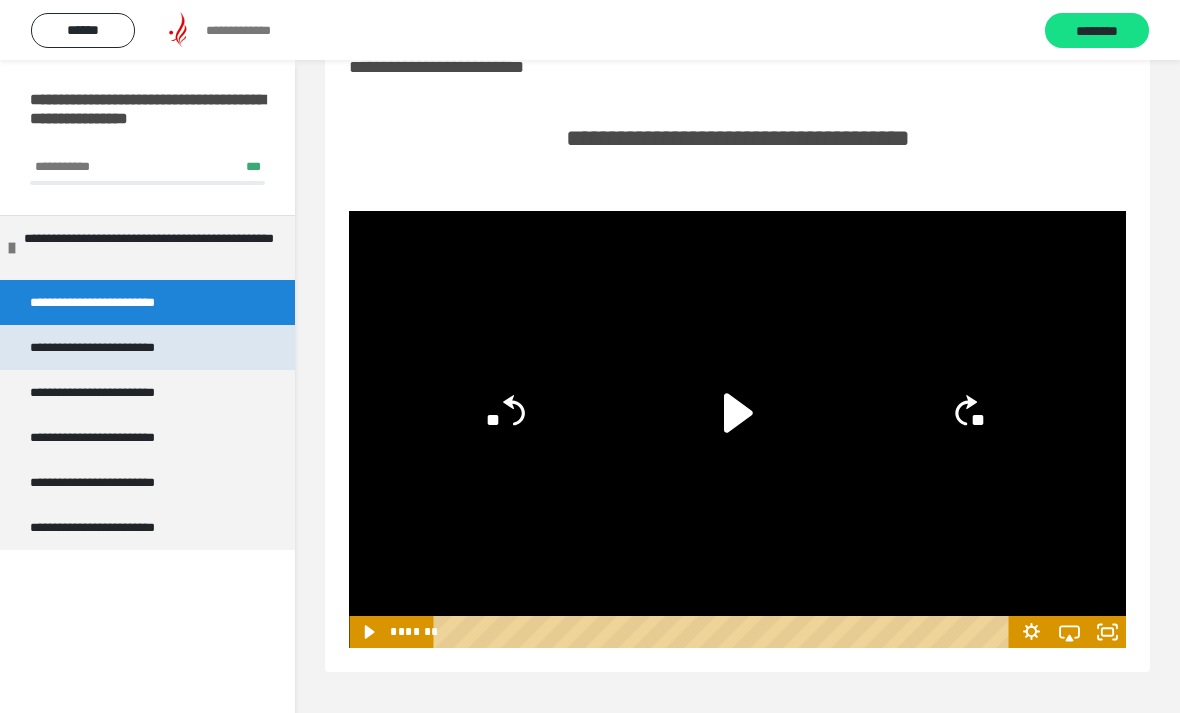click on "**********" at bounding box center (112, 347) 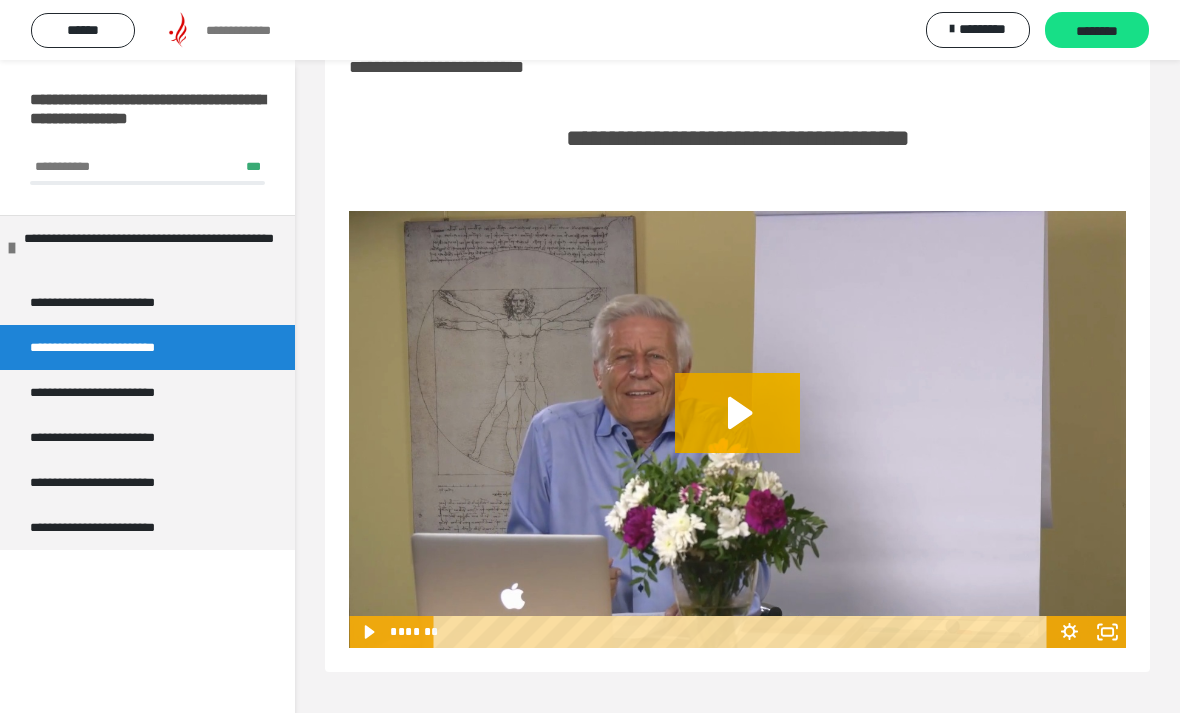 click 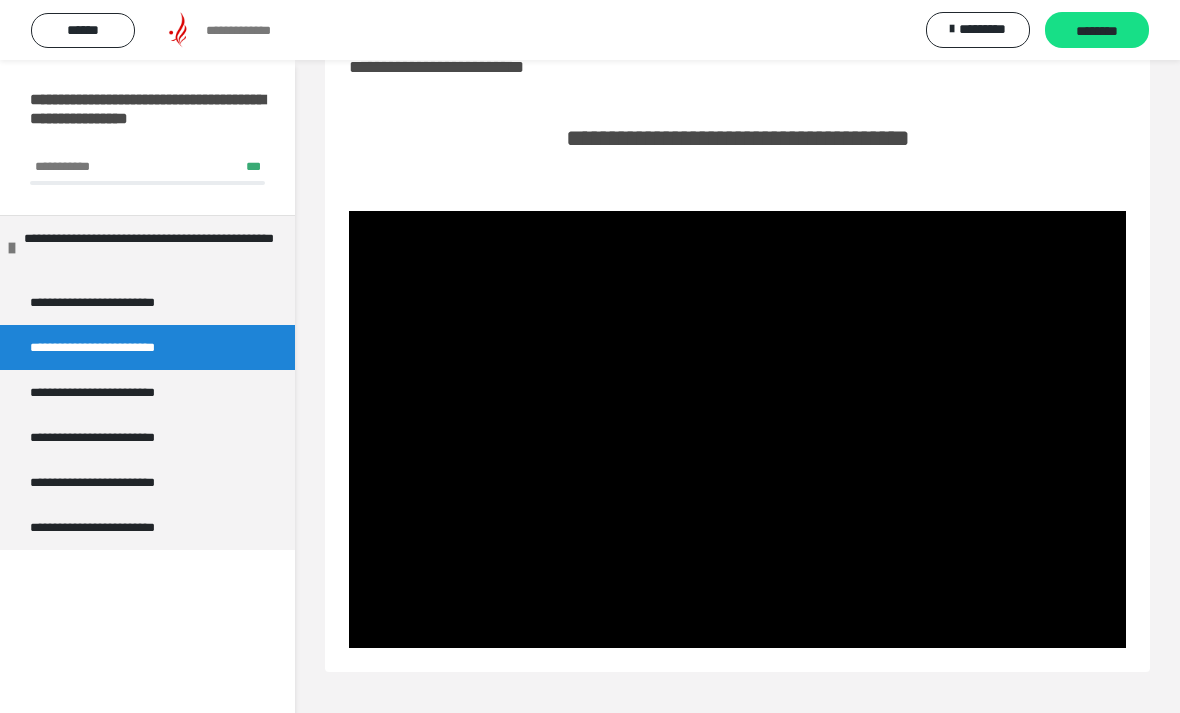 click at bounding box center [737, 429] 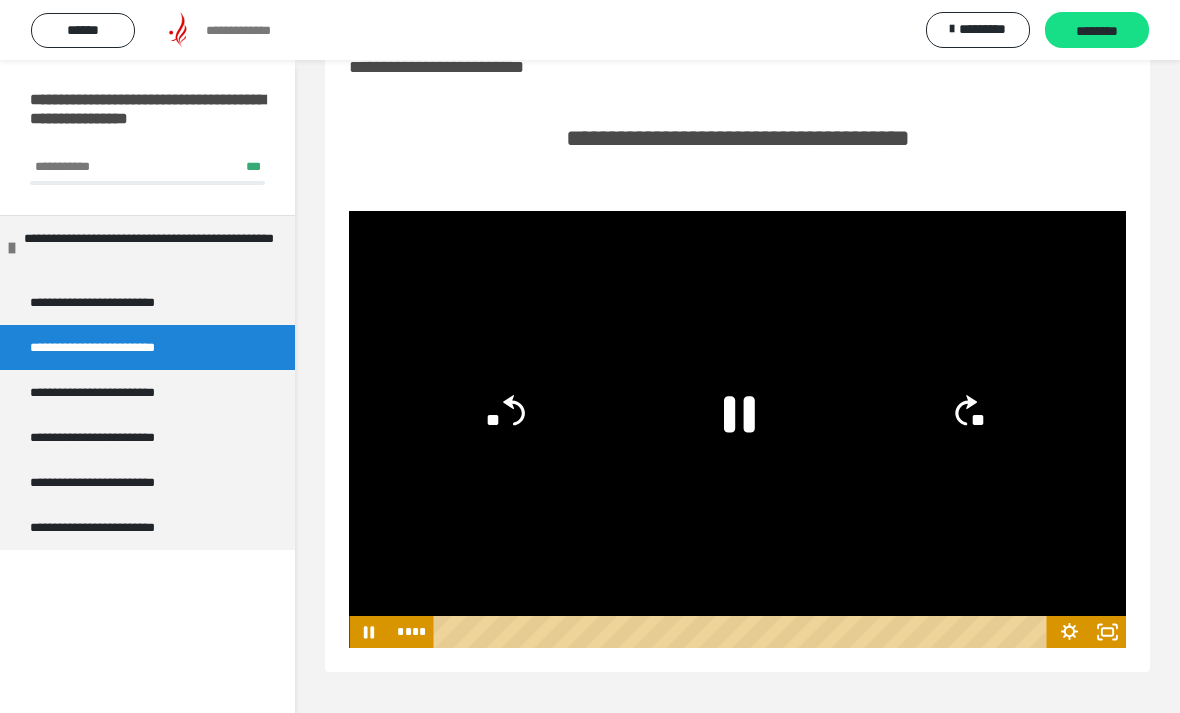 click 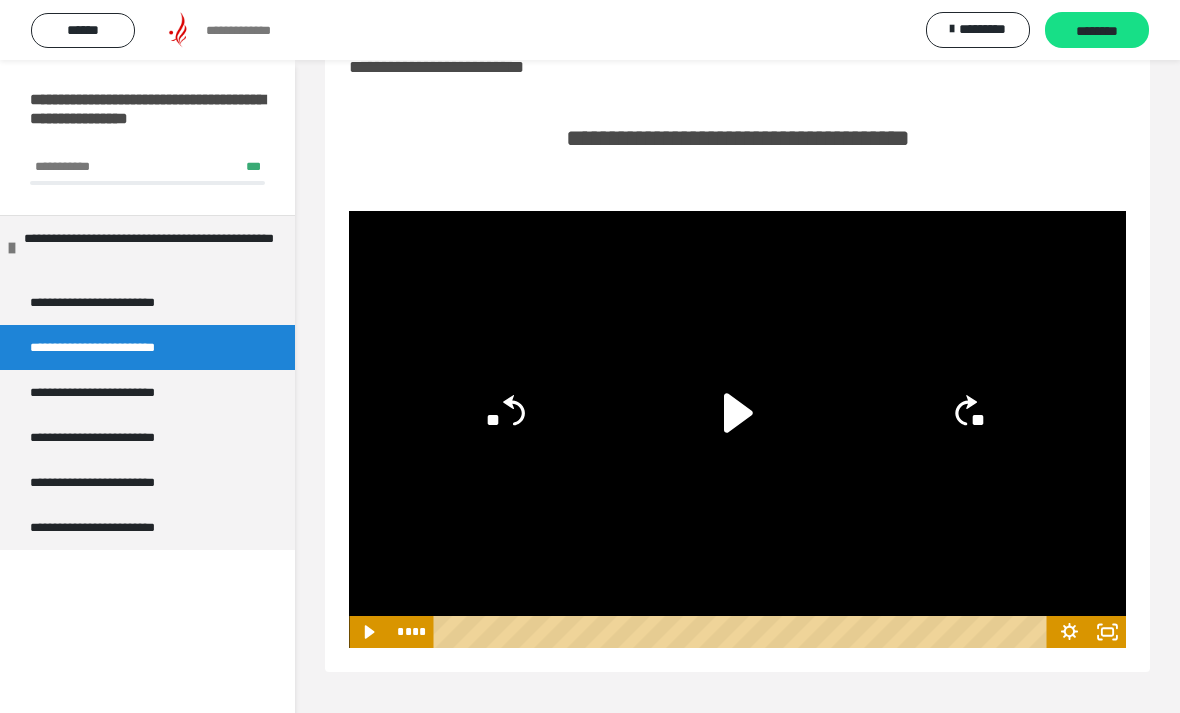 click on "**" 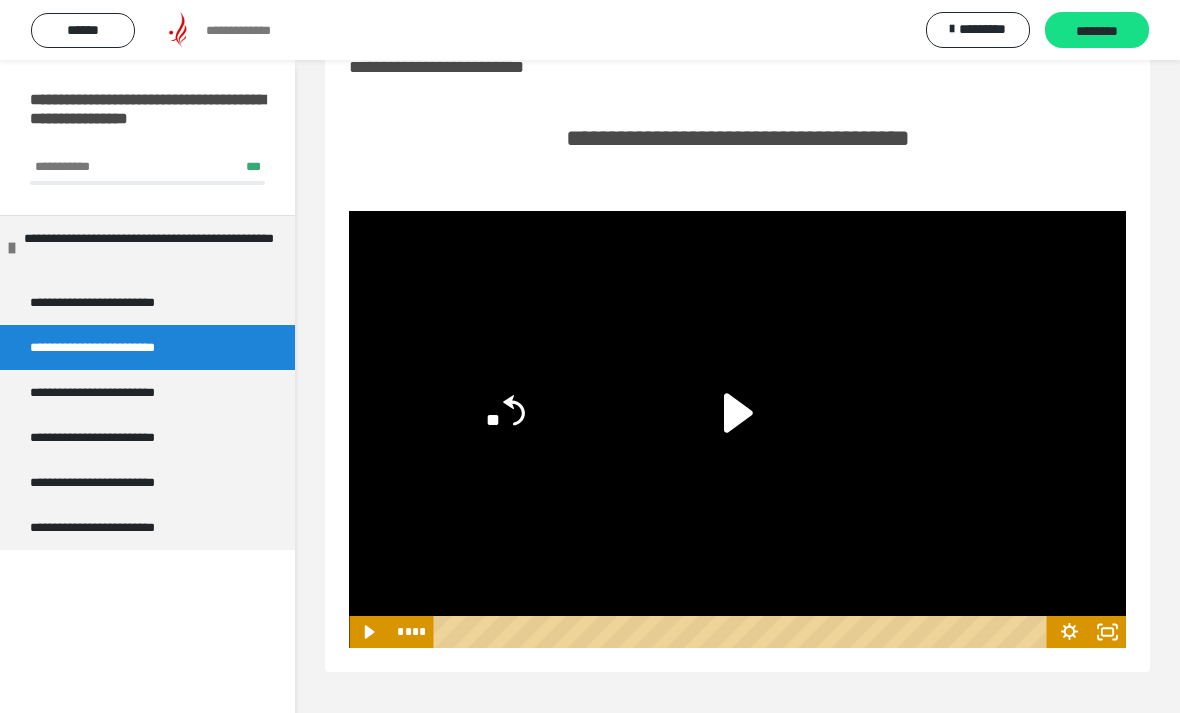 click on "** ** **" at bounding box center [737, 413] 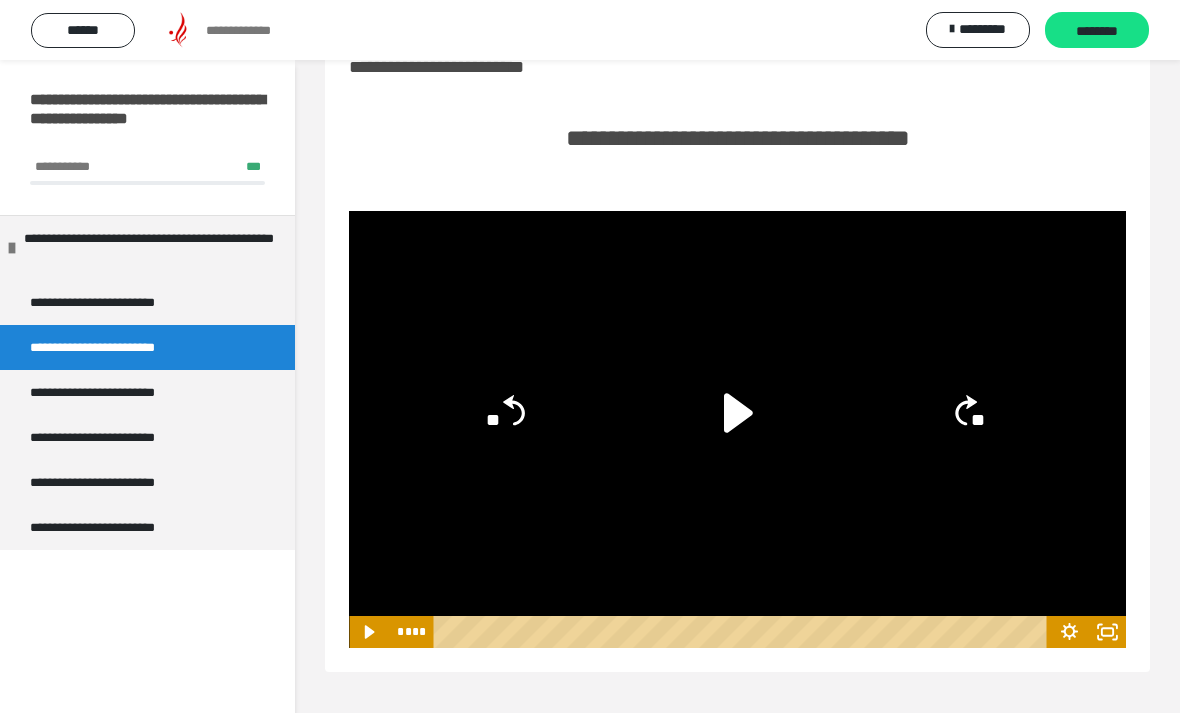 click on "**" 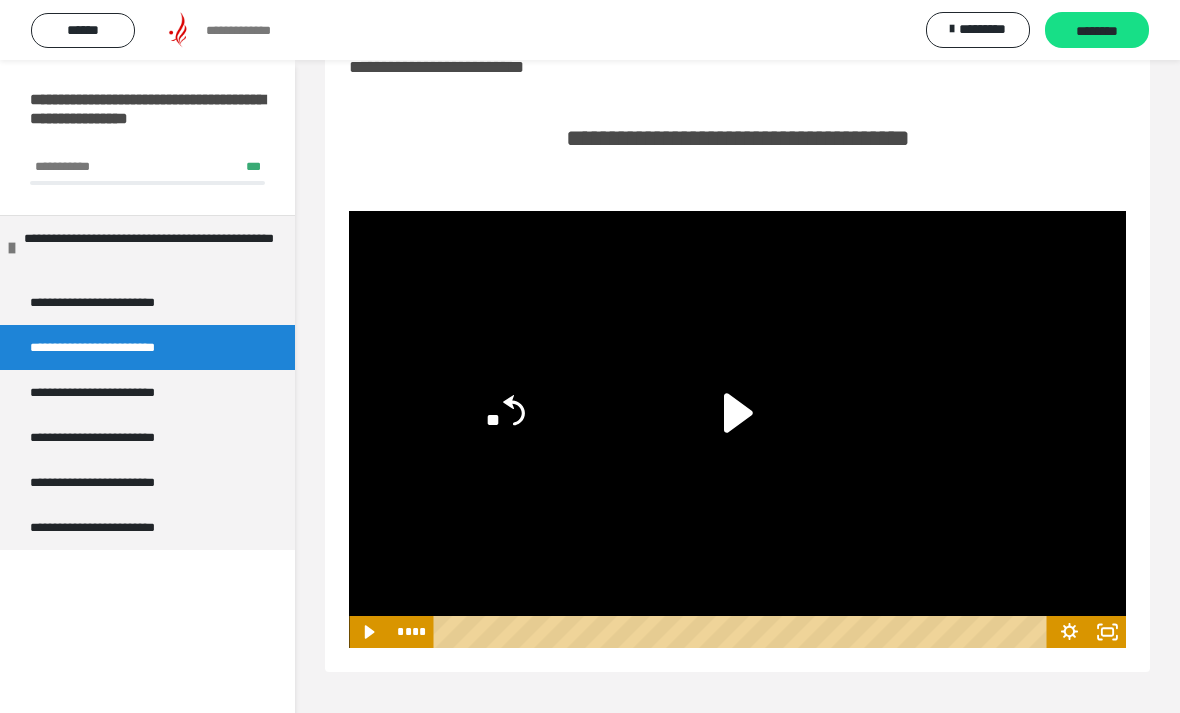 click on "** ** **" at bounding box center [737, 413] 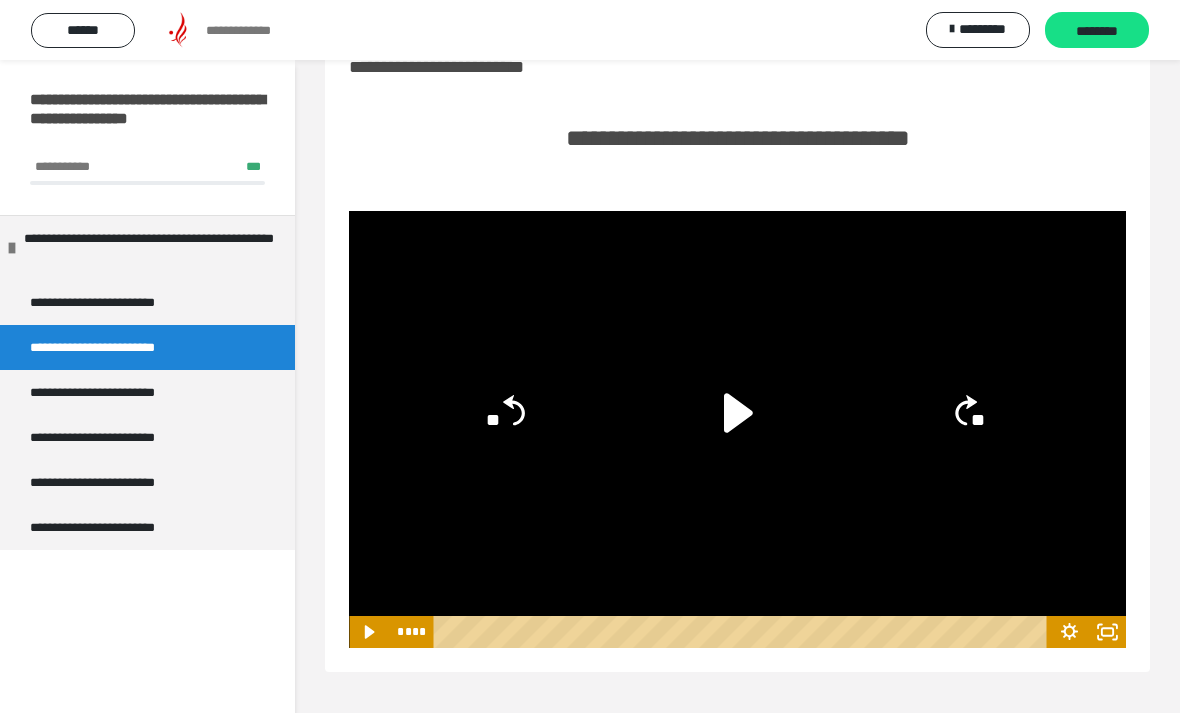 click on "**" 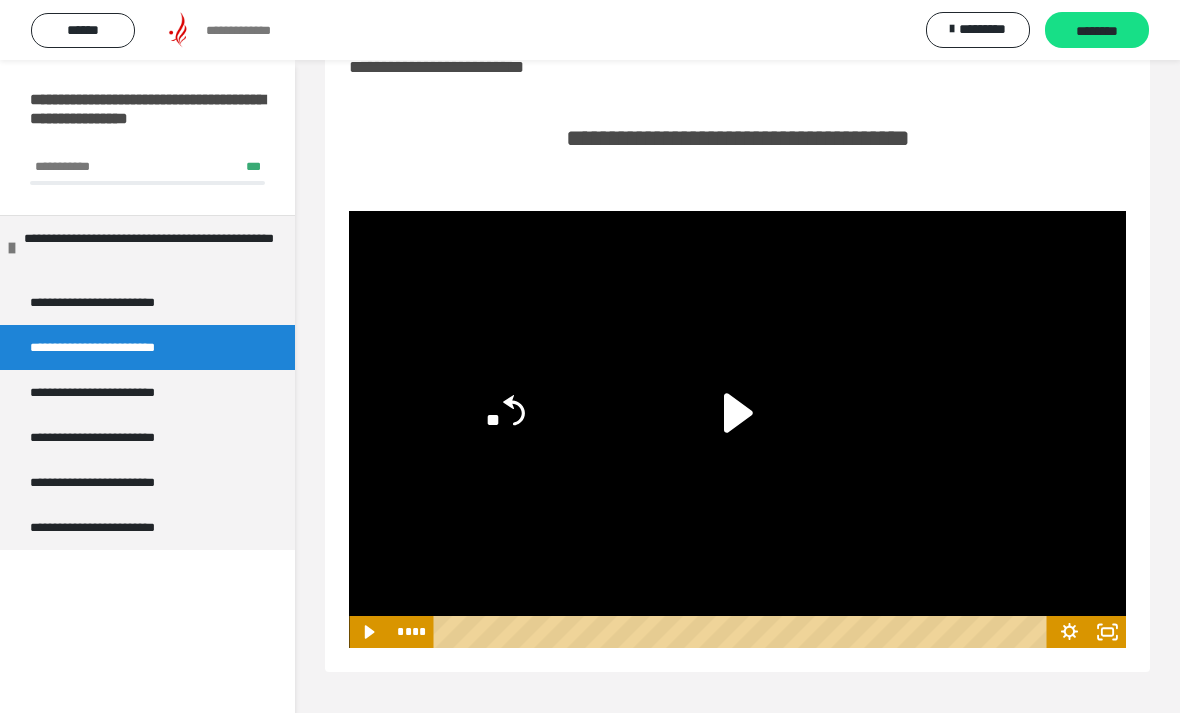 click on "** ** **" at bounding box center (737, 413) 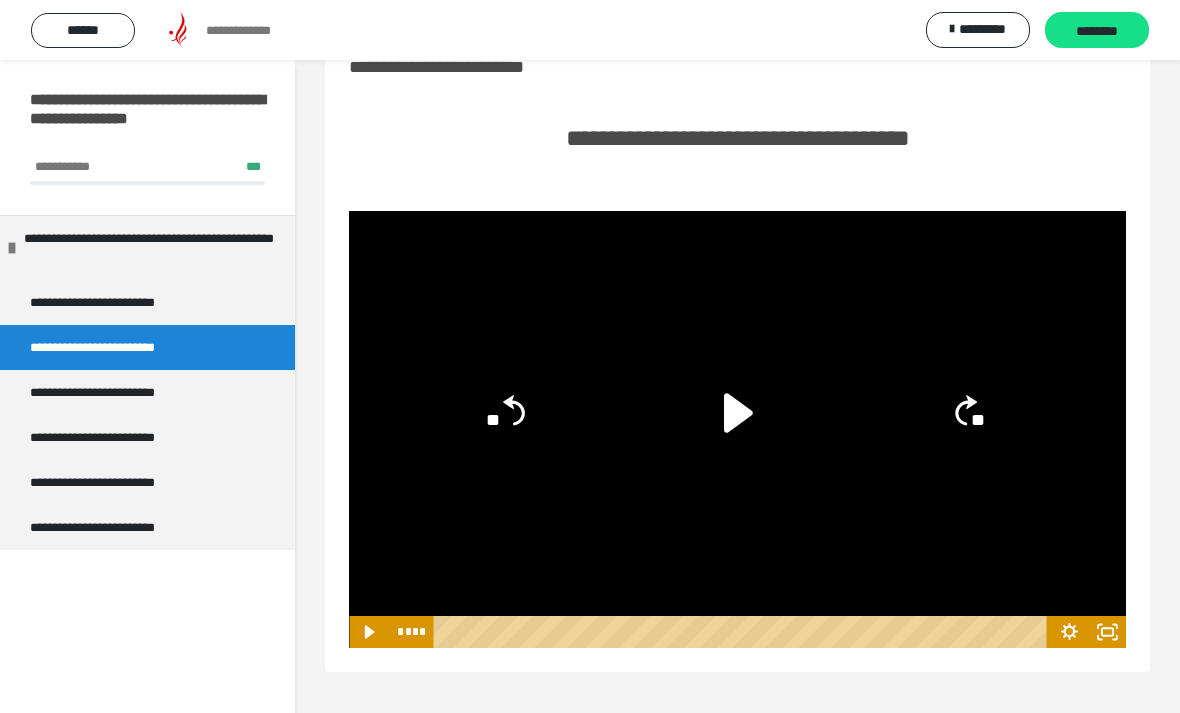 click on "**" 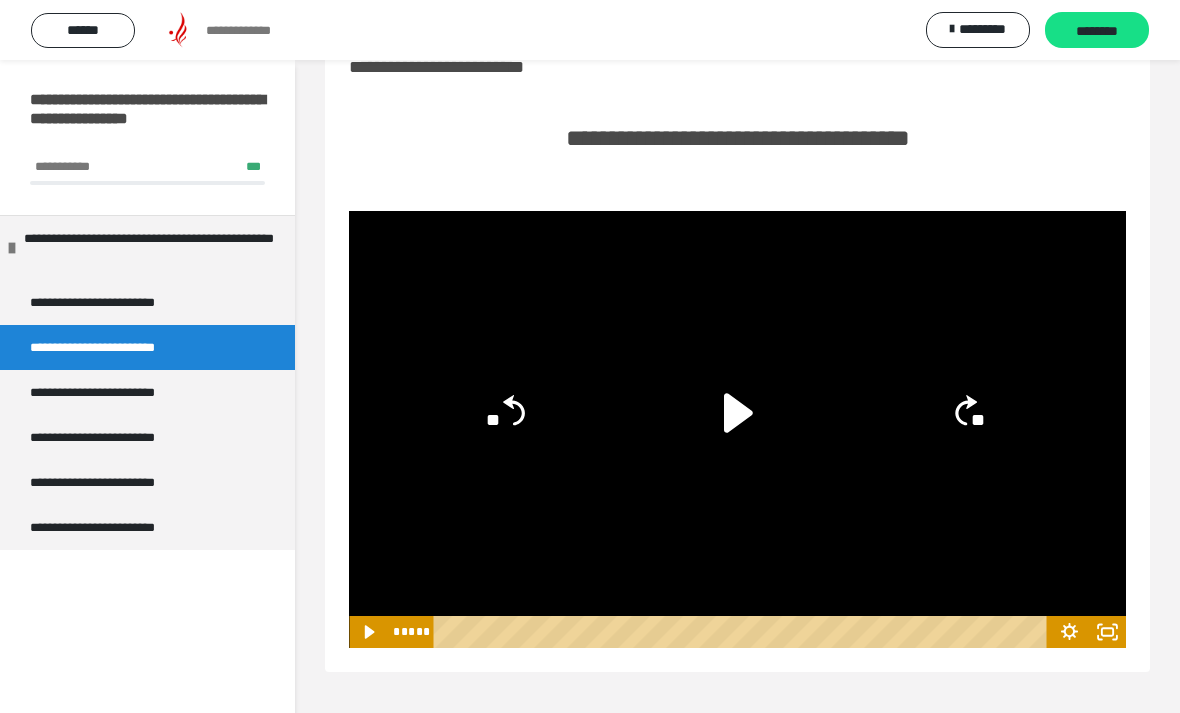 click on "** ** **" at bounding box center (737, 413) 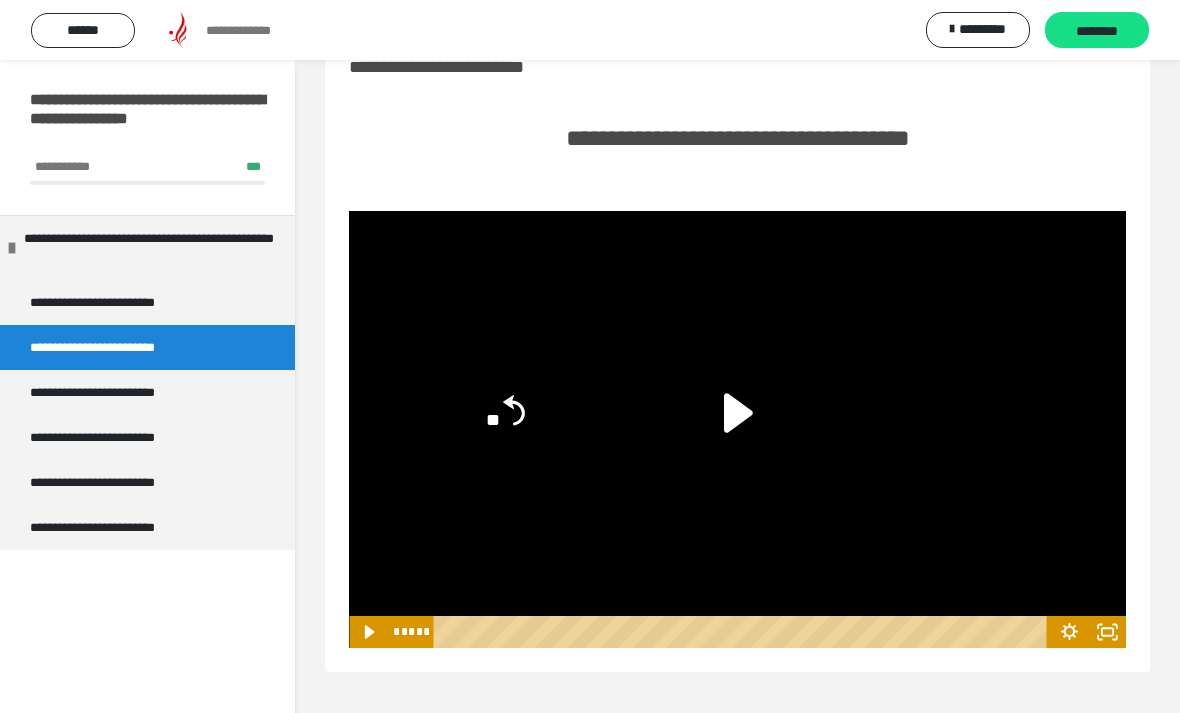 click on "** ** **" at bounding box center [737, 413] 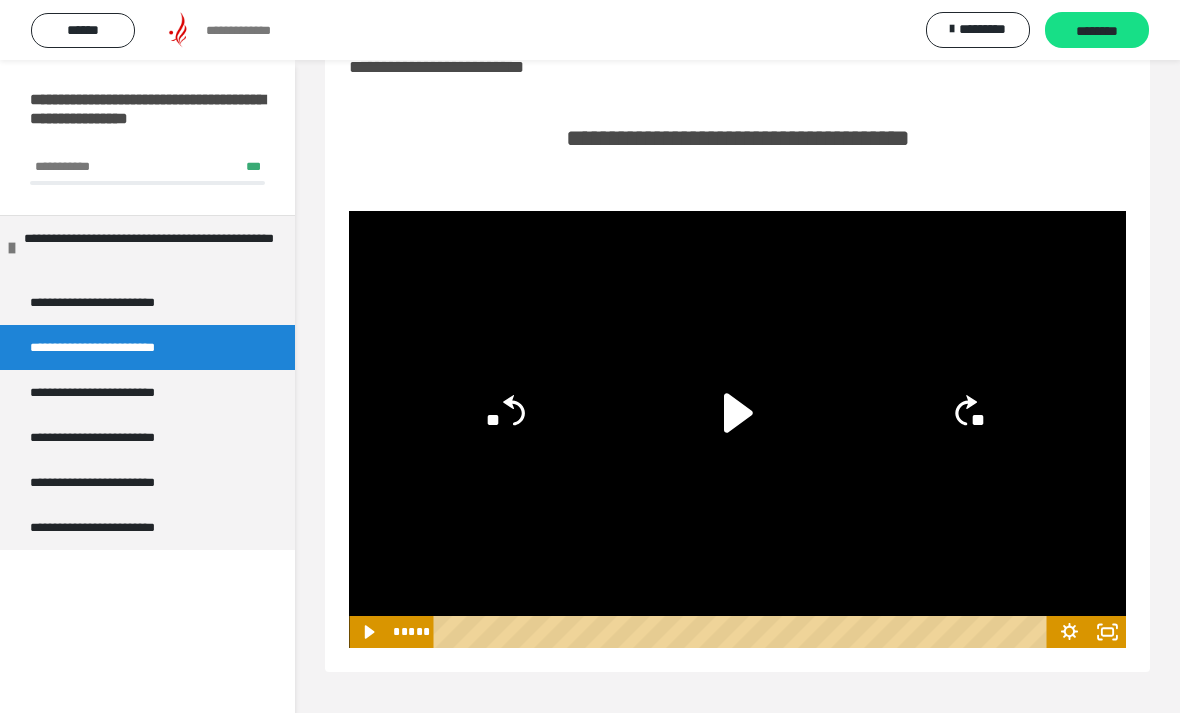 click on "**" 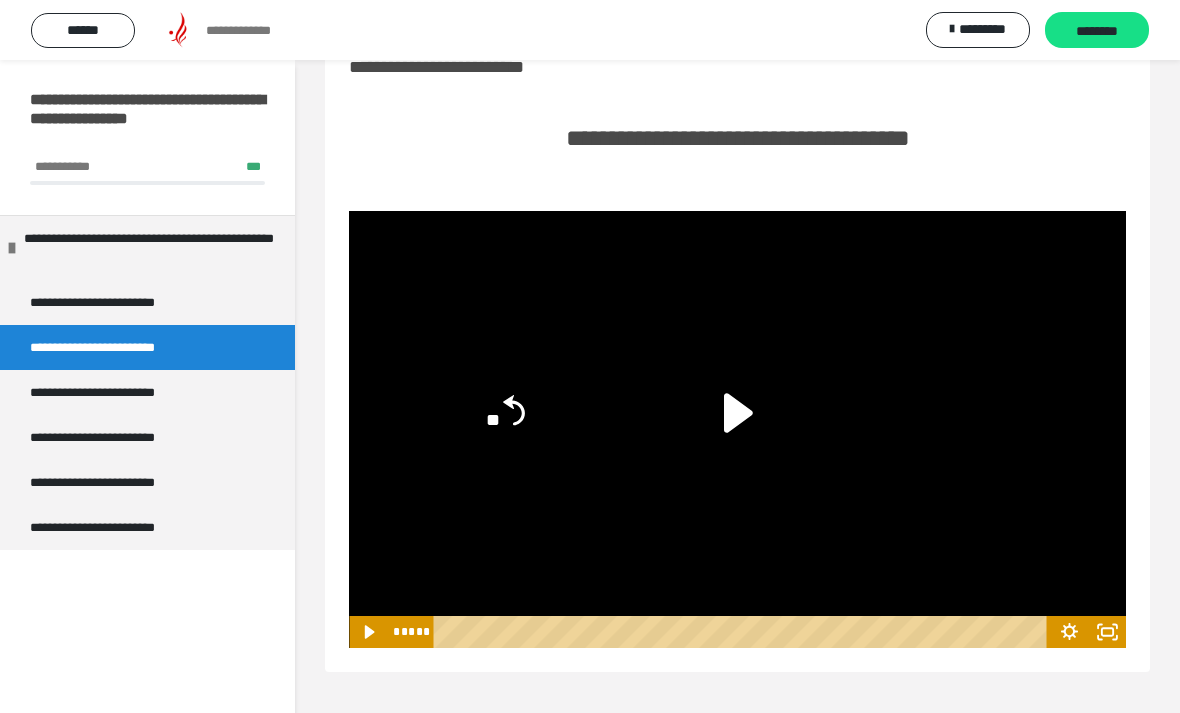 click on "** ** **" at bounding box center [737, 413] 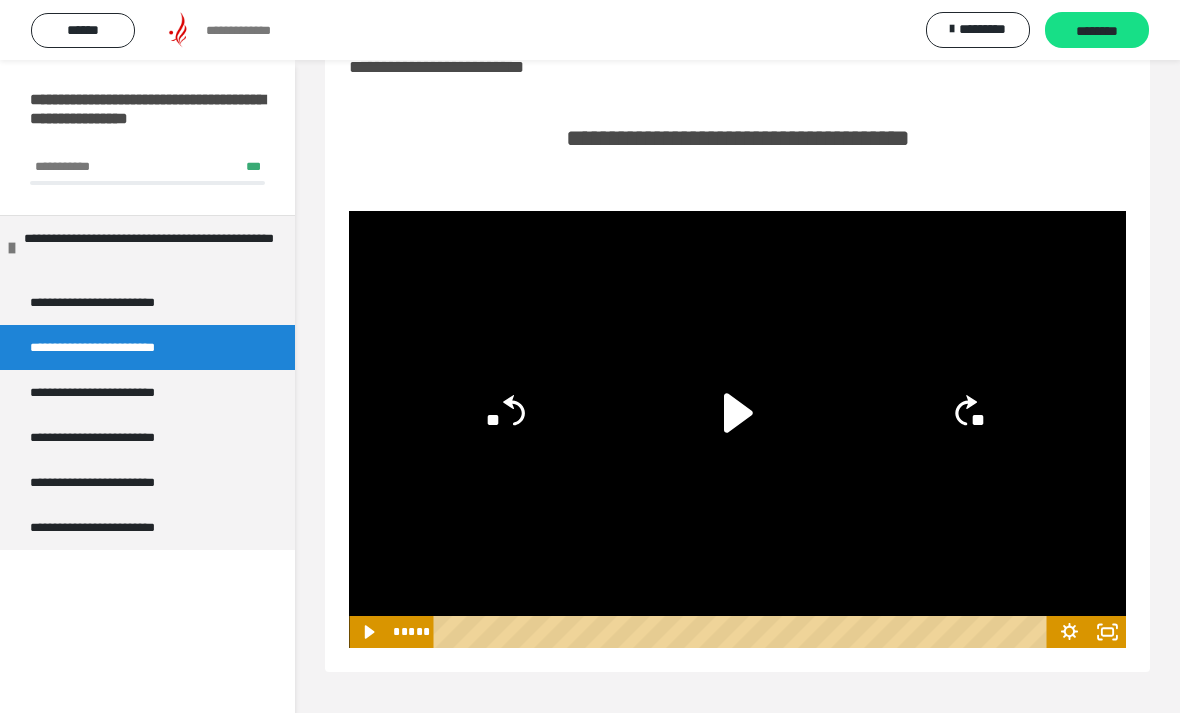 click on "**" 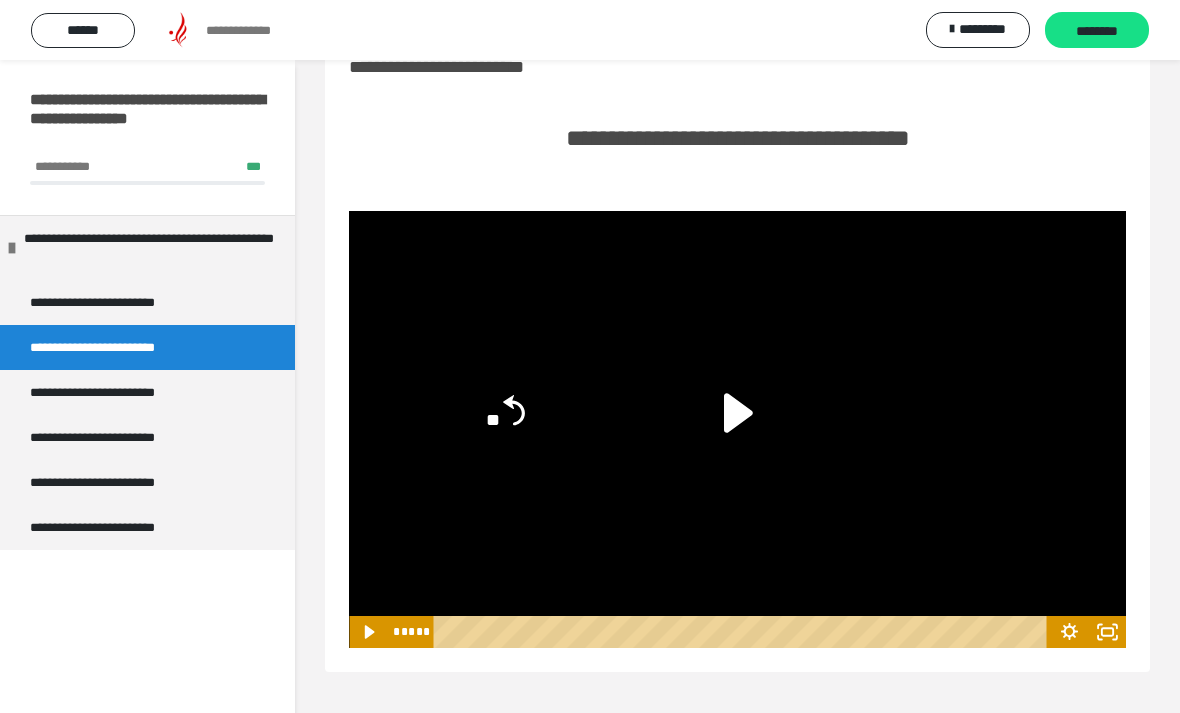 click on "** ** **" at bounding box center [737, 413] 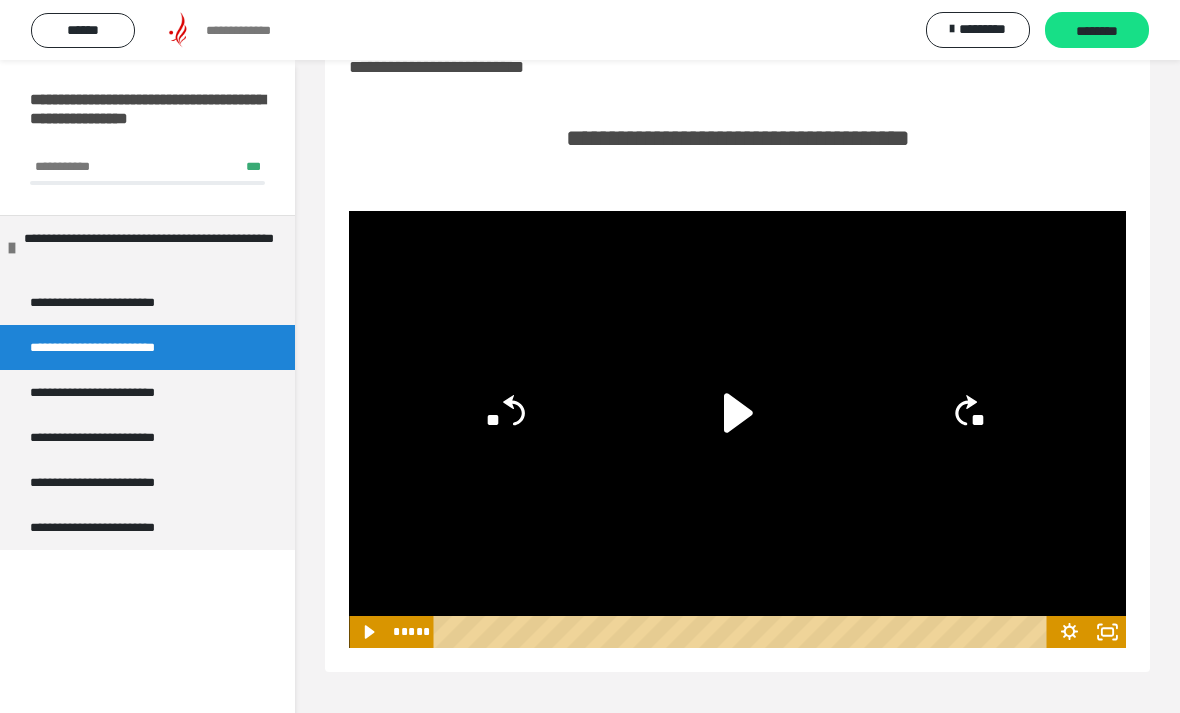 click on "**" 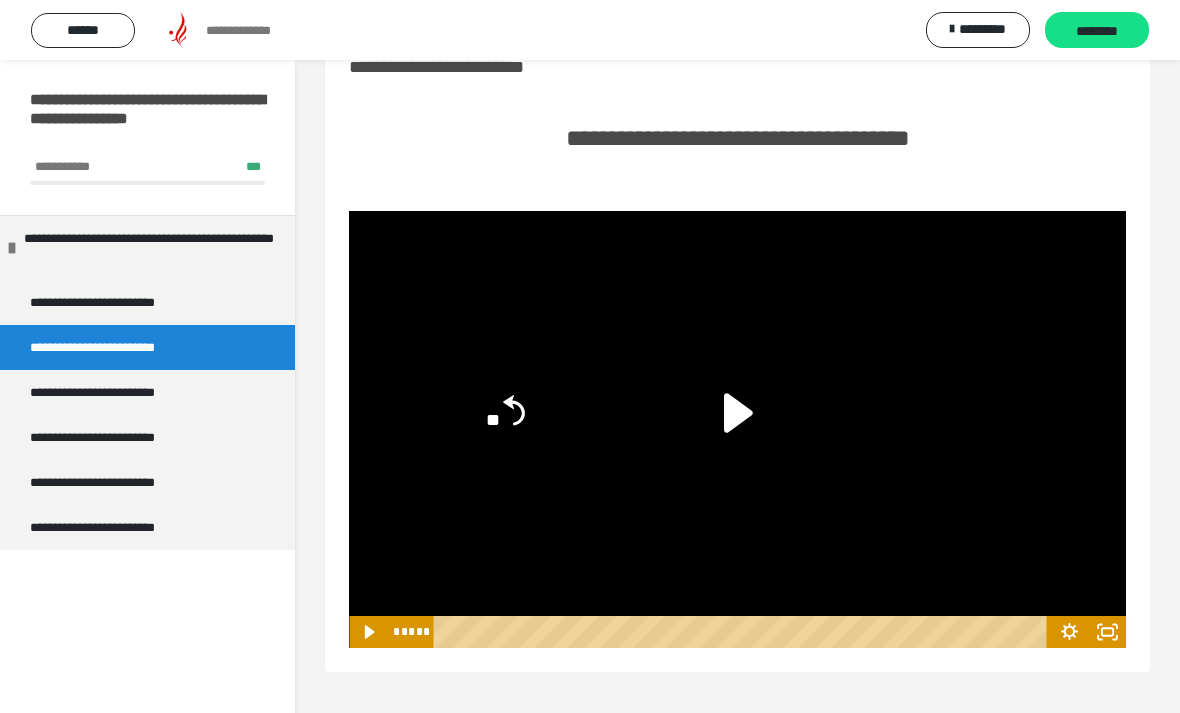 click on "** ** **" at bounding box center (737, 413) 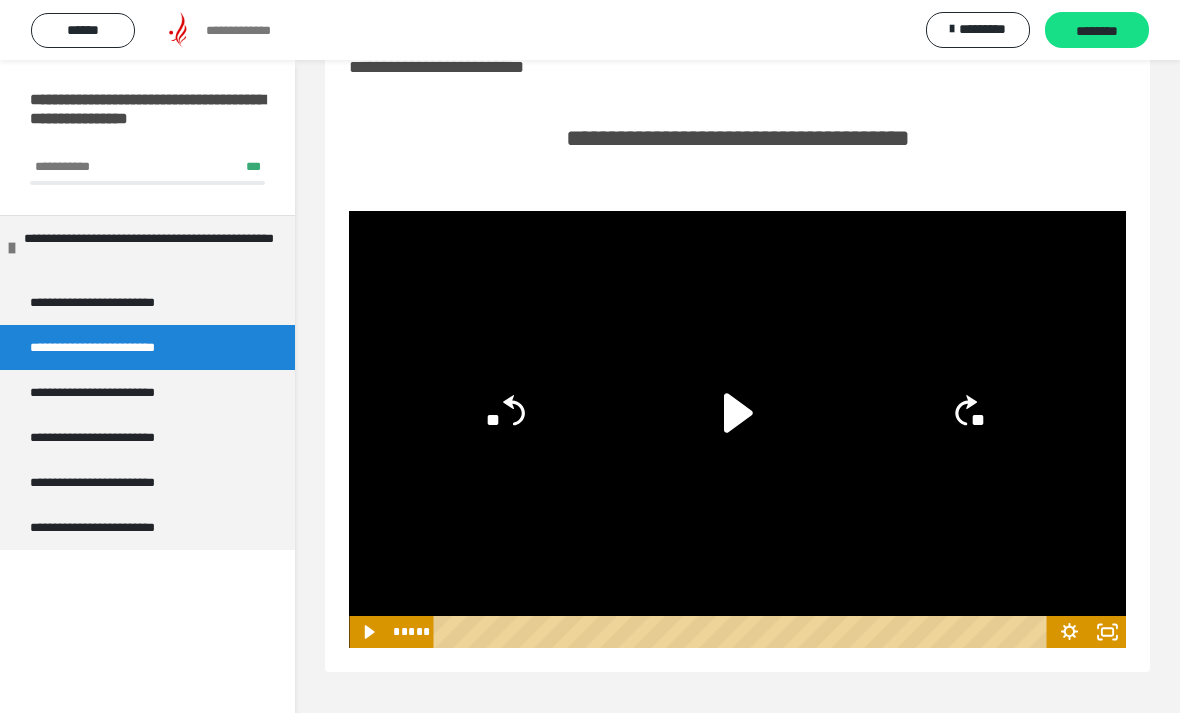 click on "**" 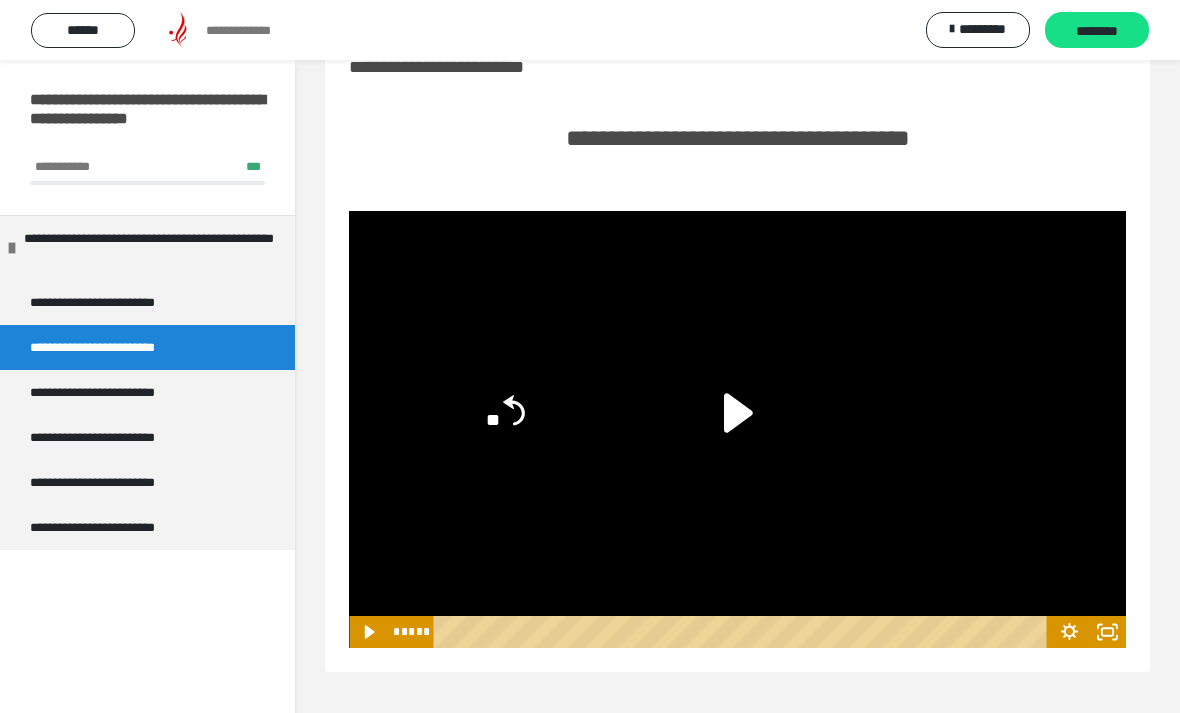 click on "** ** **" at bounding box center (737, 413) 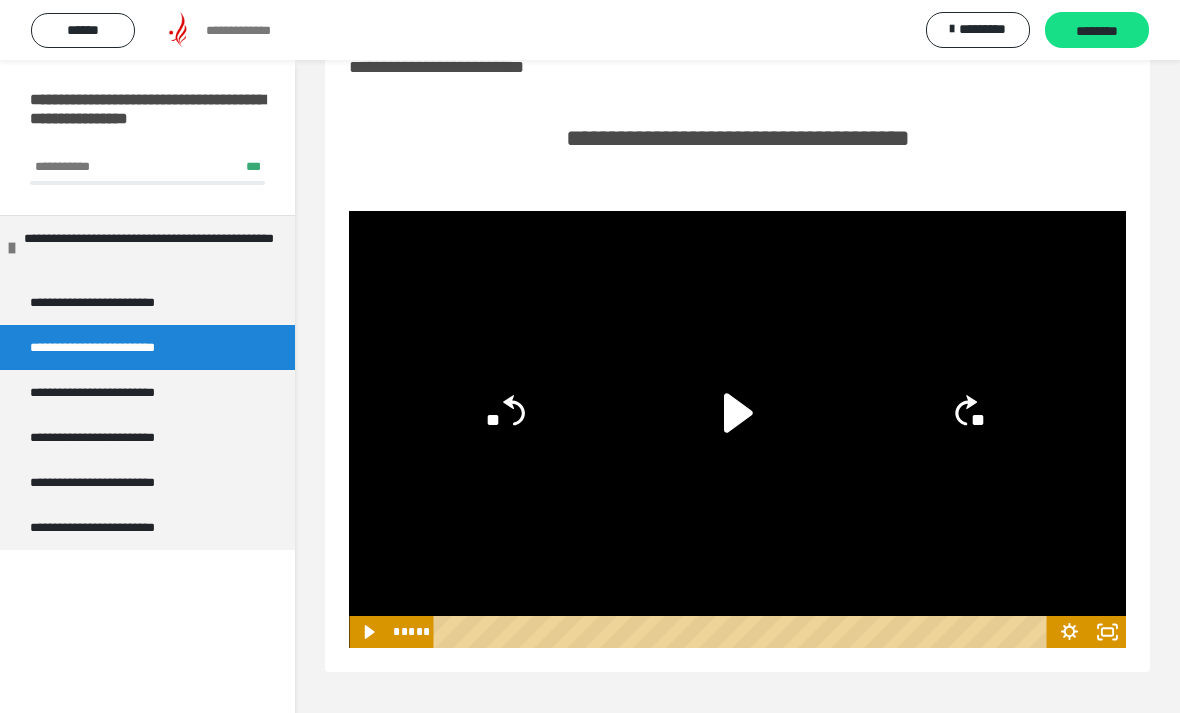 click on "**" 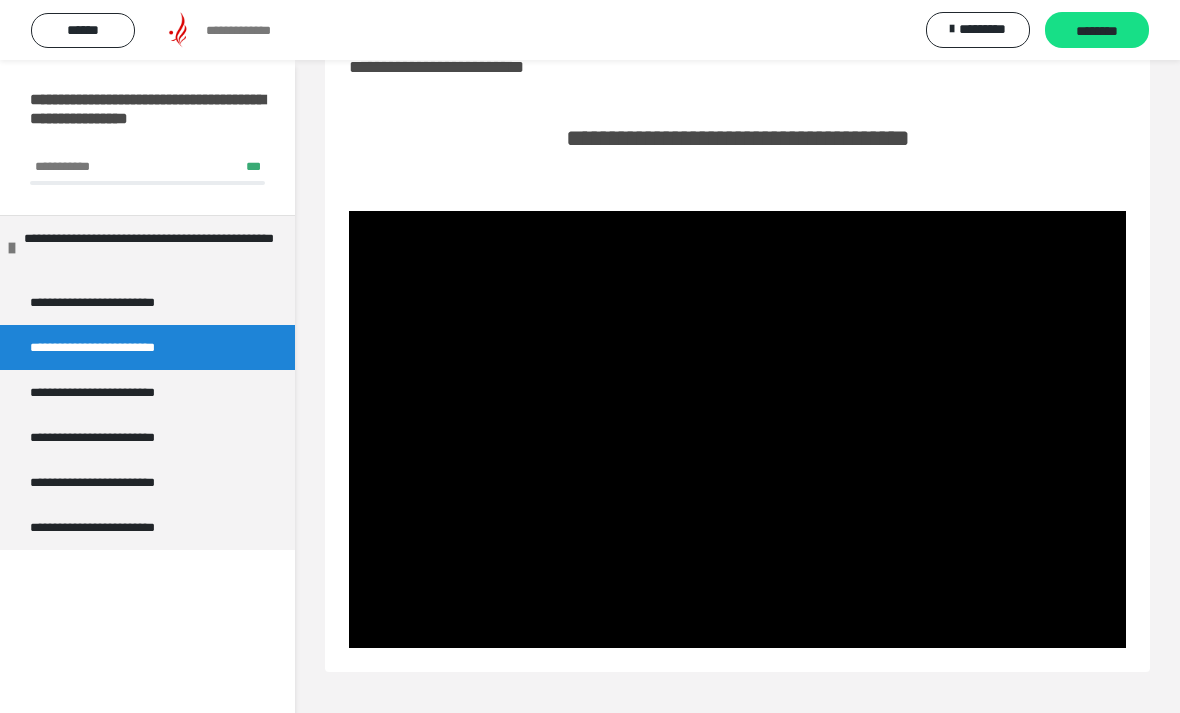 click at bounding box center [737, 429] 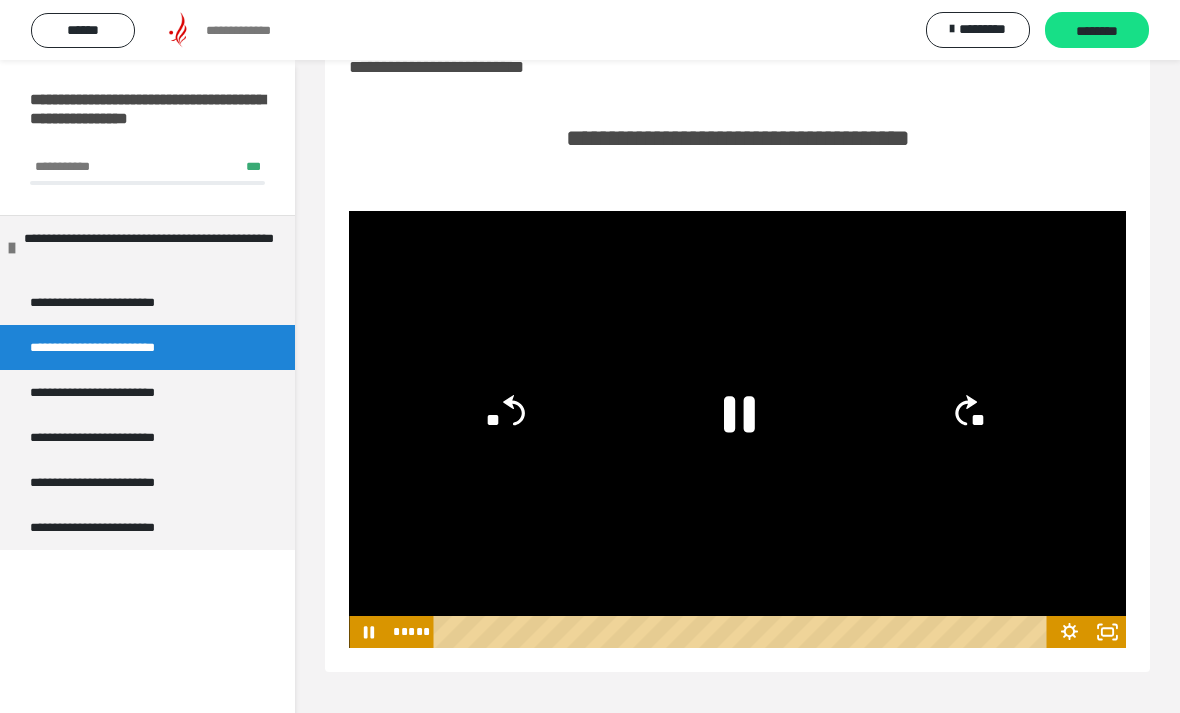 click 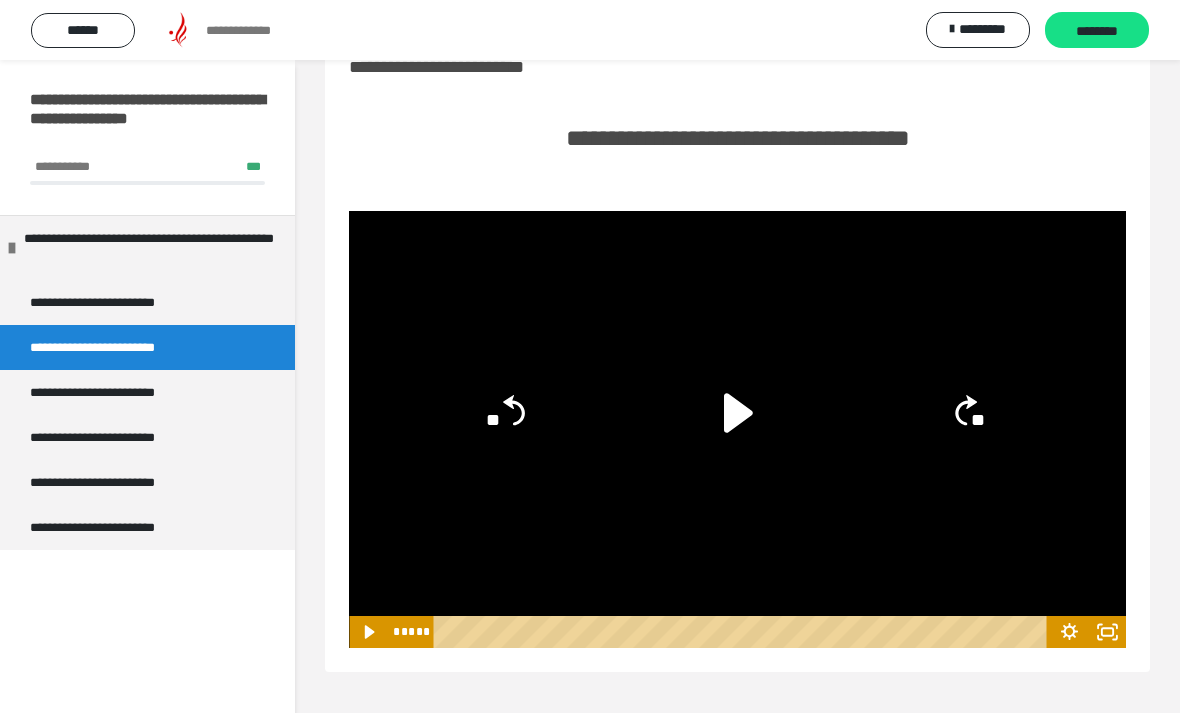 click 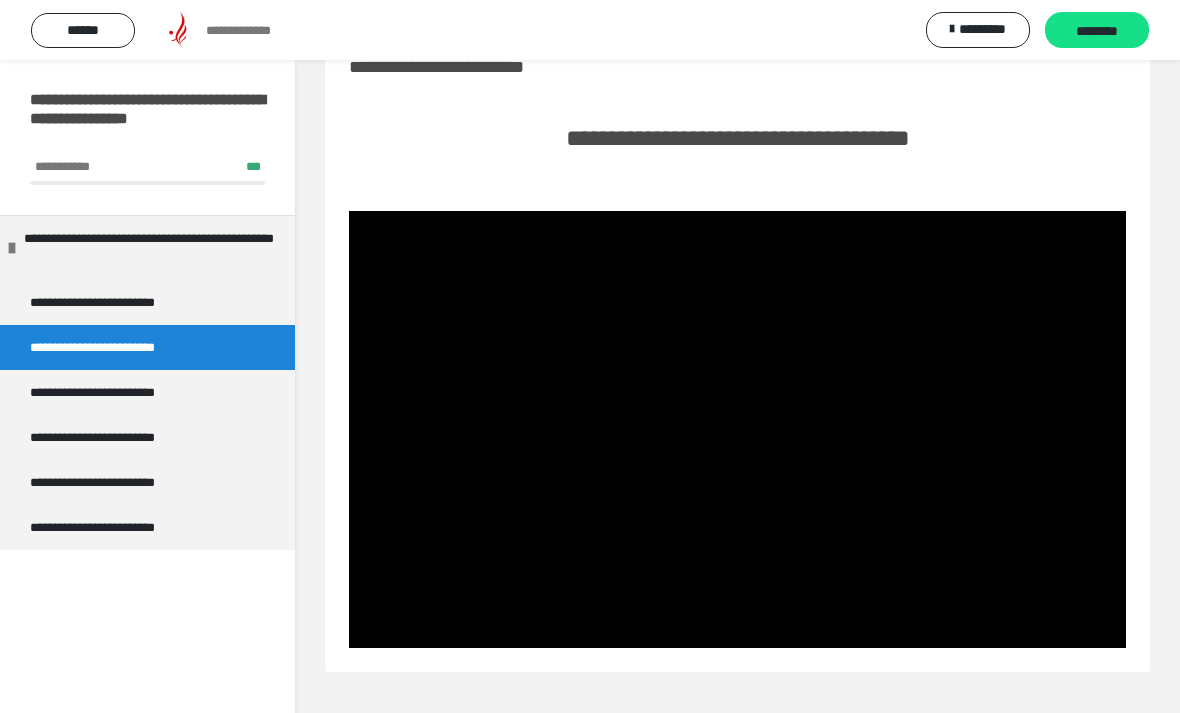 click on "**********" at bounding box center (590, 326) 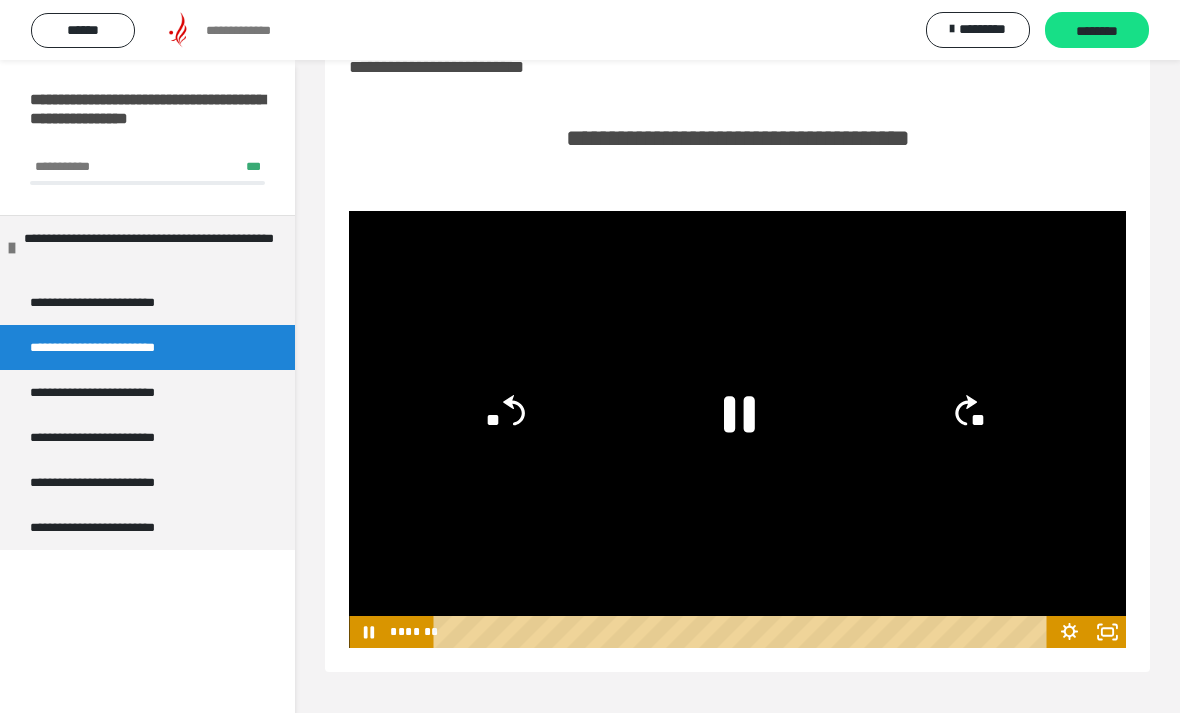 click 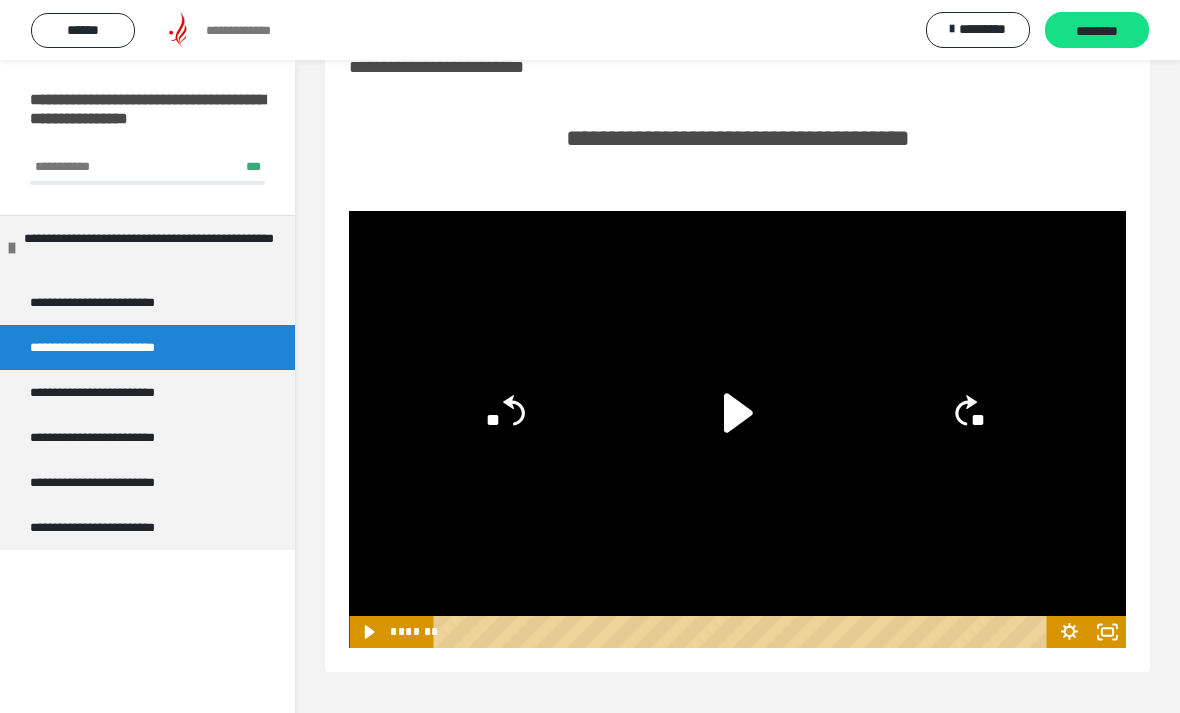 click 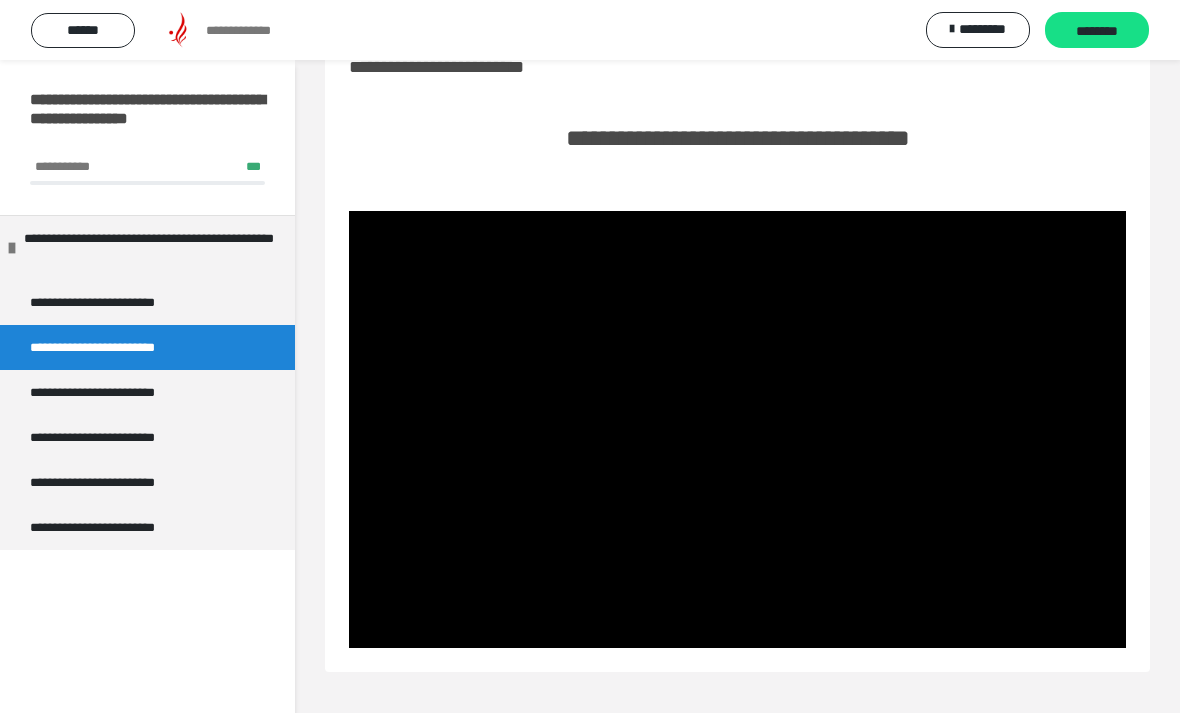 click at bounding box center (737, 429) 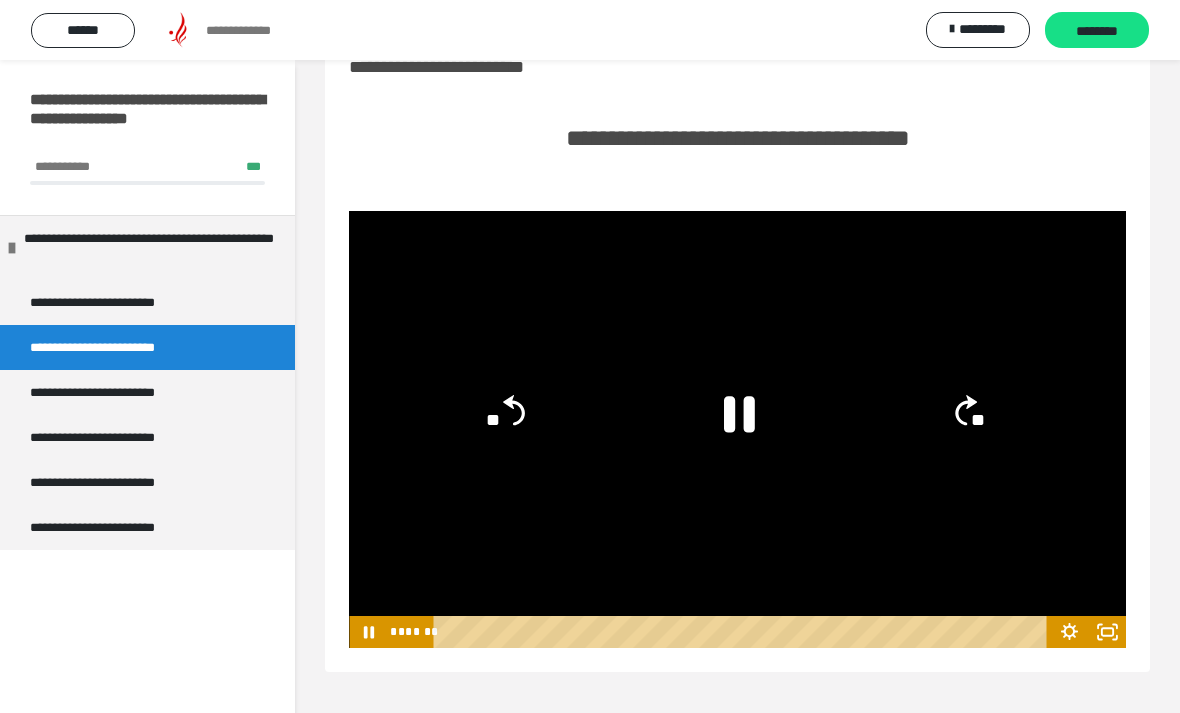click 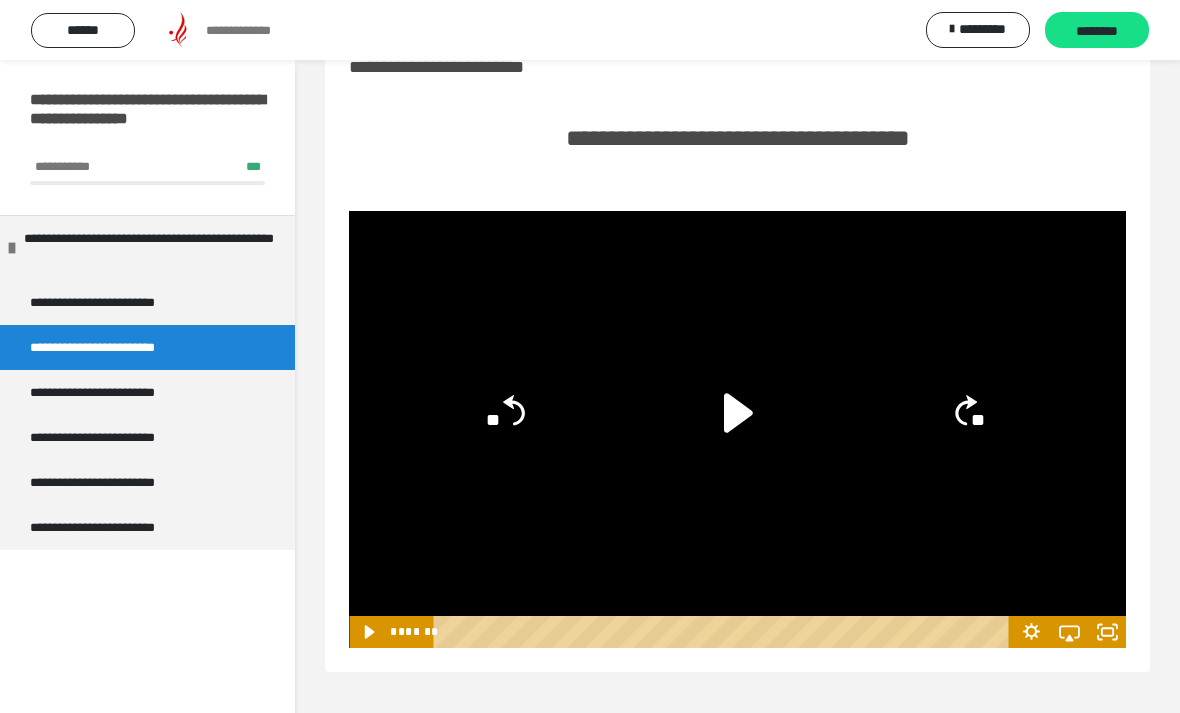 click at bounding box center (725, 632) 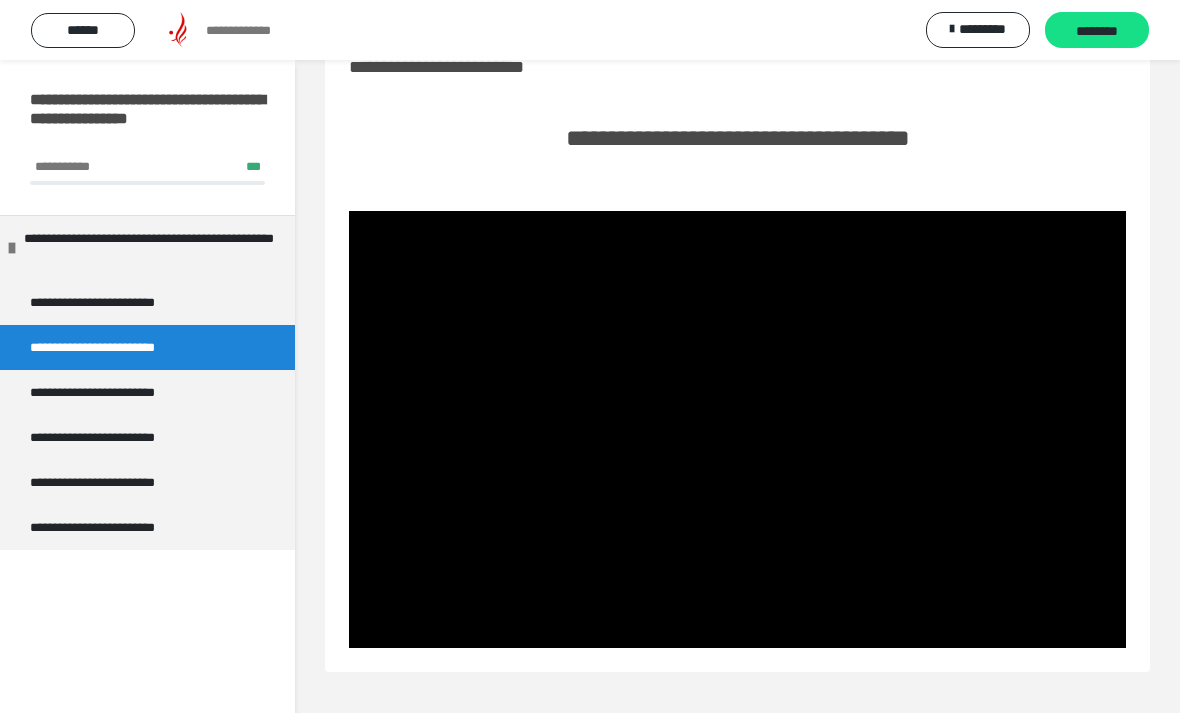 click at bounding box center (737, 429) 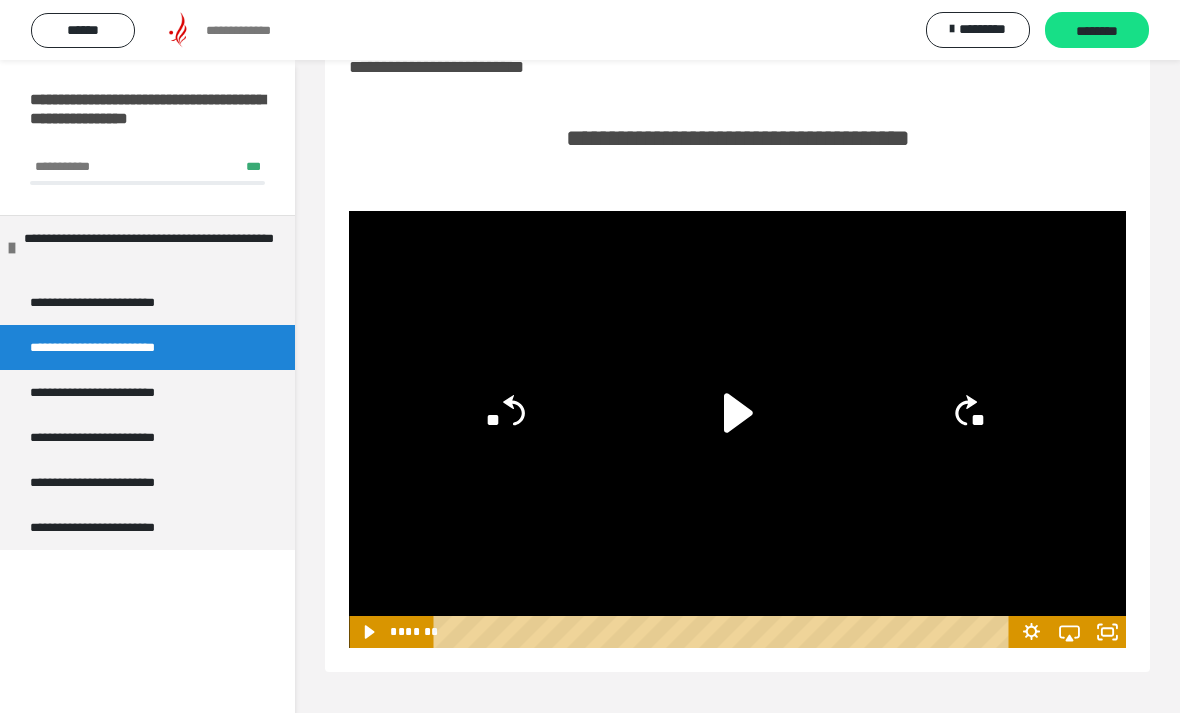 click on "**" 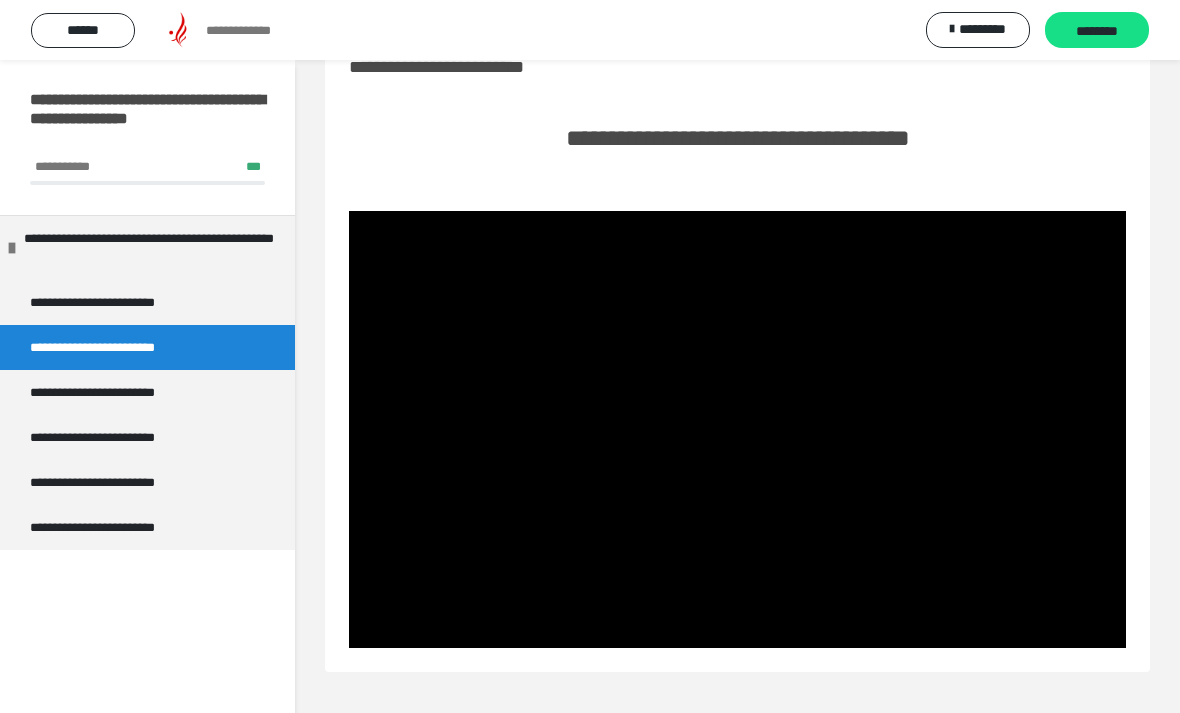click on "**********" at bounding box center [737, 351] 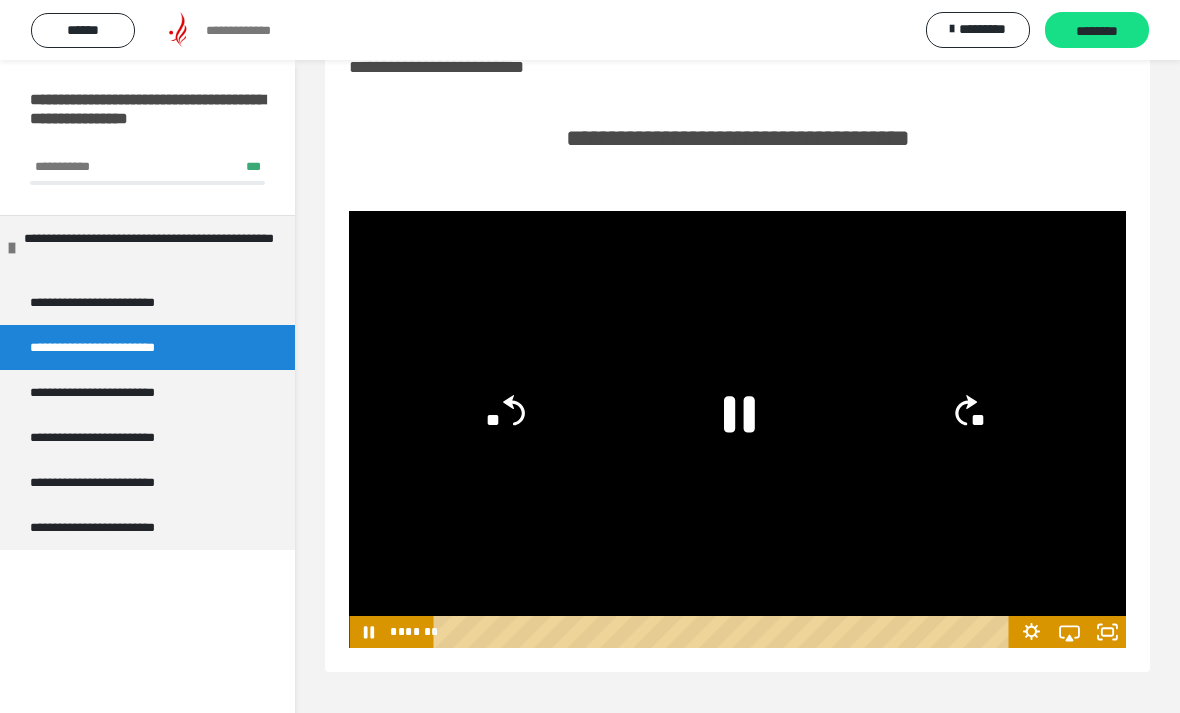 click 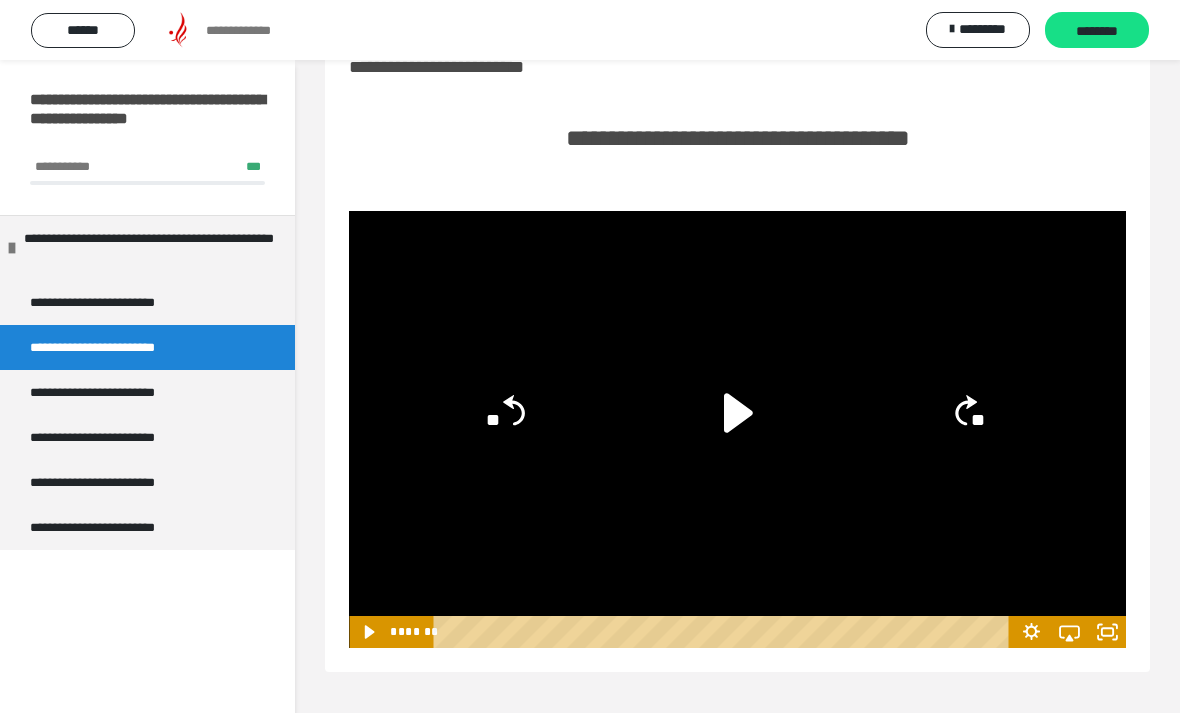 click on "**" 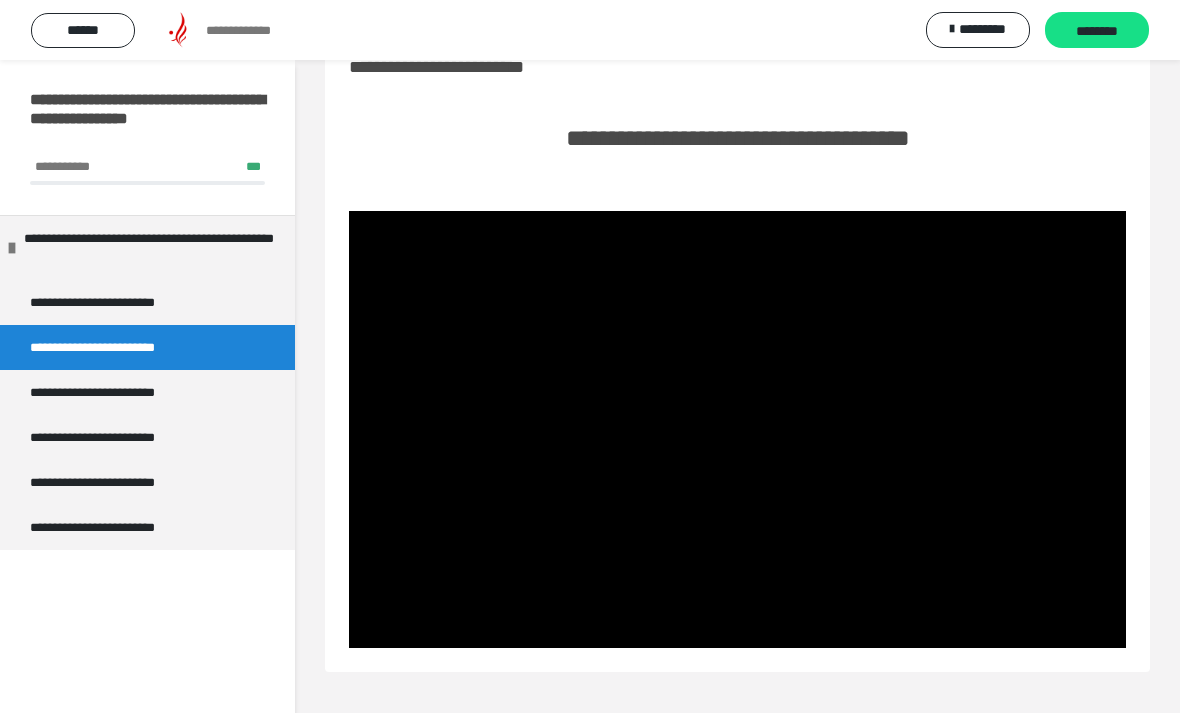 click at bounding box center [737, 429] 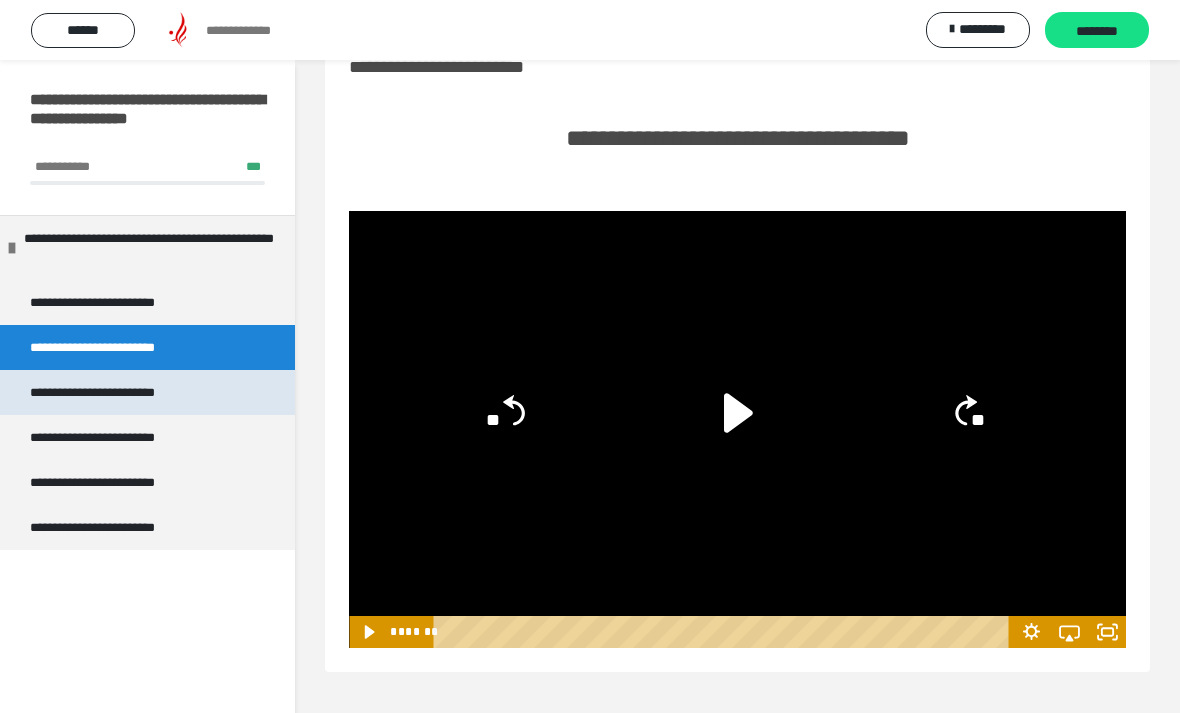 click on "**********" at bounding box center (112, 392) 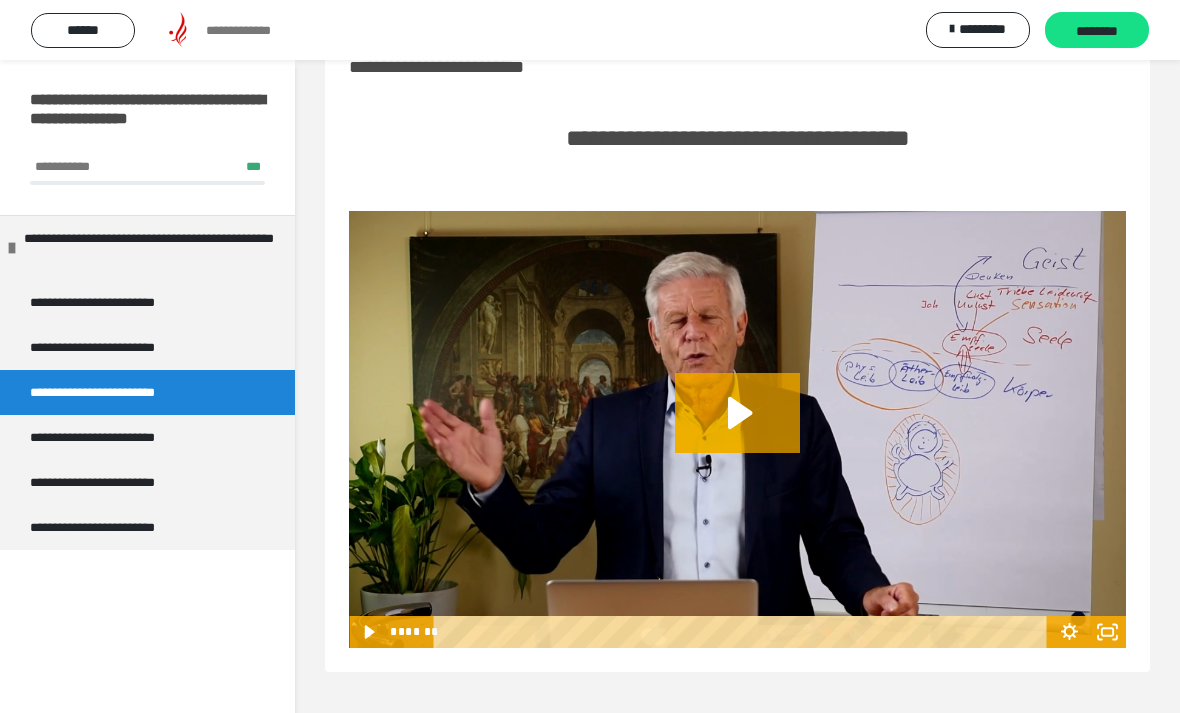 click 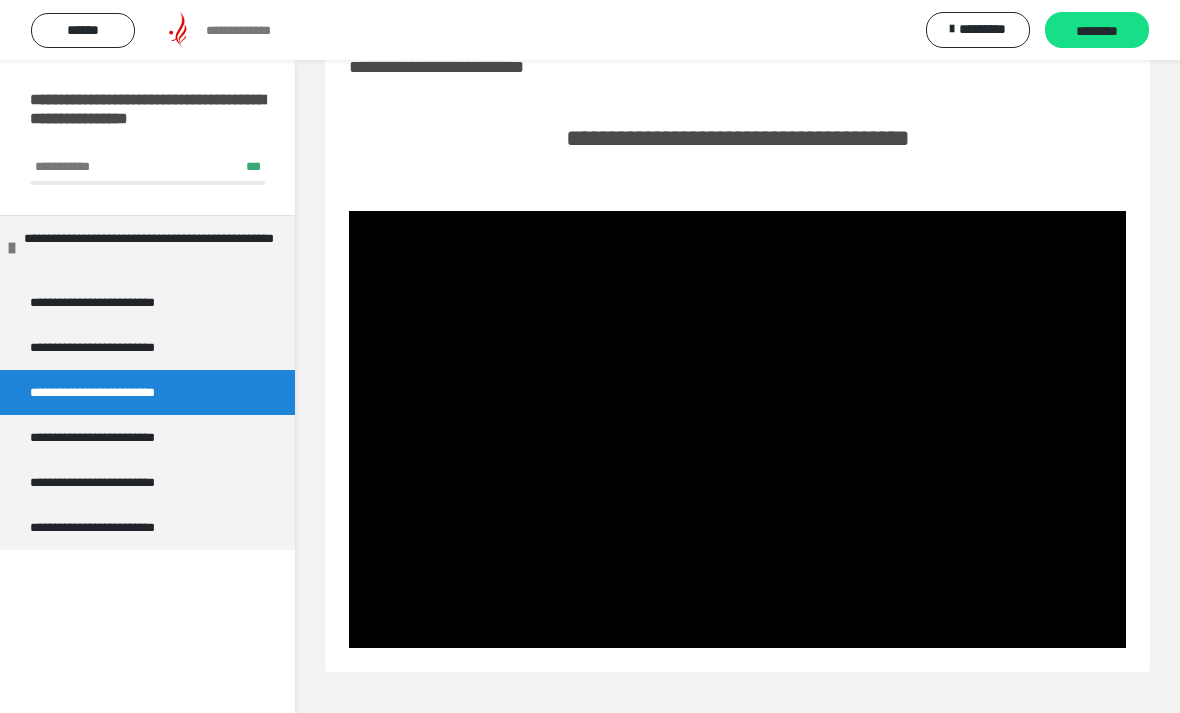 click at bounding box center (737, 429) 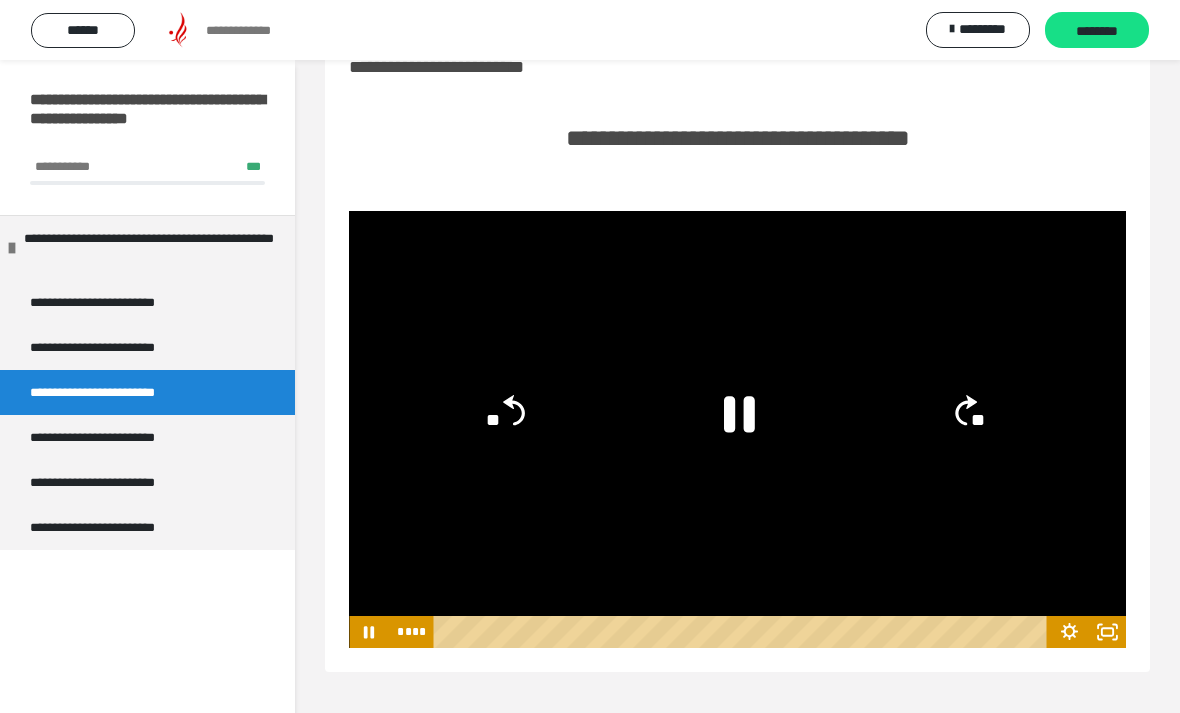 click 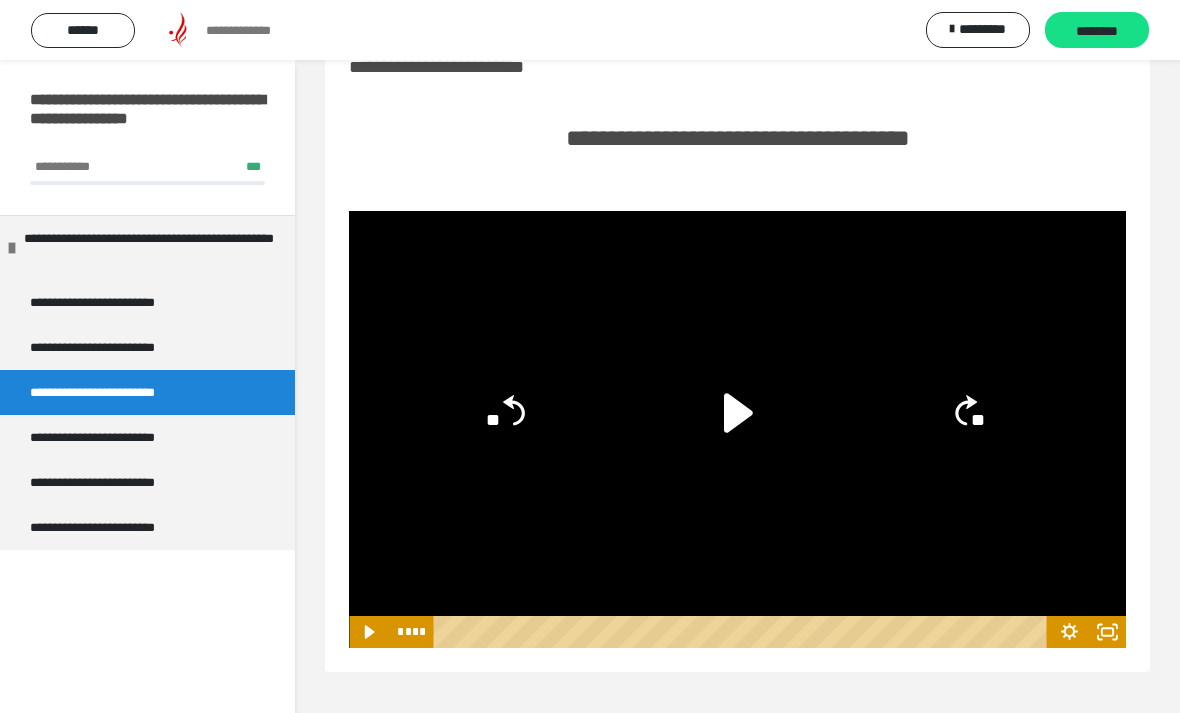 click 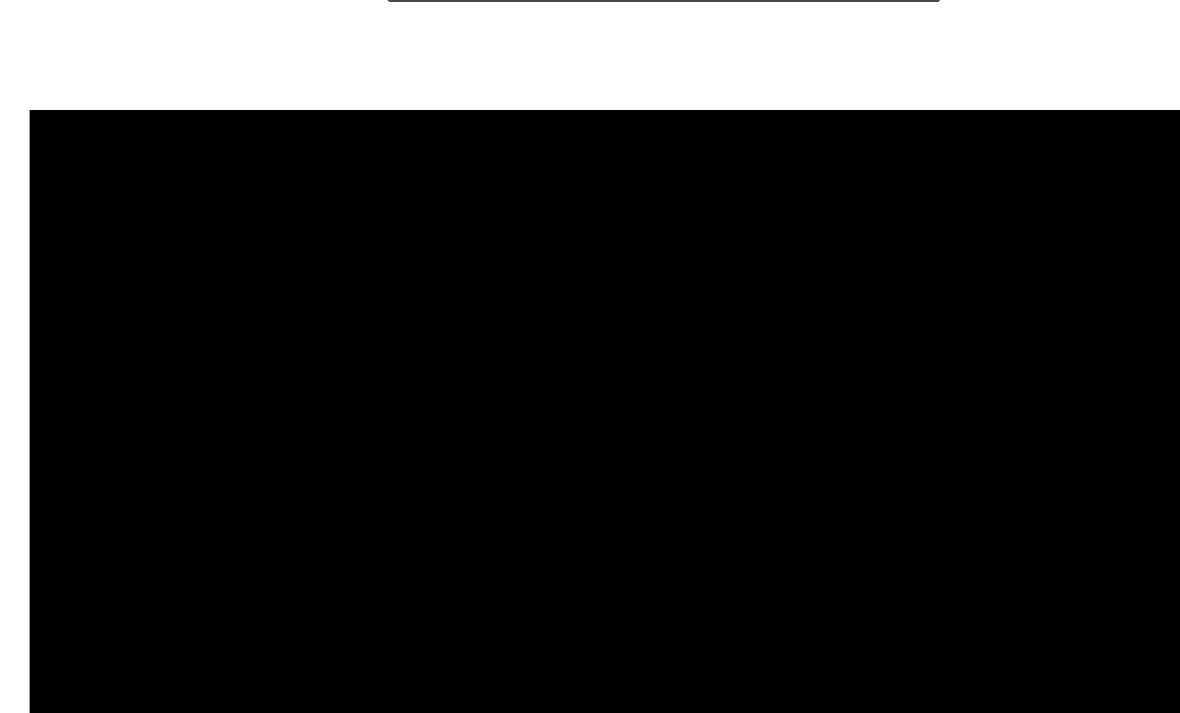 click at bounding box center [737, 429] 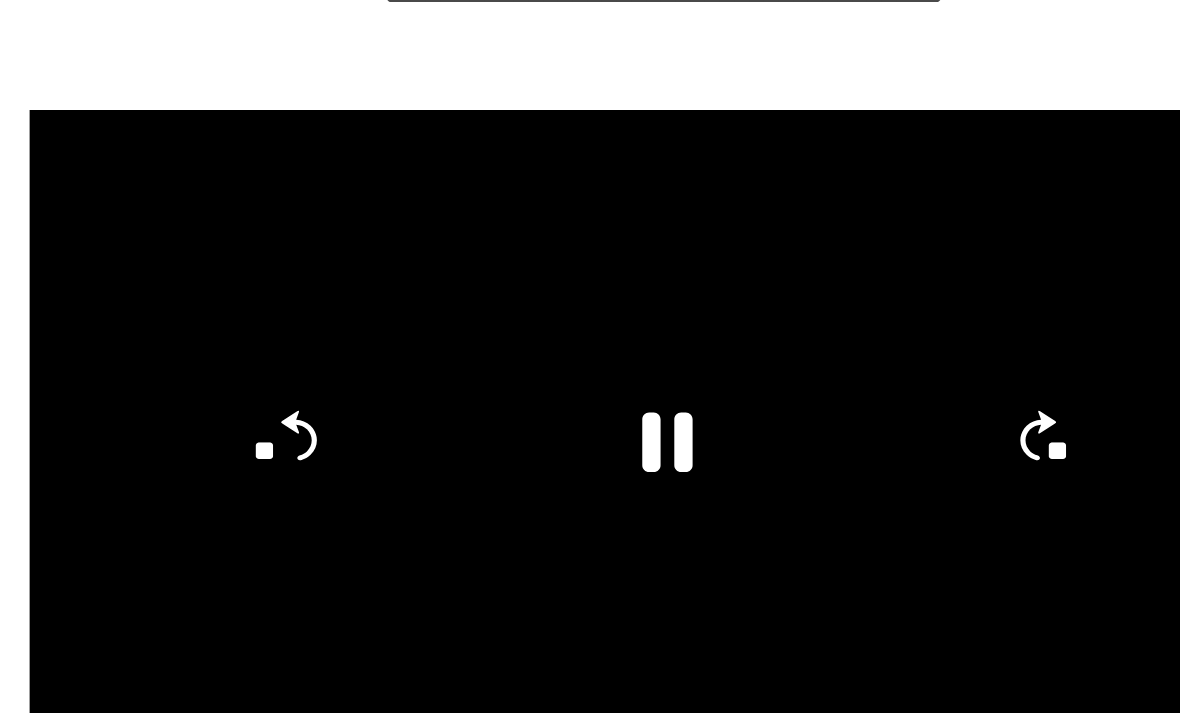 click 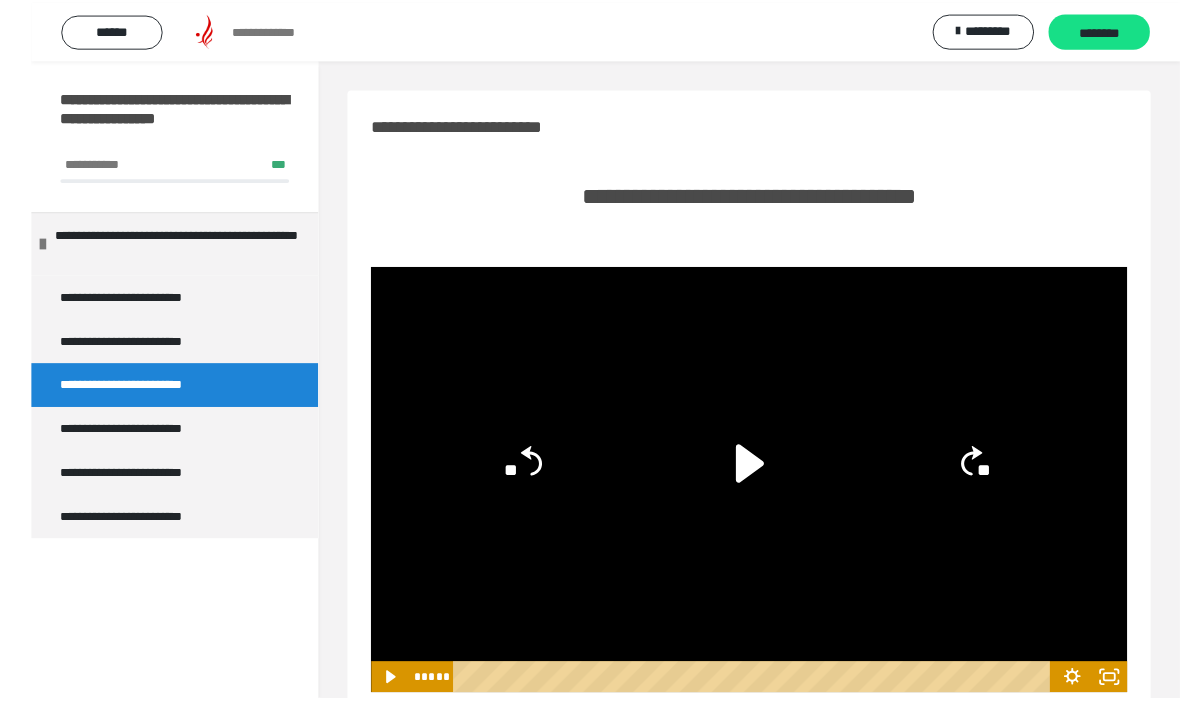 scroll, scrollTop: 124, scrollLeft: 0, axis: vertical 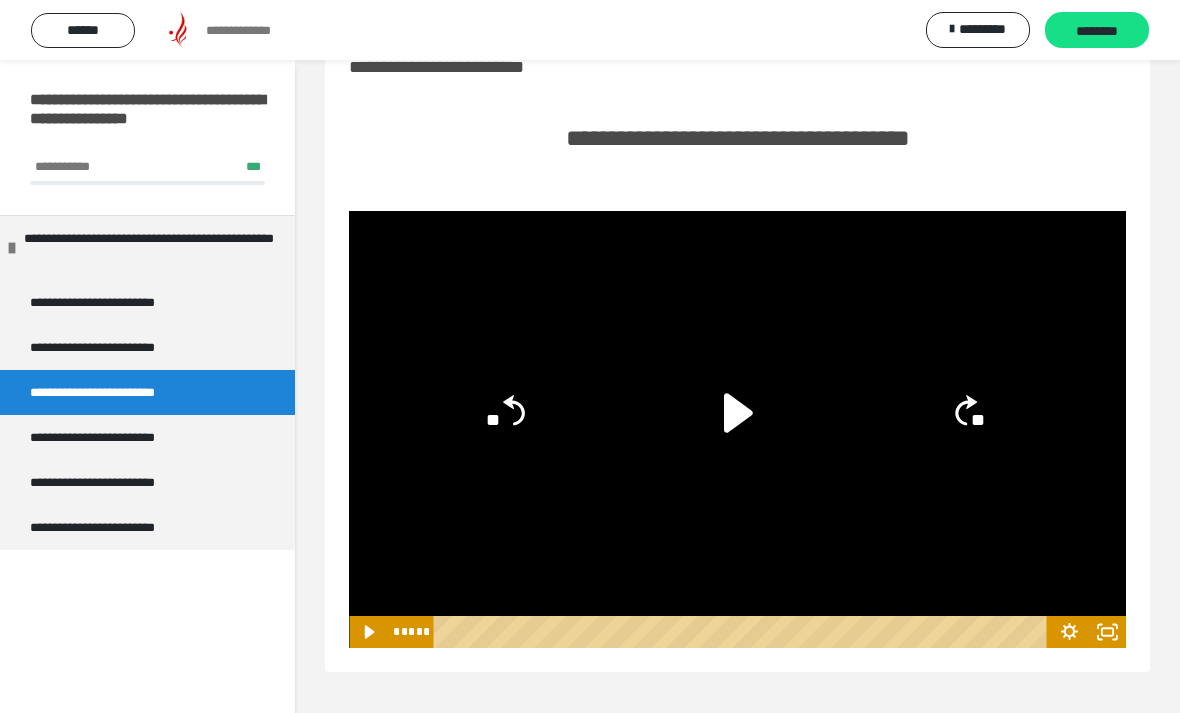 click 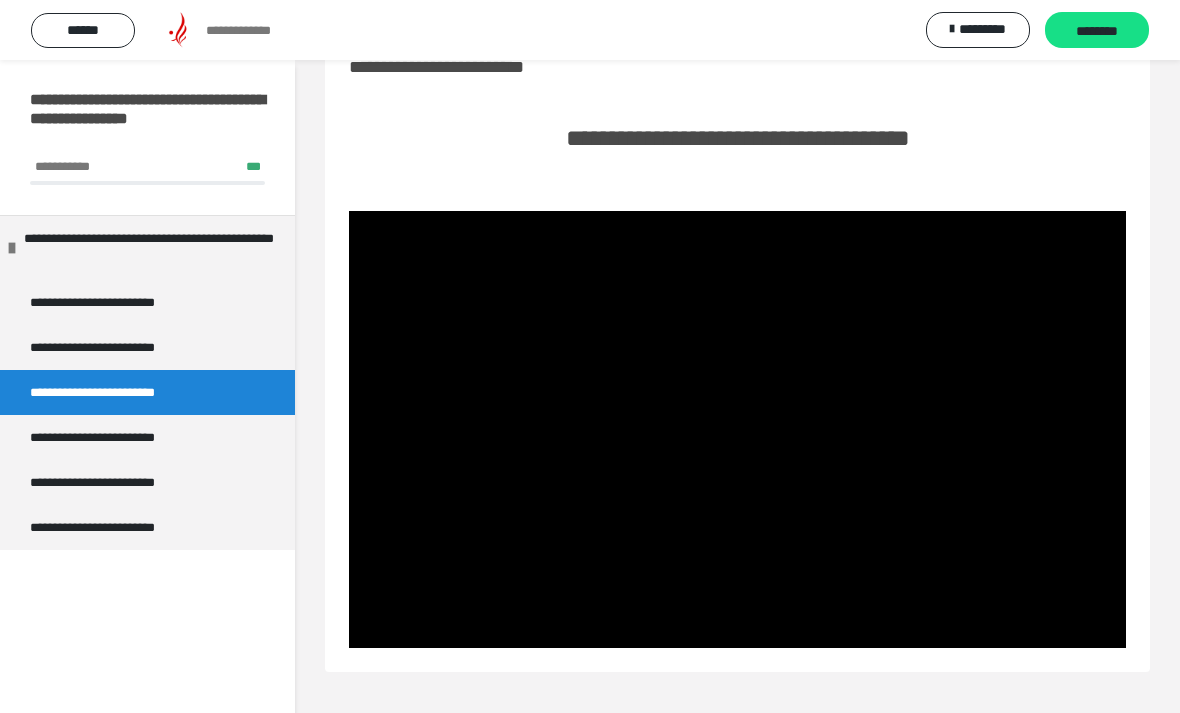 click at bounding box center (737, 429) 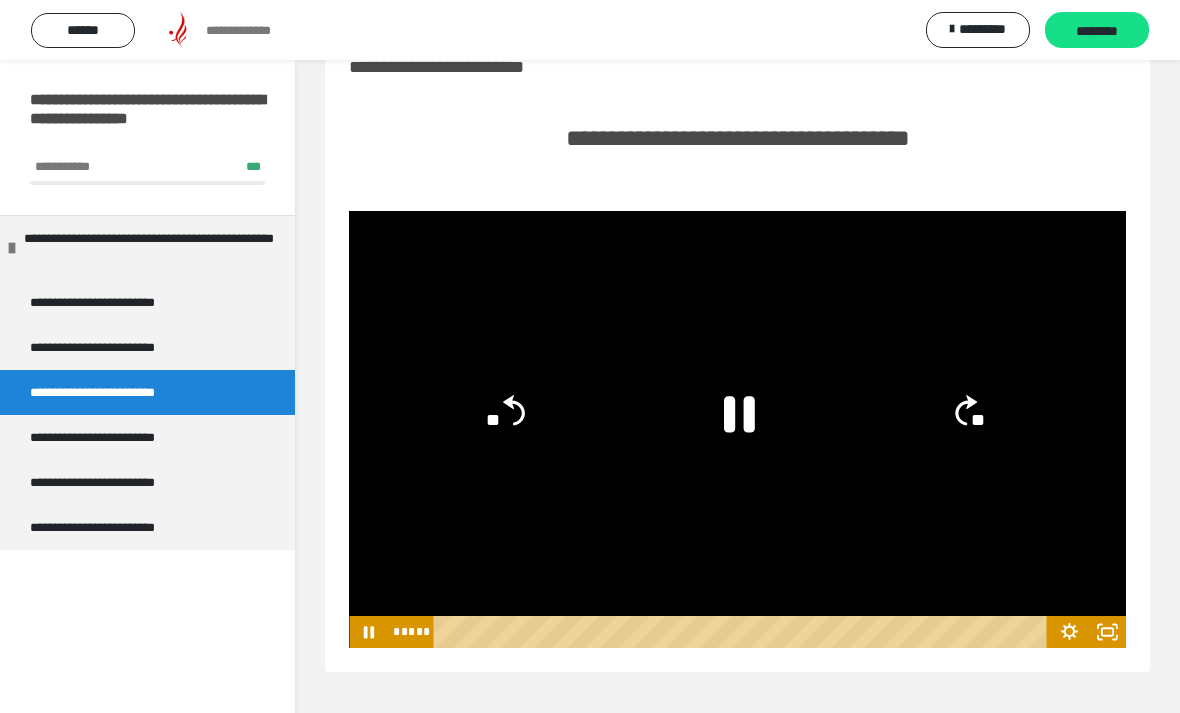 click 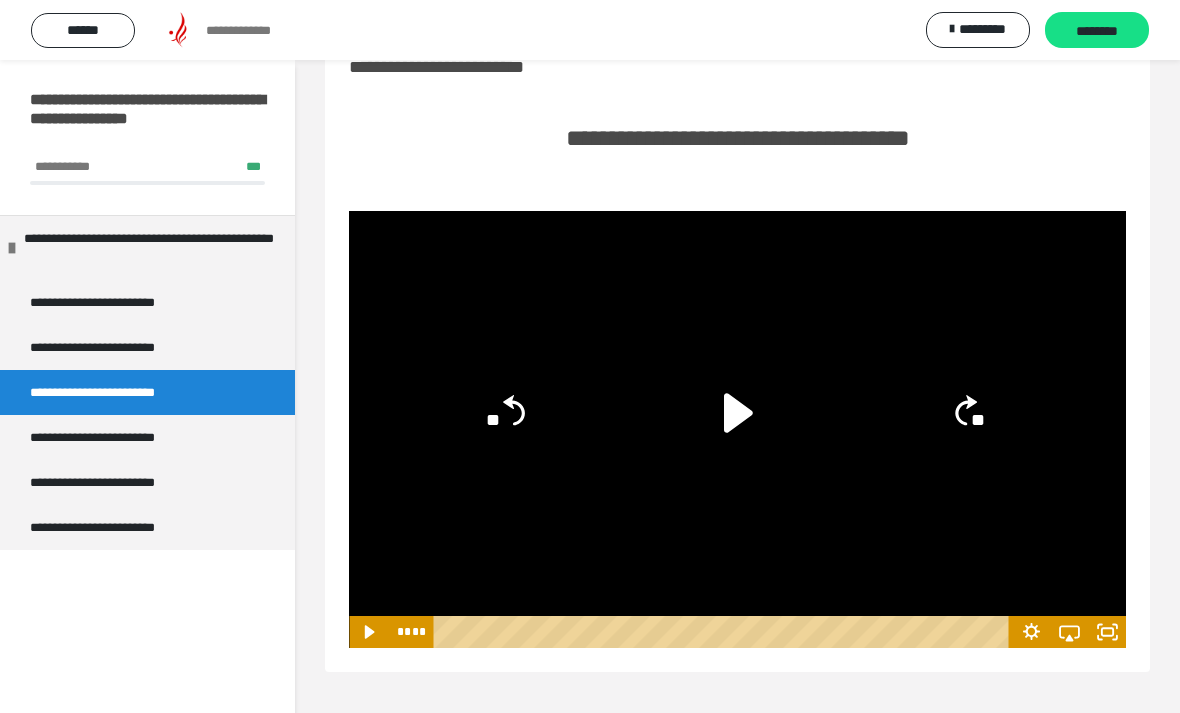 click 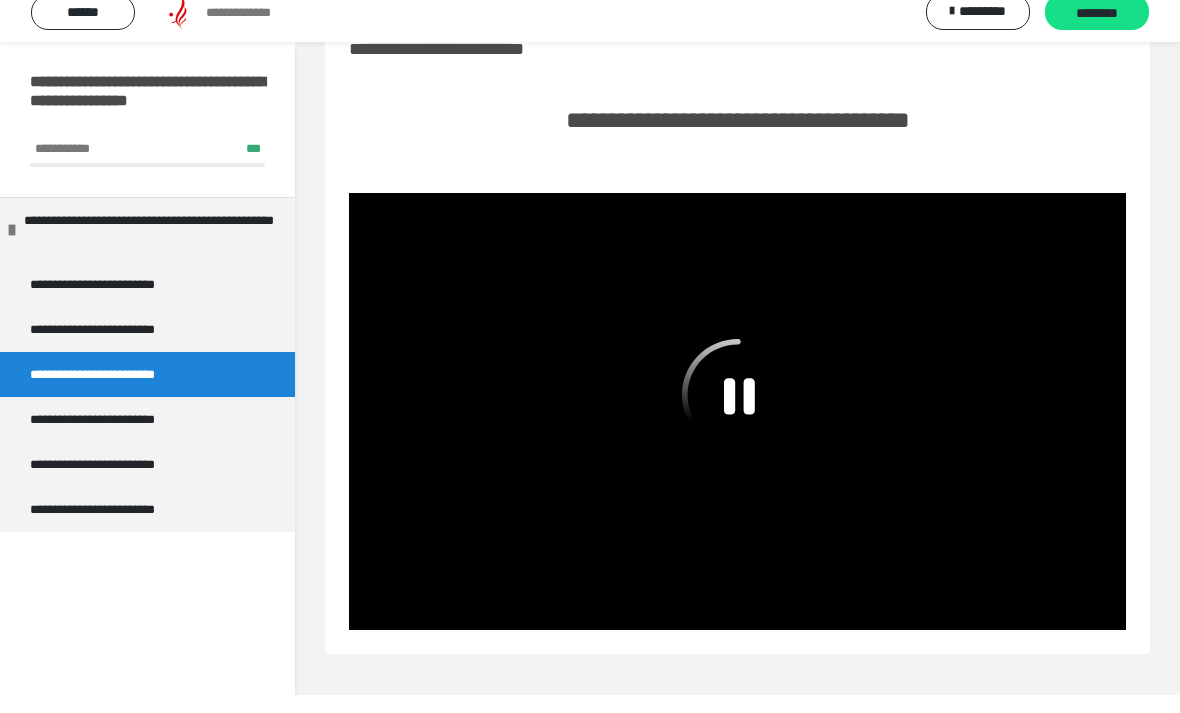scroll, scrollTop: 60, scrollLeft: 0, axis: vertical 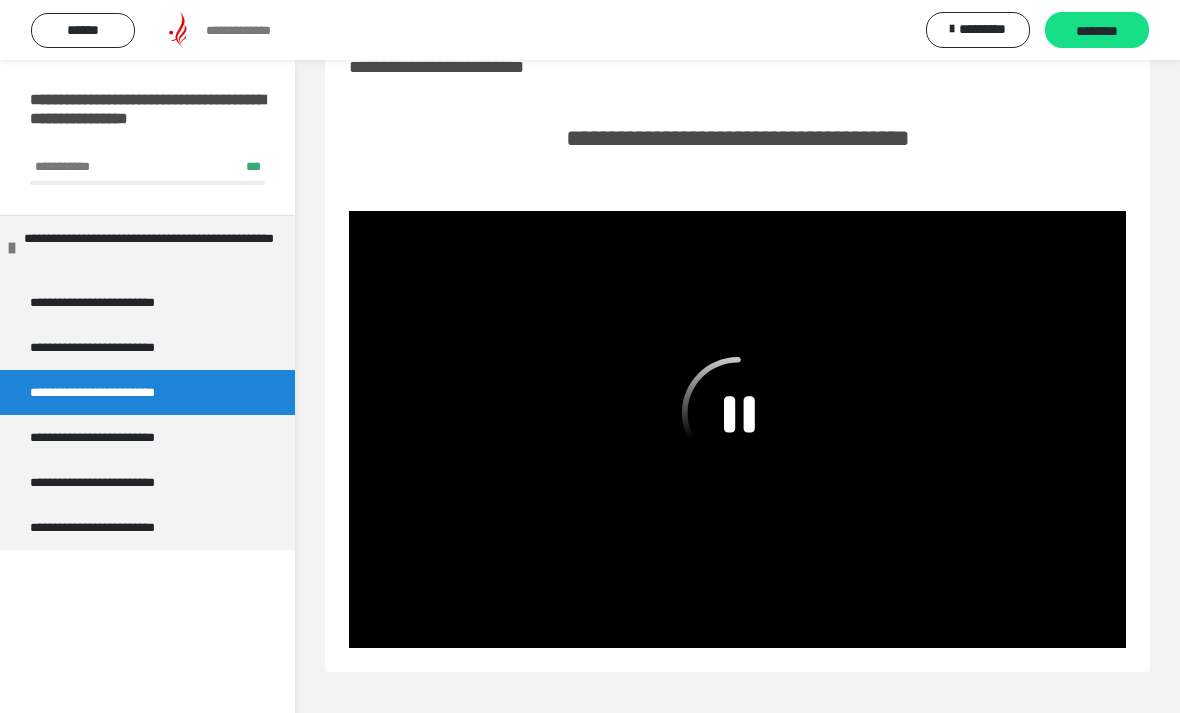 click 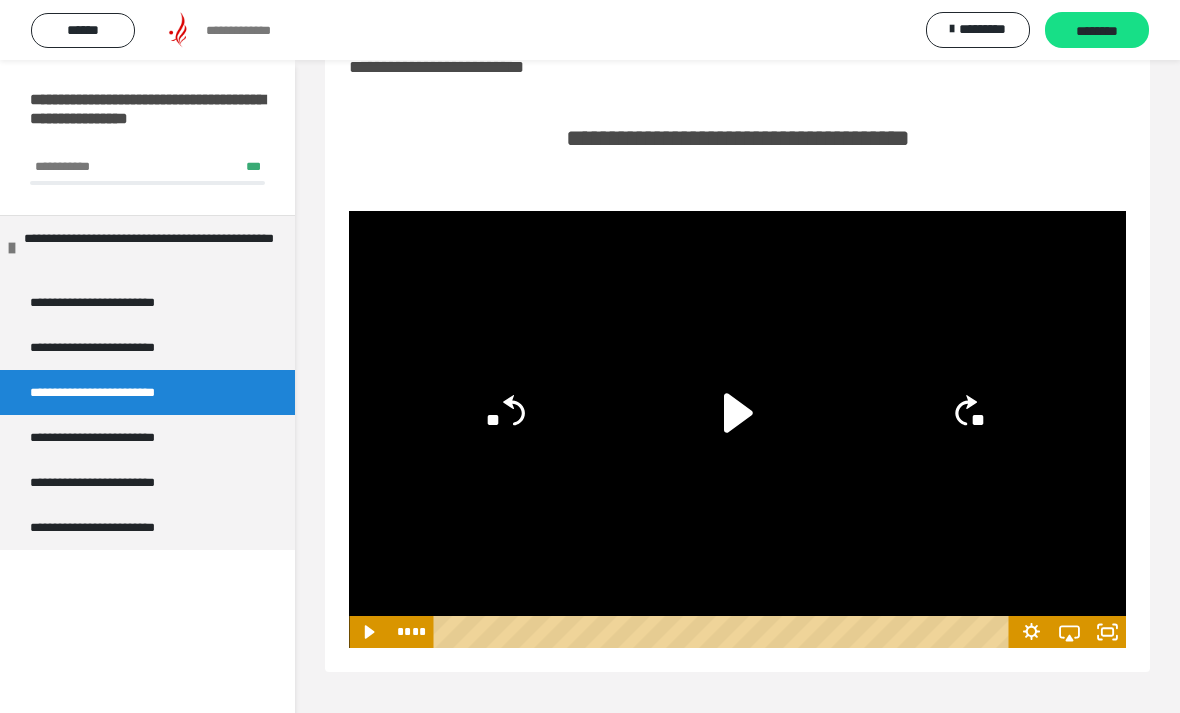 click on "**" 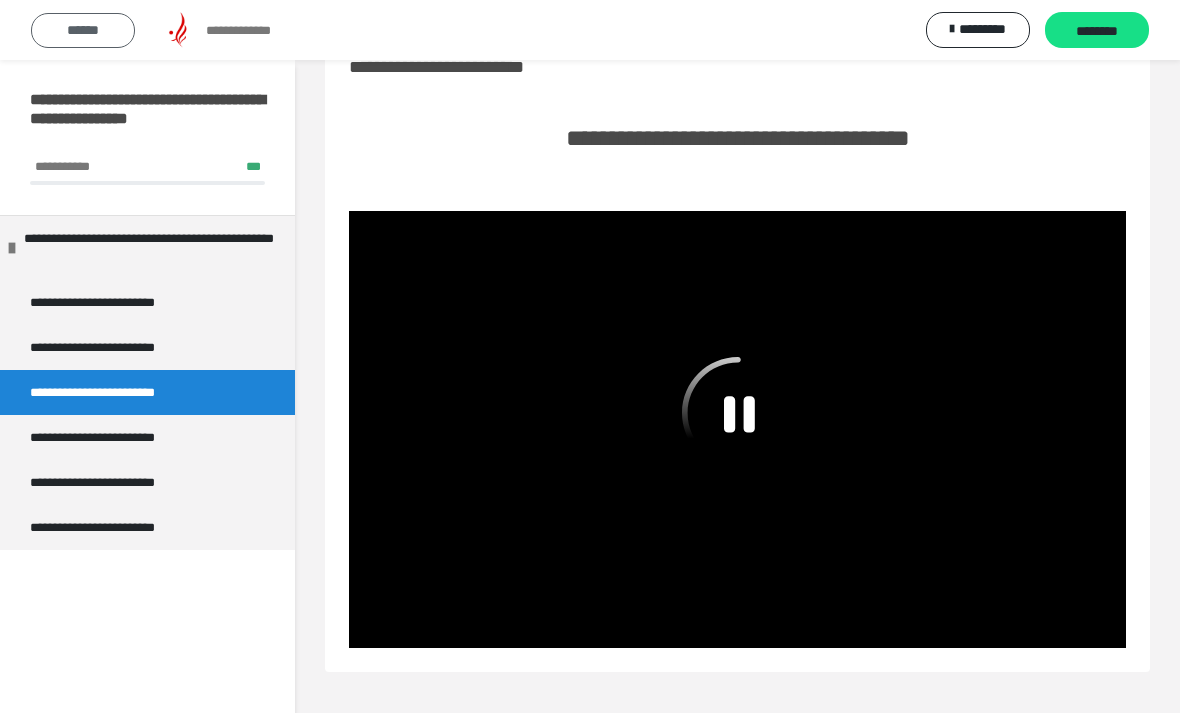 click on "******" at bounding box center (83, 30) 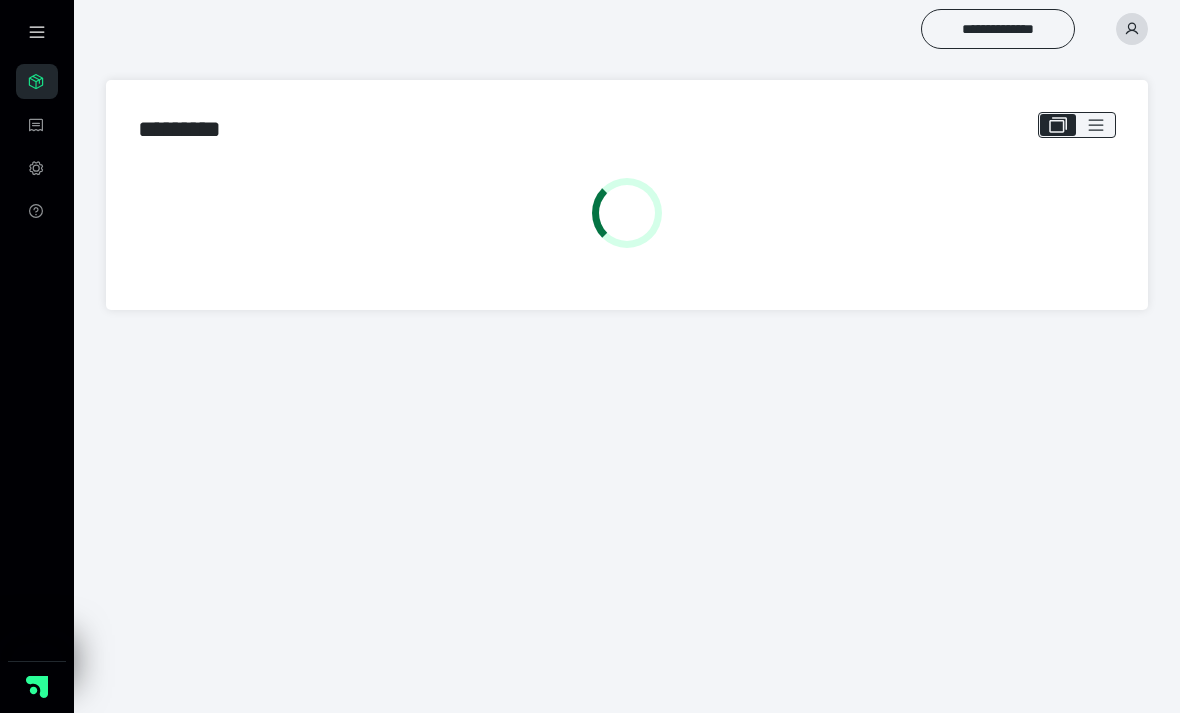 scroll, scrollTop: 0, scrollLeft: 0, axis: both 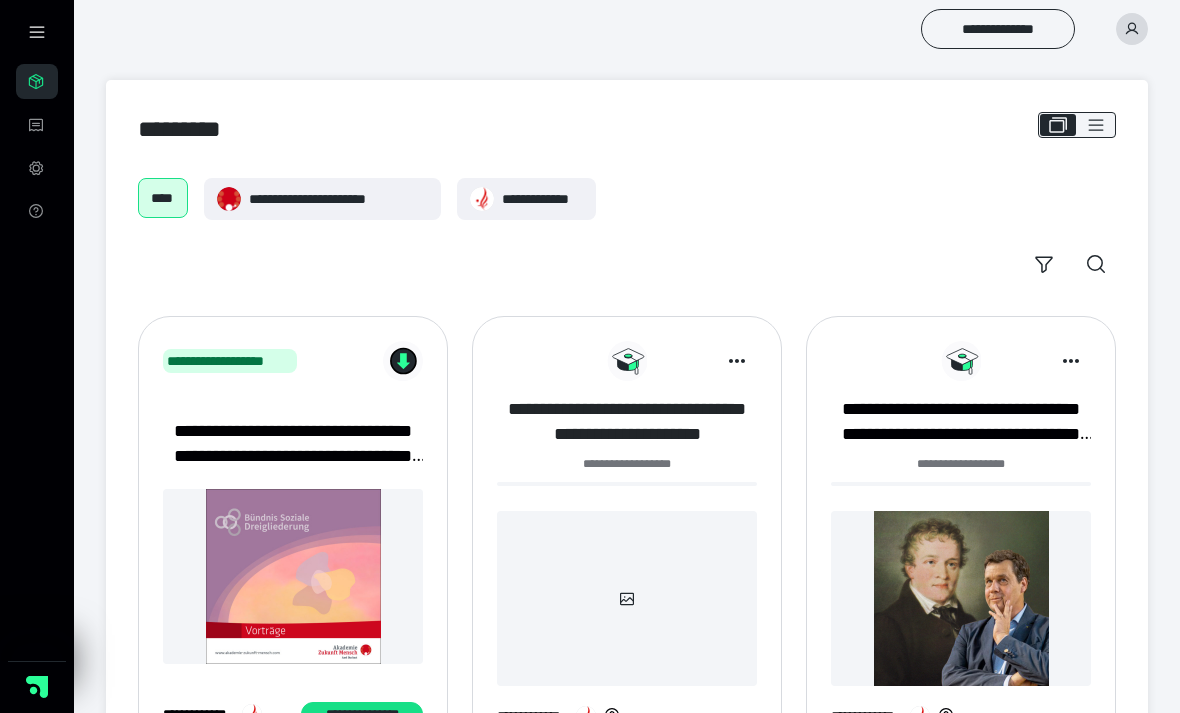 click on "**********" at bounding box center (627, 422) 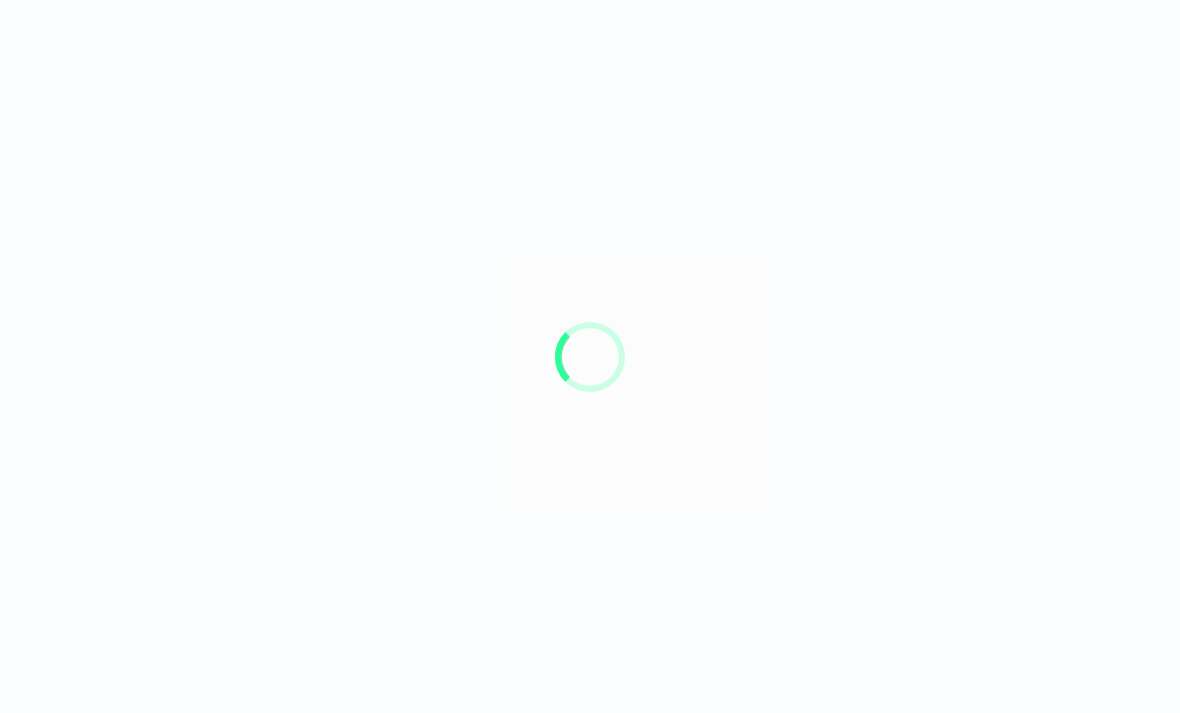 scroll, scrollTop: 0, scrollLeft: 0, axis: both 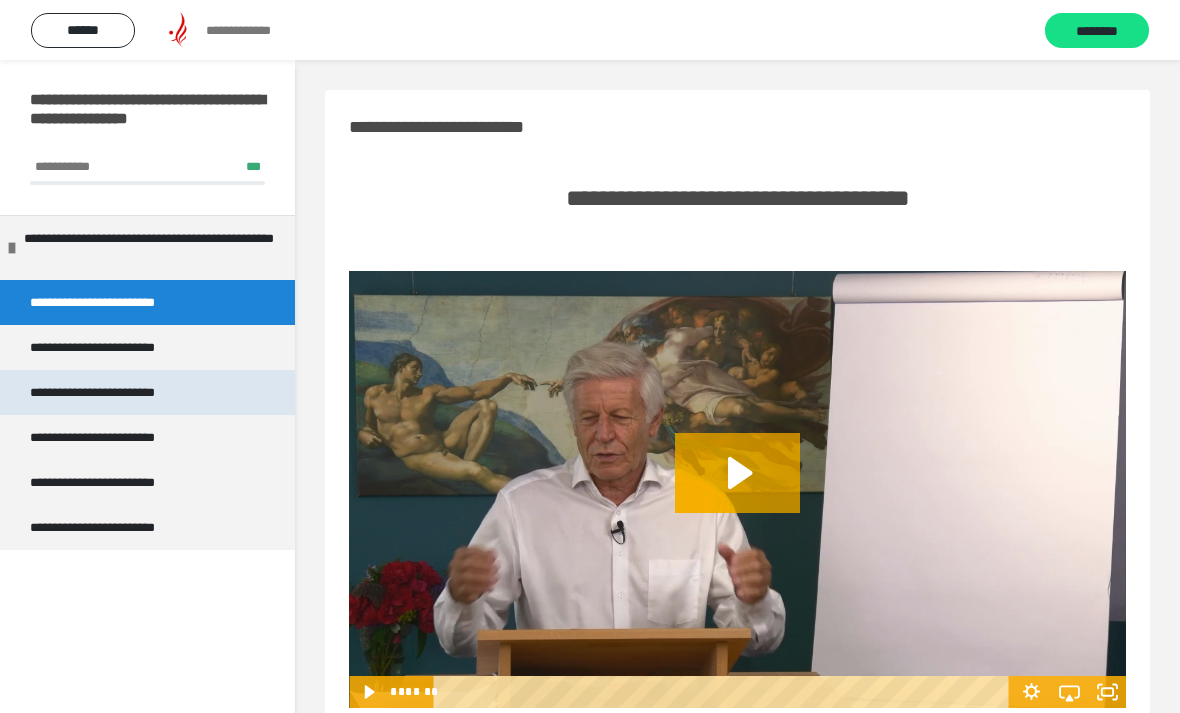 click on "**********" at bounding box center (112, 392) 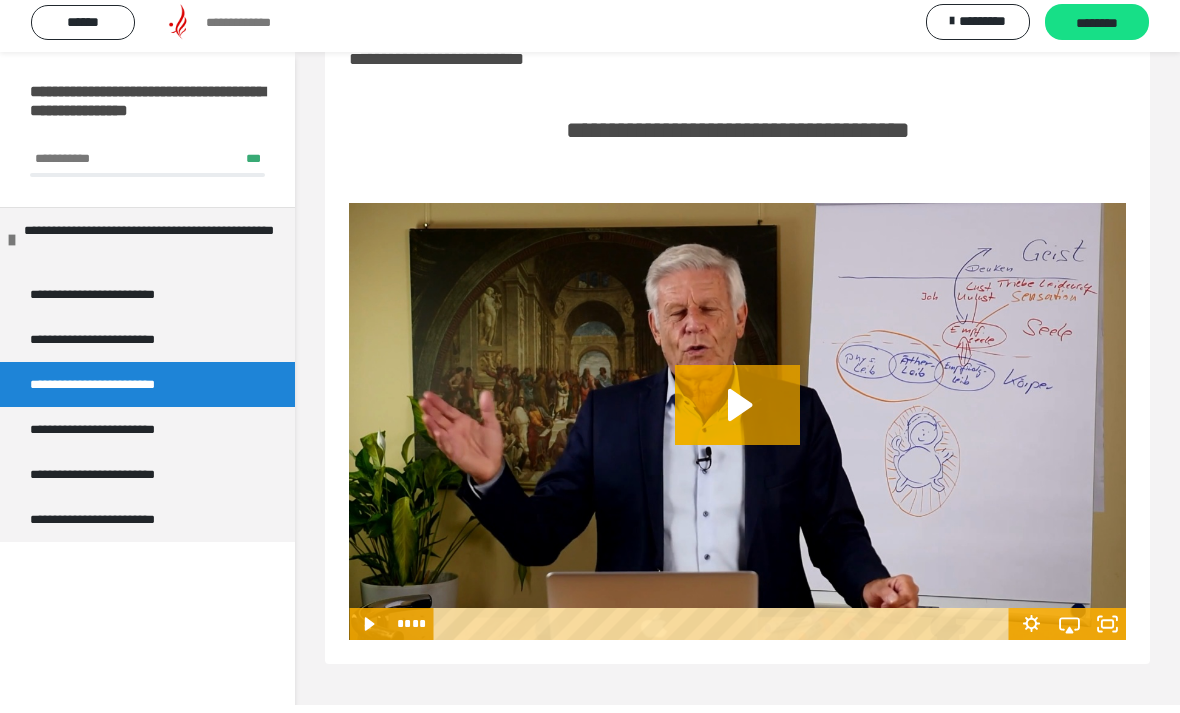 scroll, scrollTop: 60, scrollLeft: 0, axis: vertical 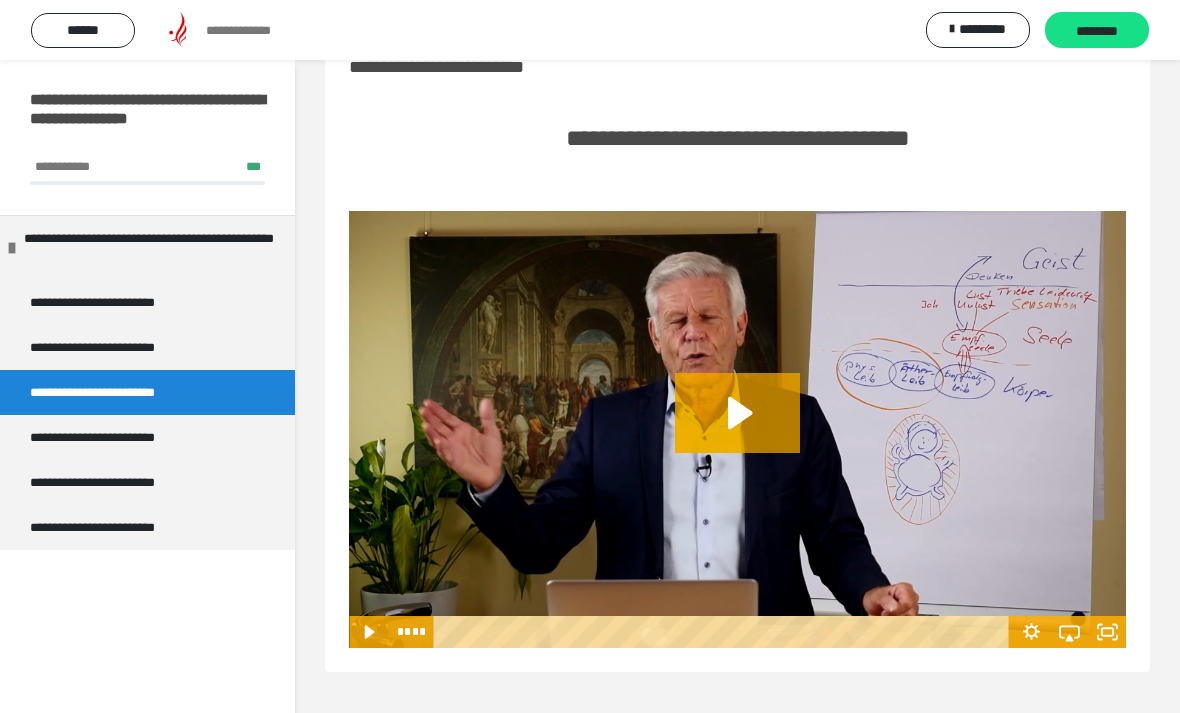 click at bounding box center (737, 429) 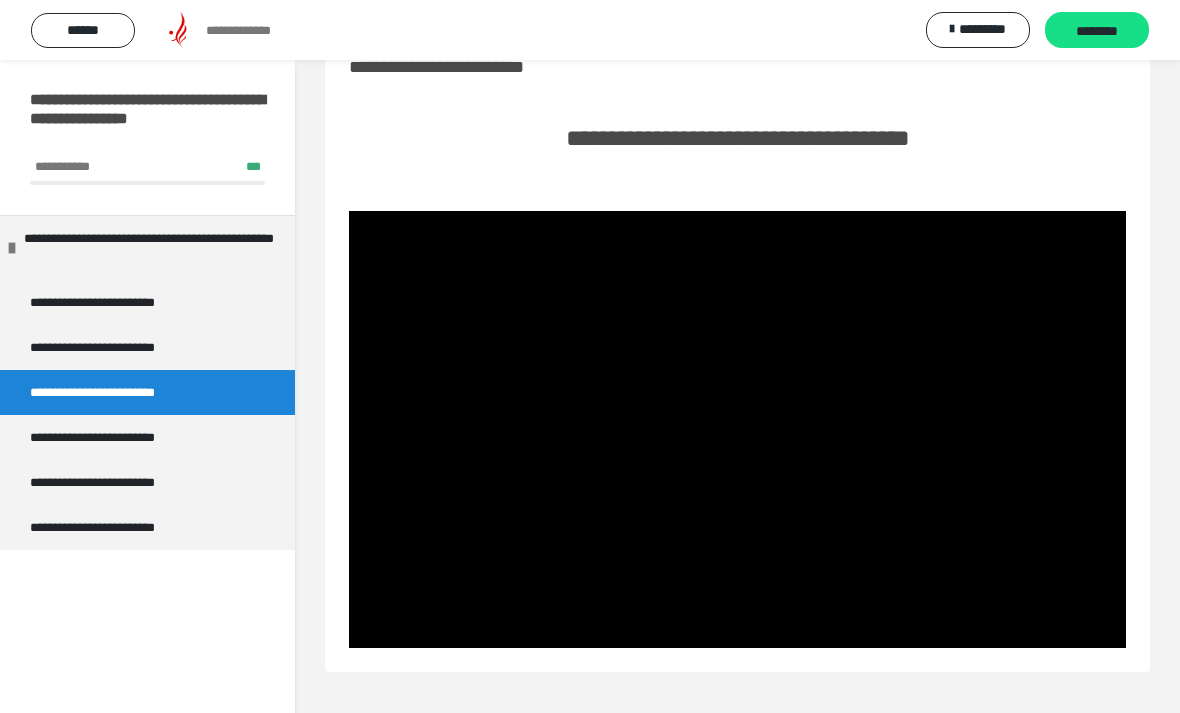 click at bounding box center (737, 429) 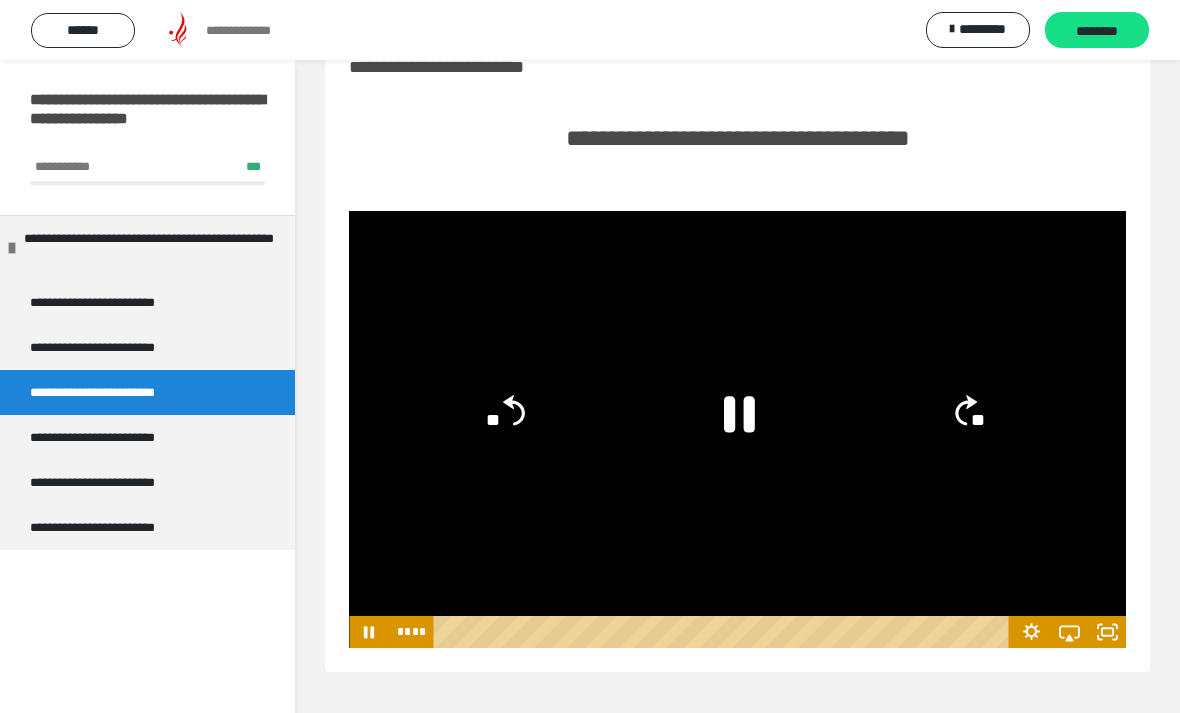 click 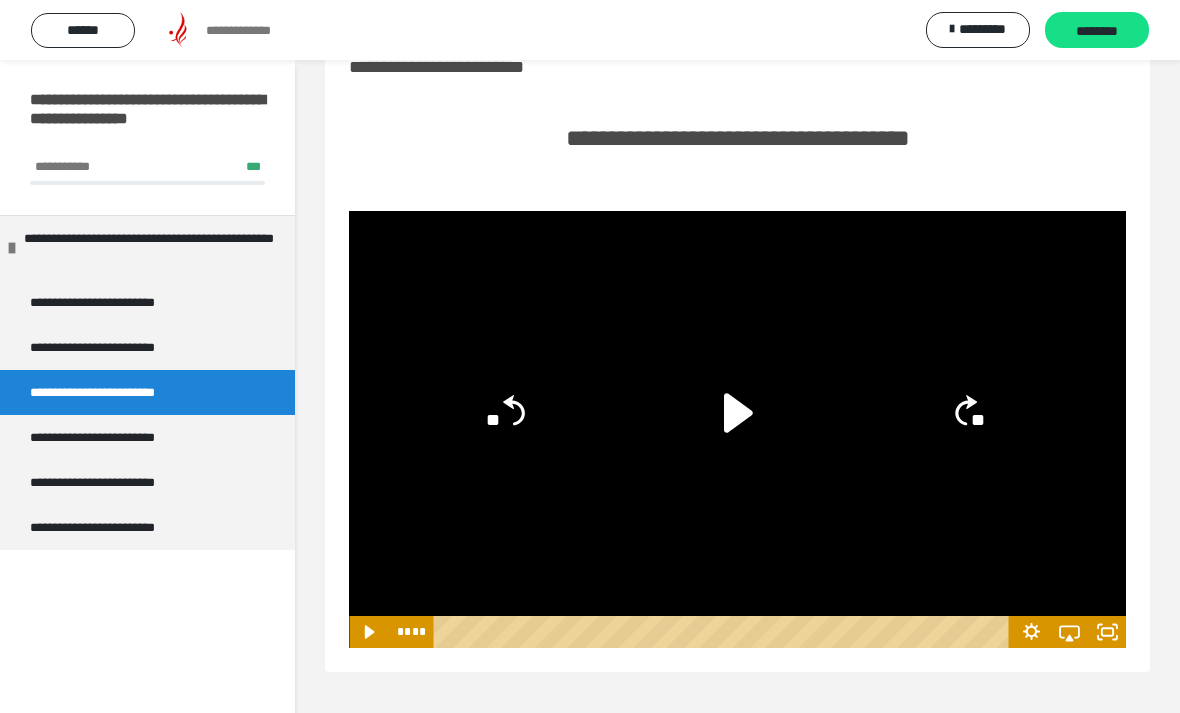 click on "**" 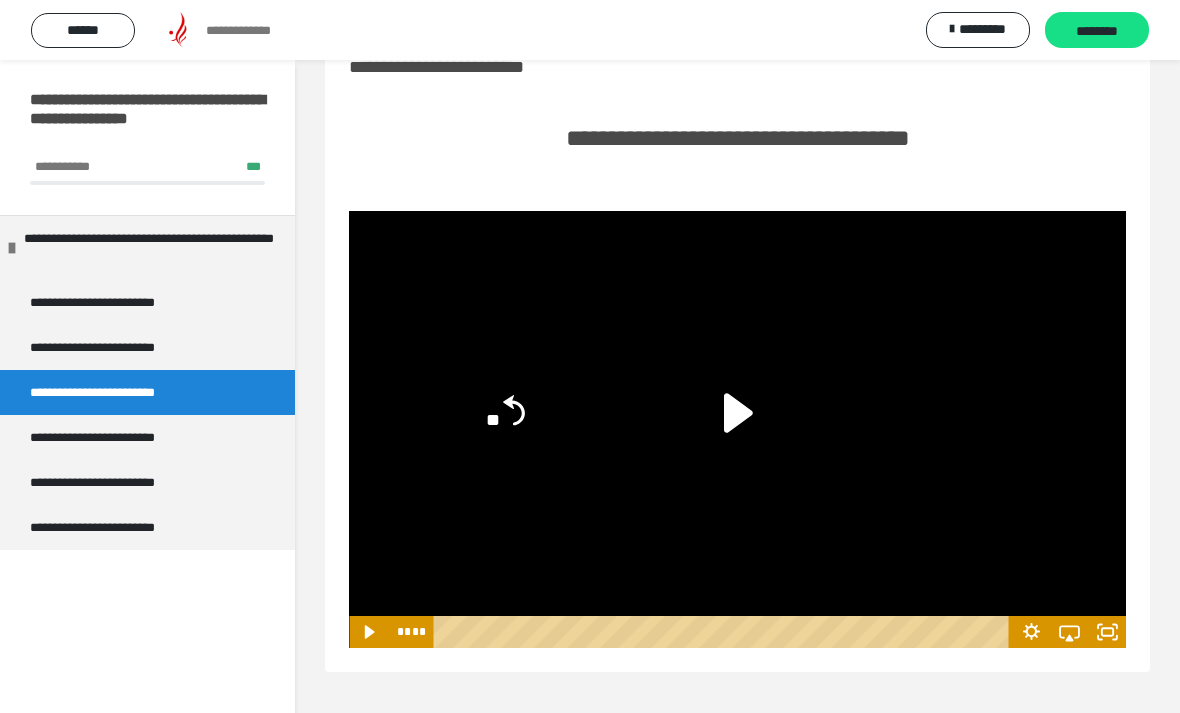 click on "** ** **" at bounding box center (737, 413) 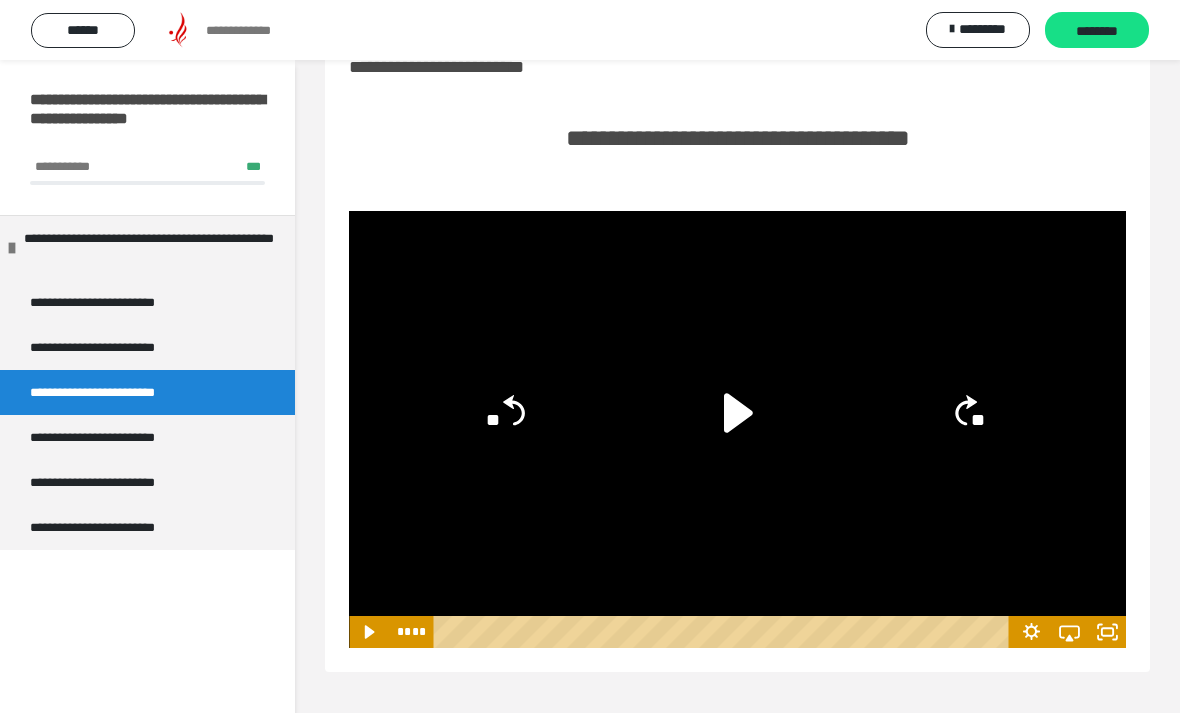 click on "**" 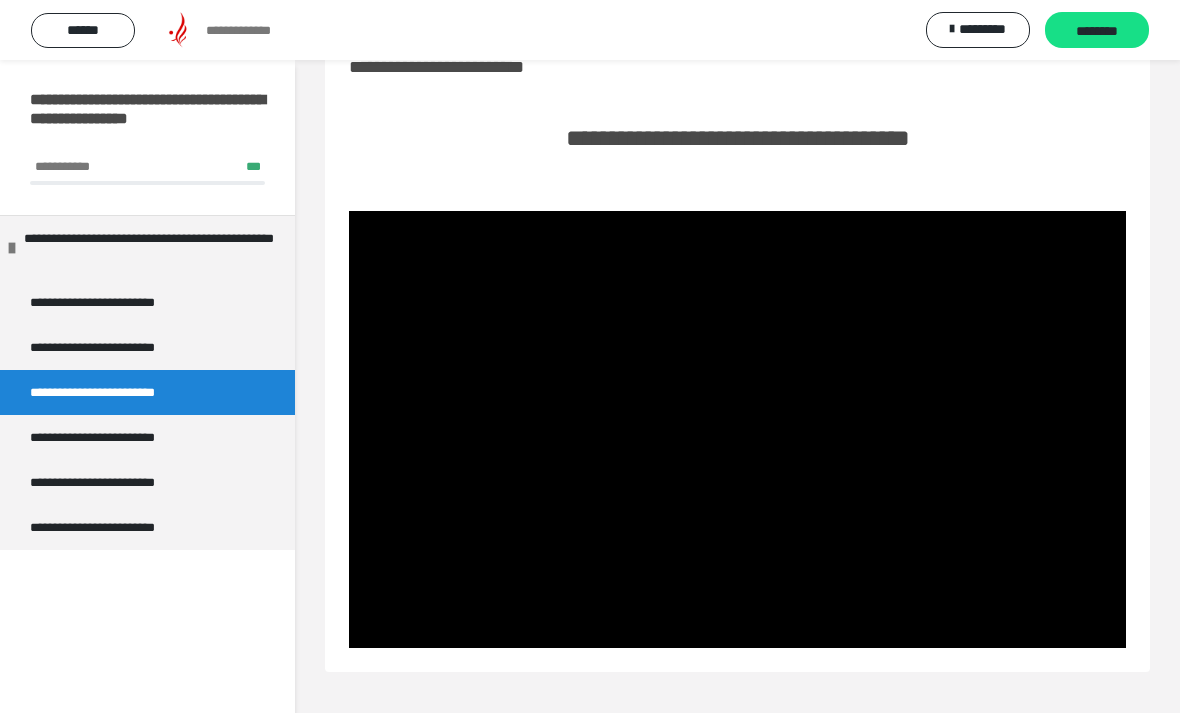click at bounding box center (737, 429) 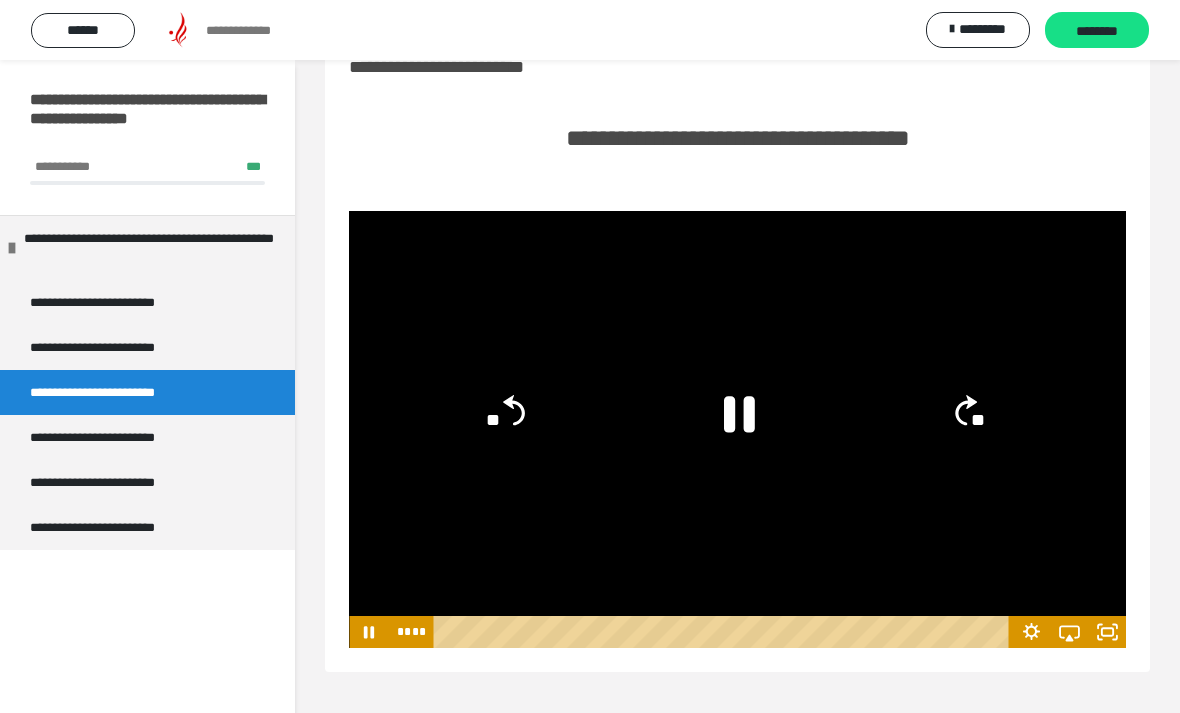 click 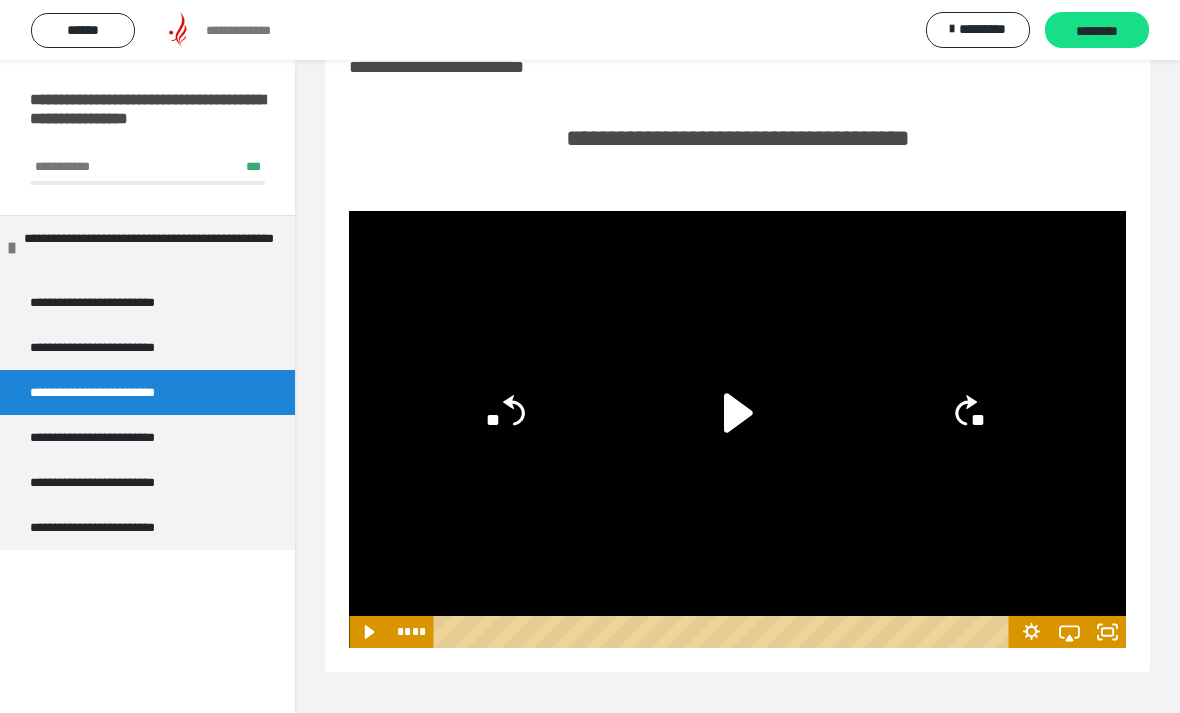 click on "**" 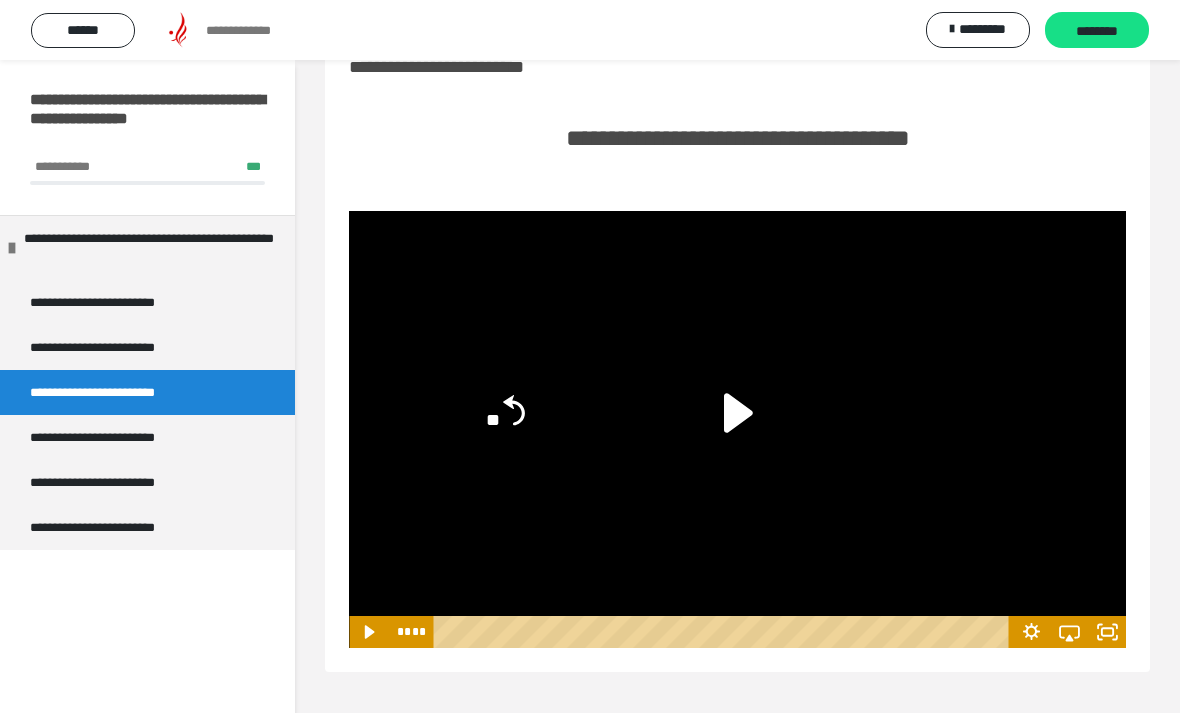 click on "** ** **" at bounding box center (737, 413) 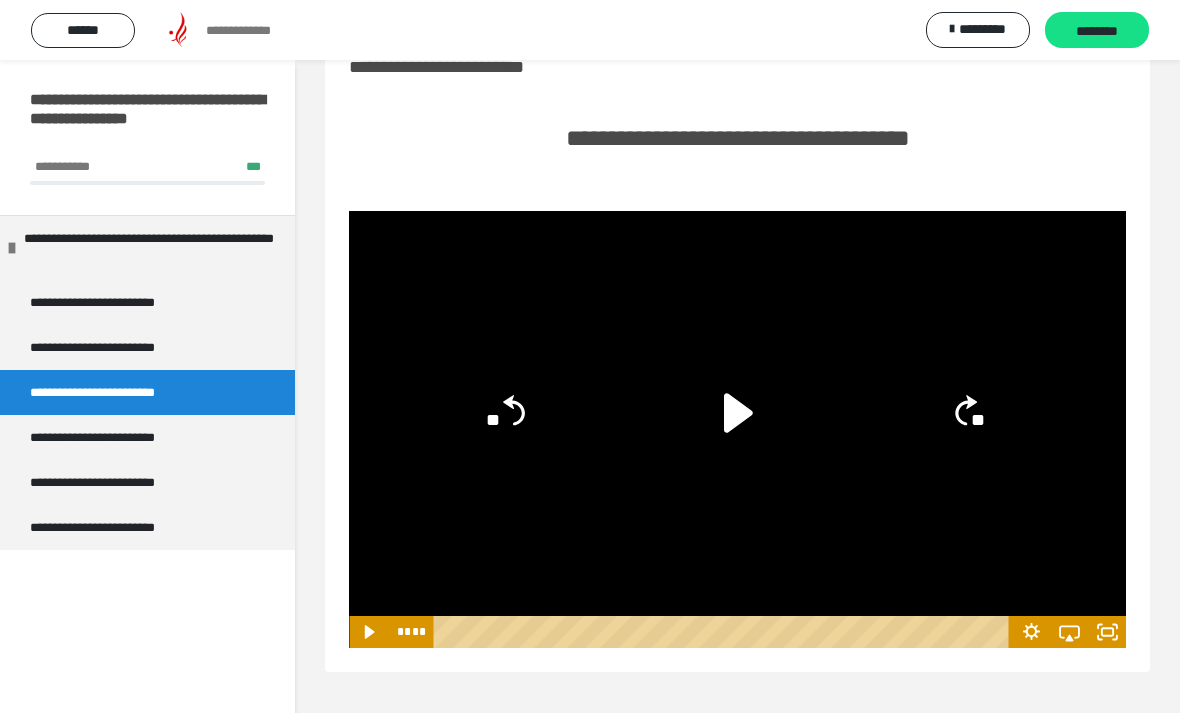 click on "**" 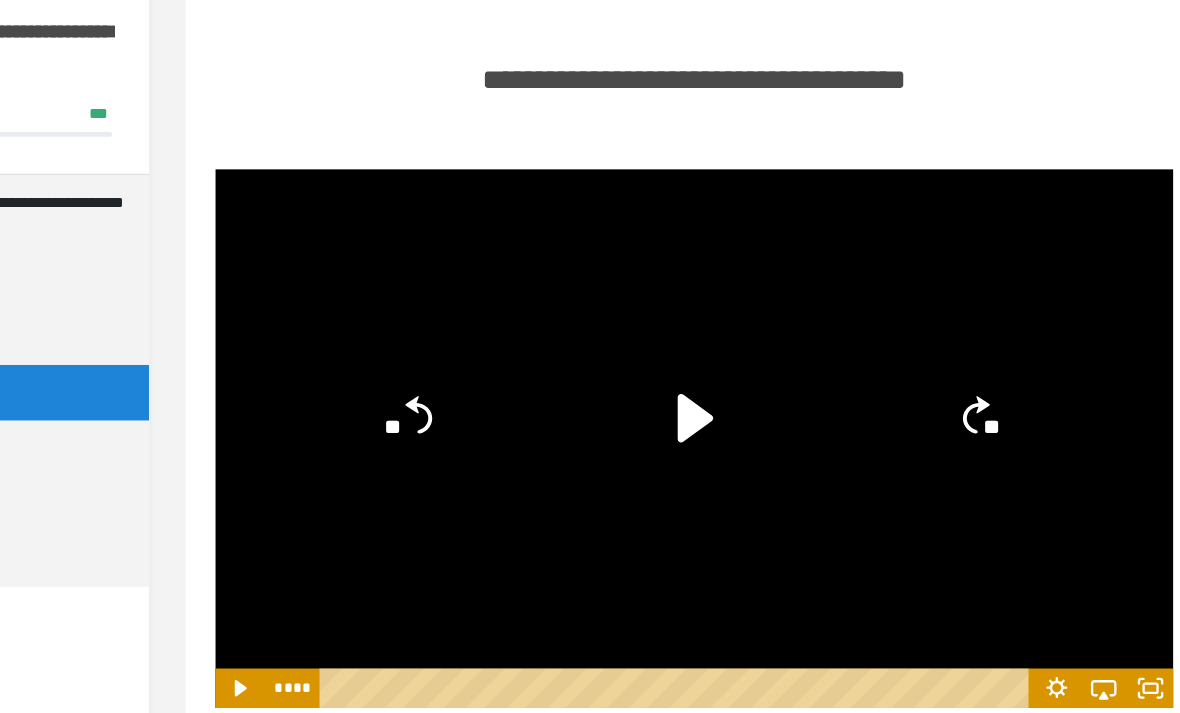 scroll, scrollTop: 89, scrollLeft: 0, axis: vertical 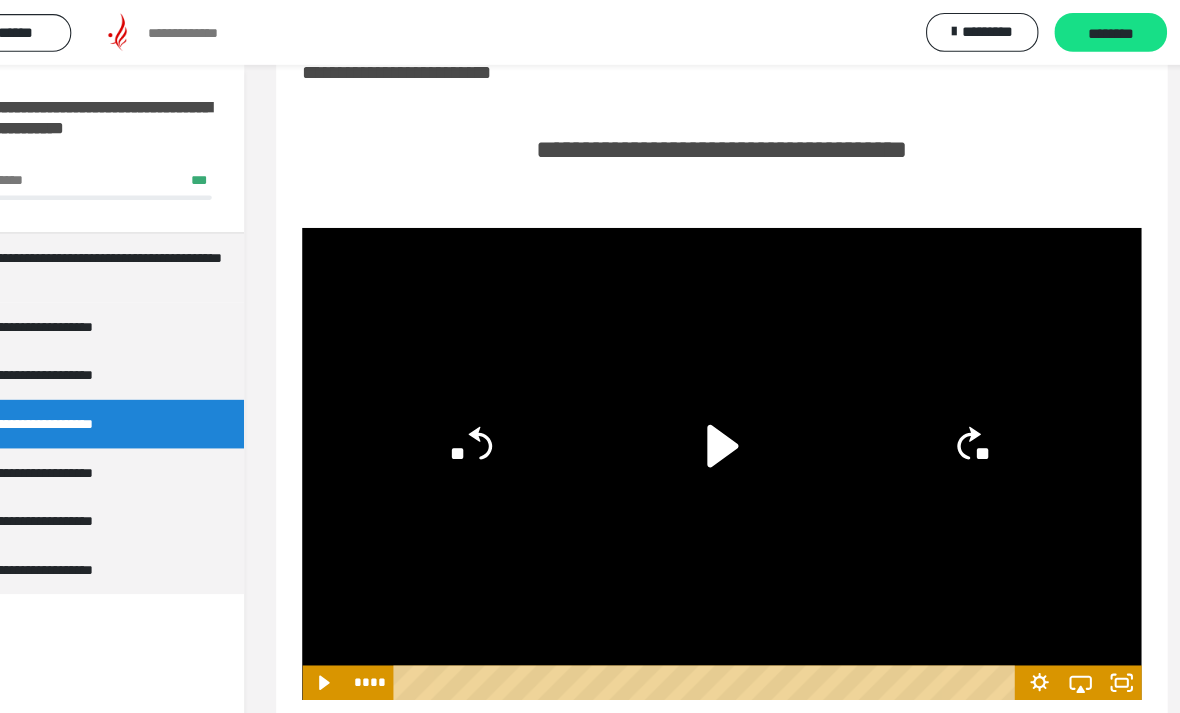 click 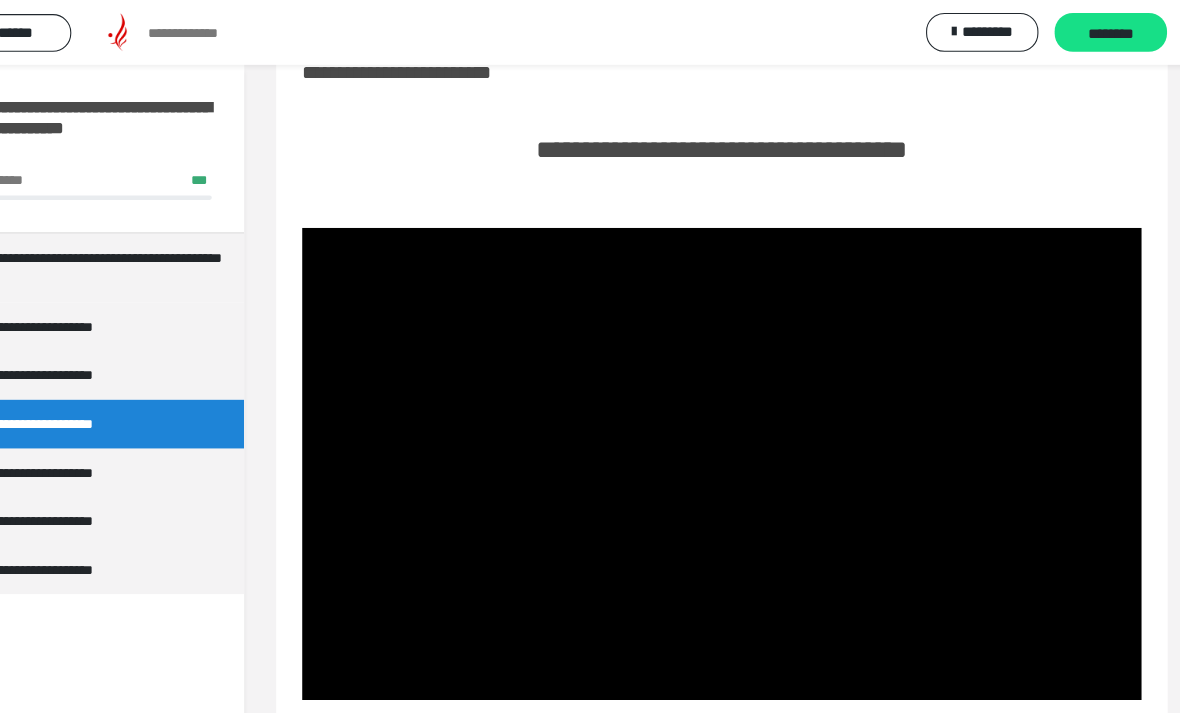 click at bounding box center (737, 429) 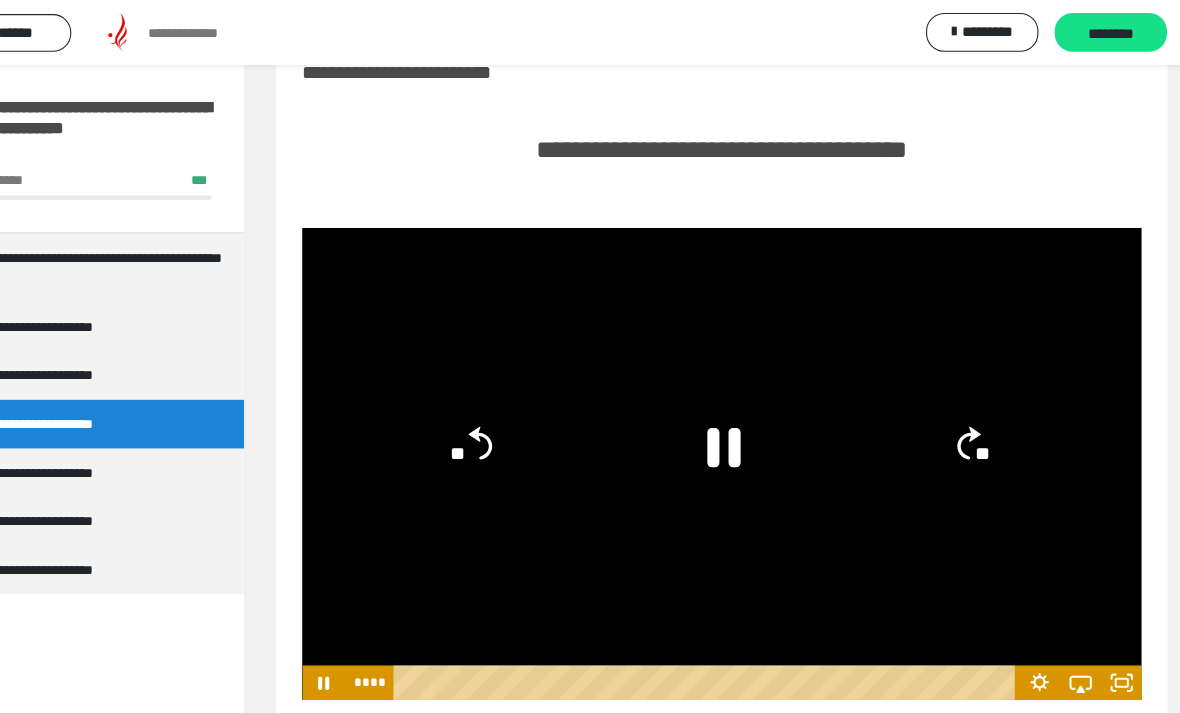 click on "**" 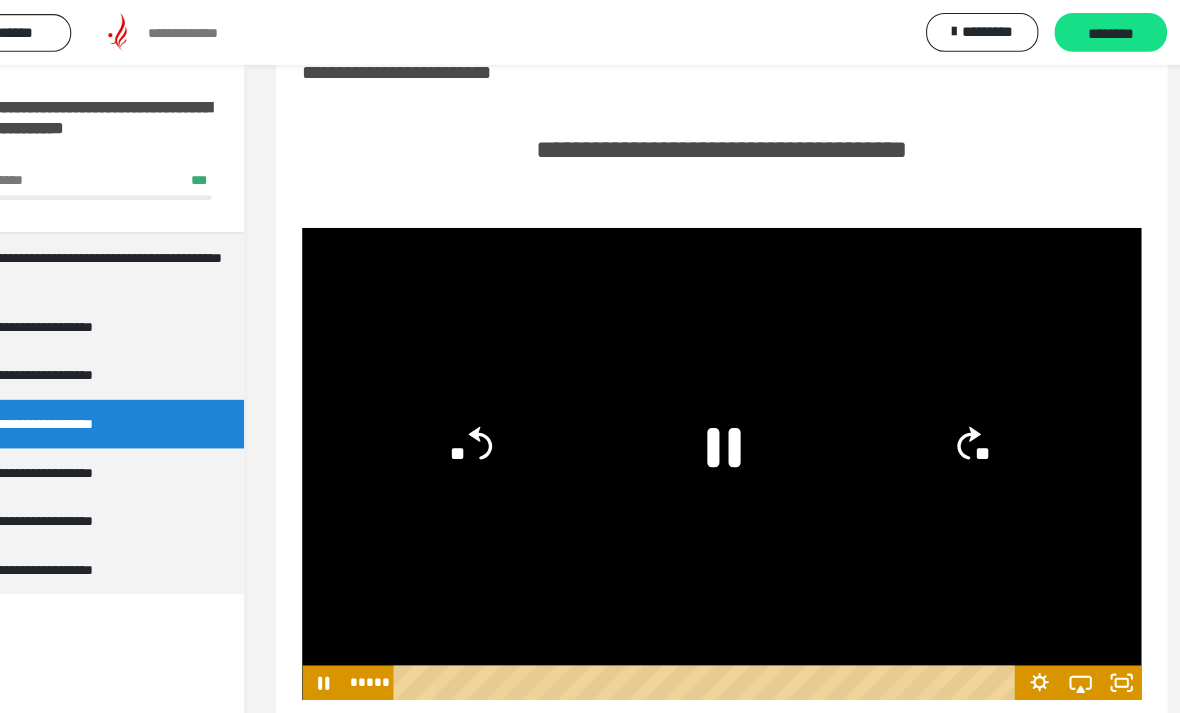 click on "**" 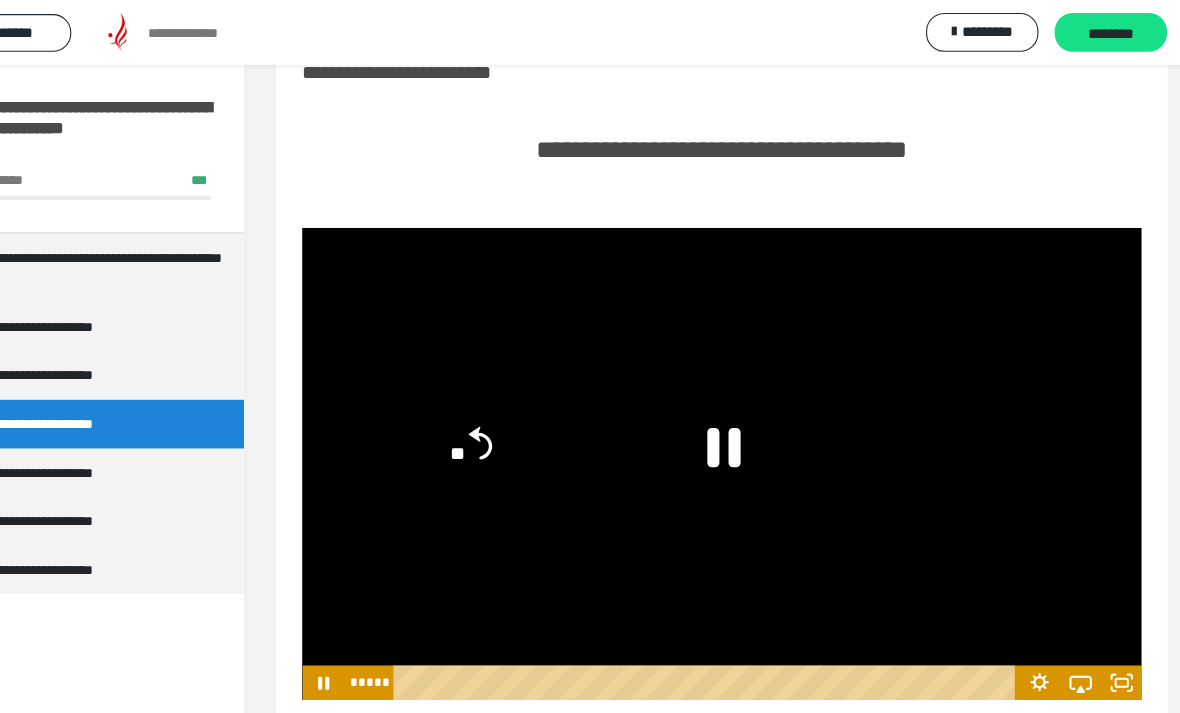 click on "** ** **" at bounding box center [737, 413] 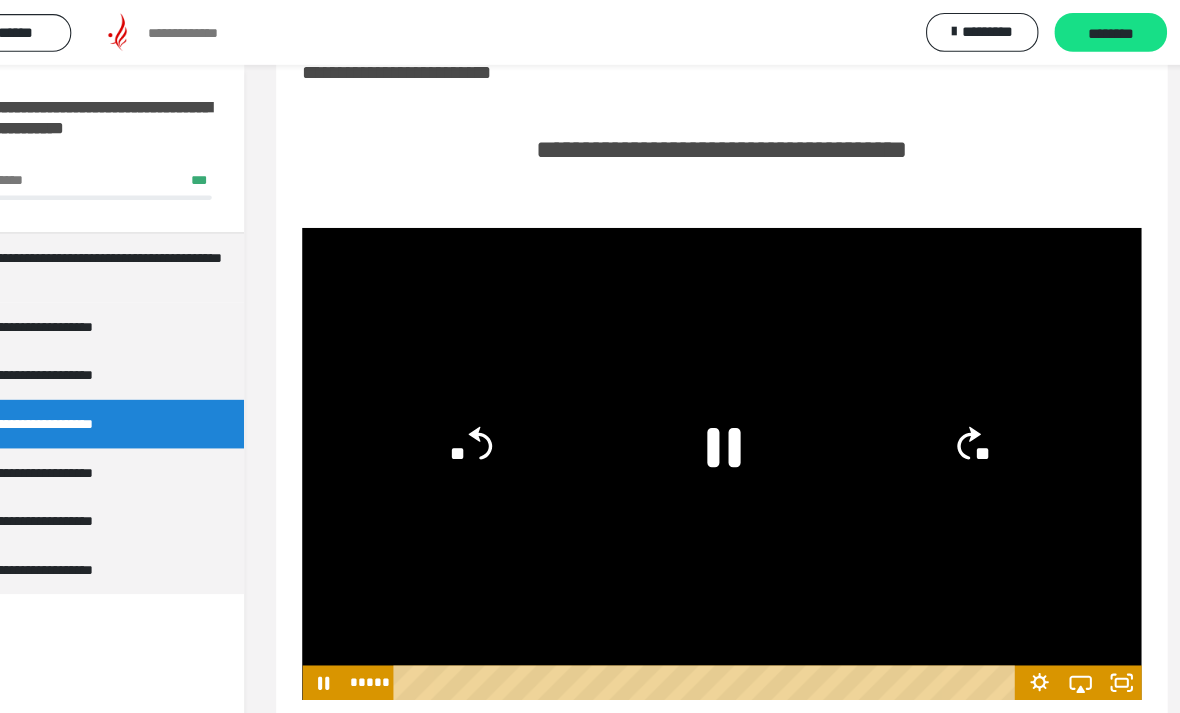 click on "**" 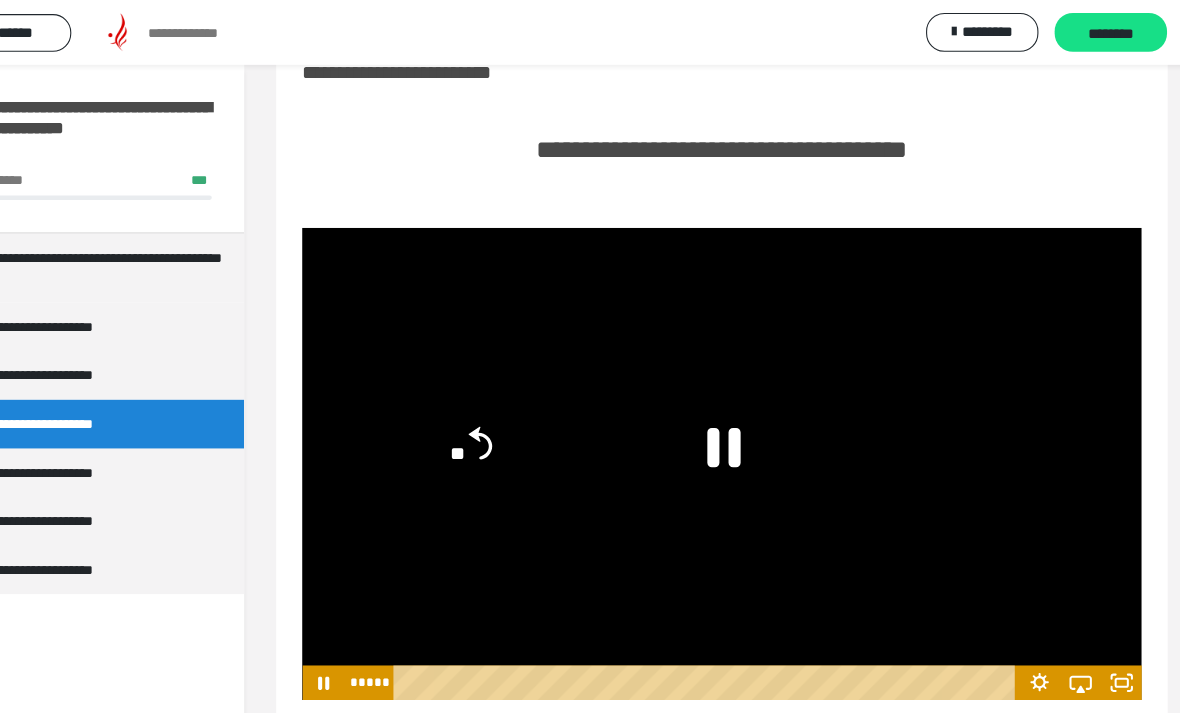 click on "** **" at bounding box center [737, 413] 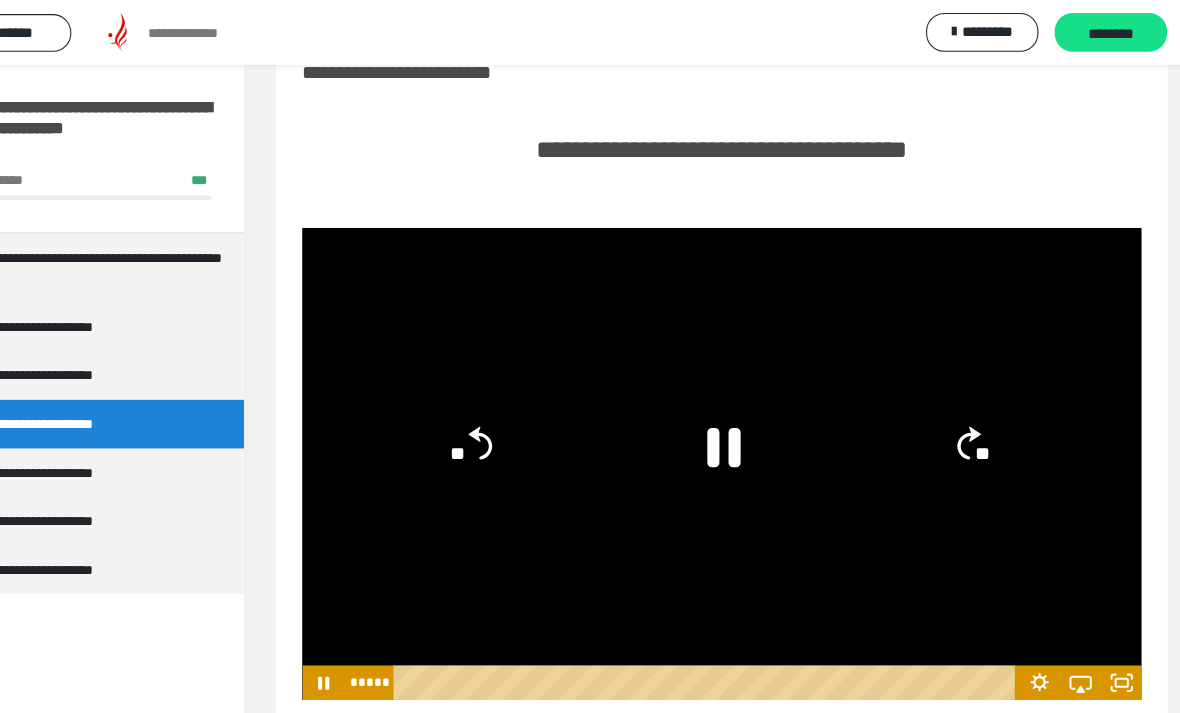 click on "**" 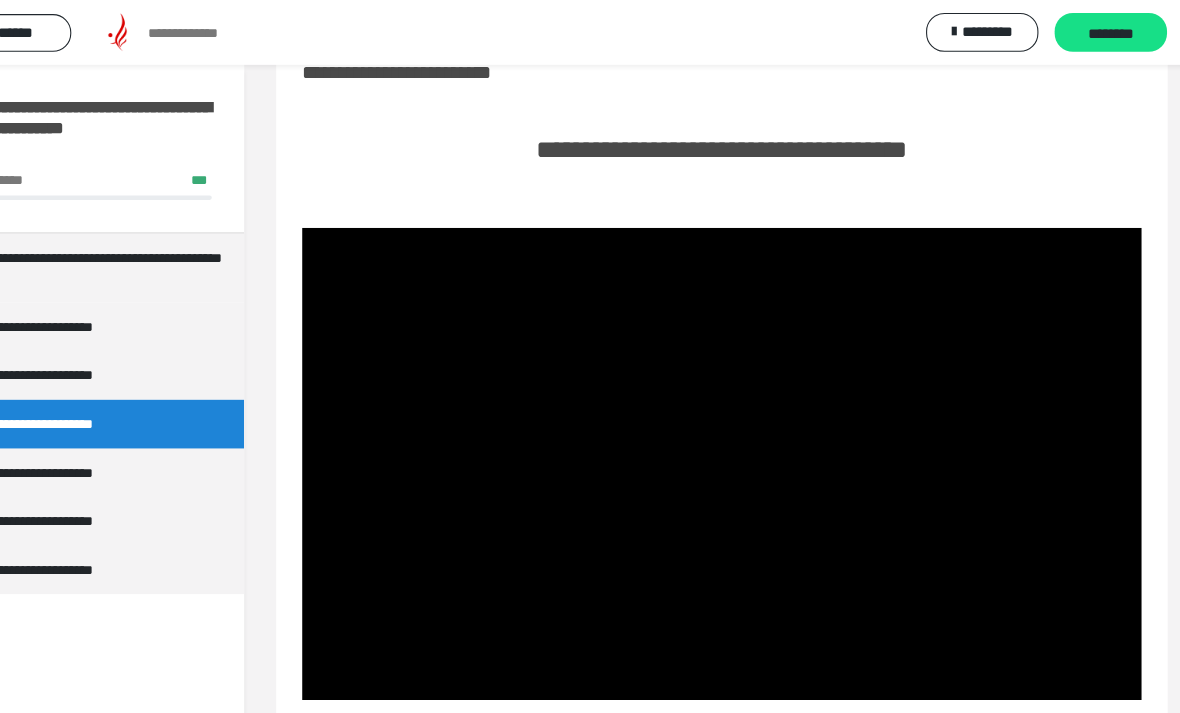 click on "**********" at bounding box center [737, 429] 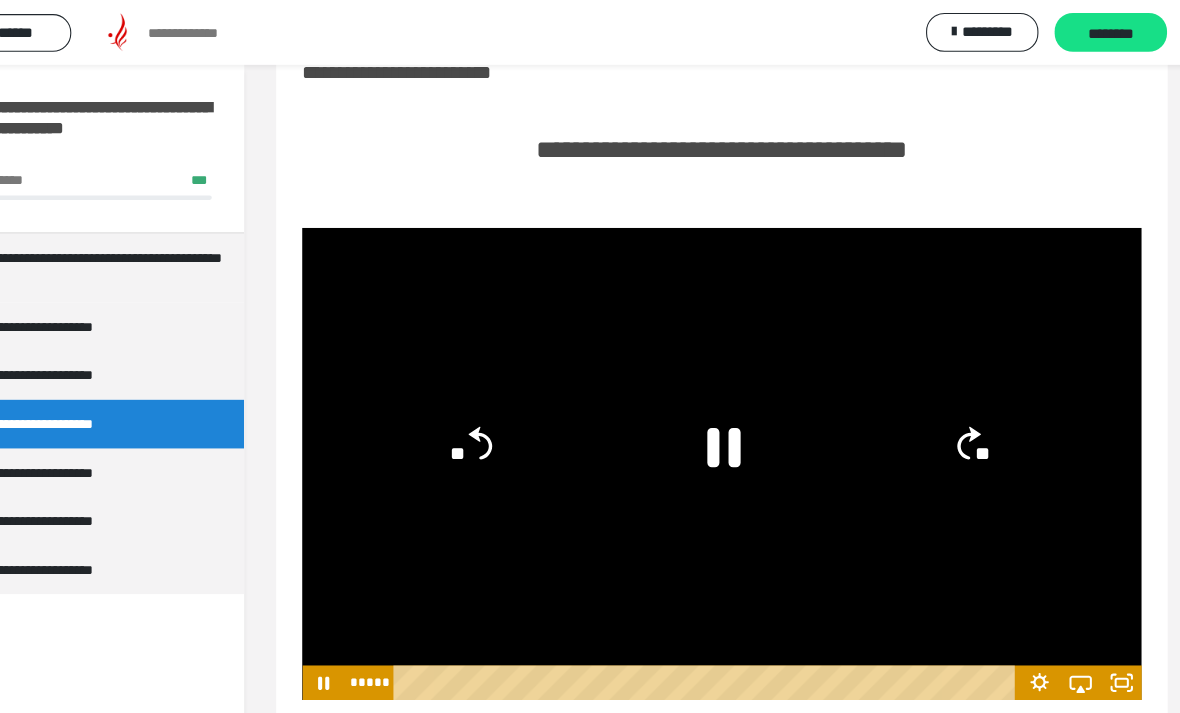 click on "**" 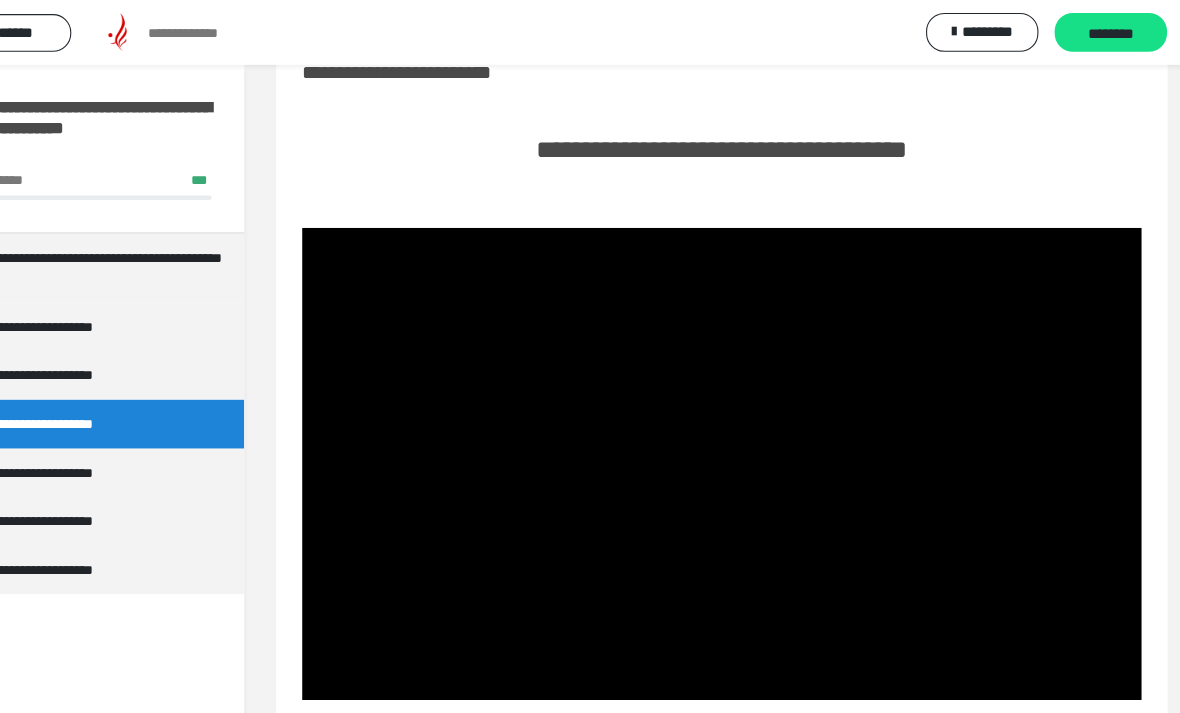 click at bounding box center (737, 429) 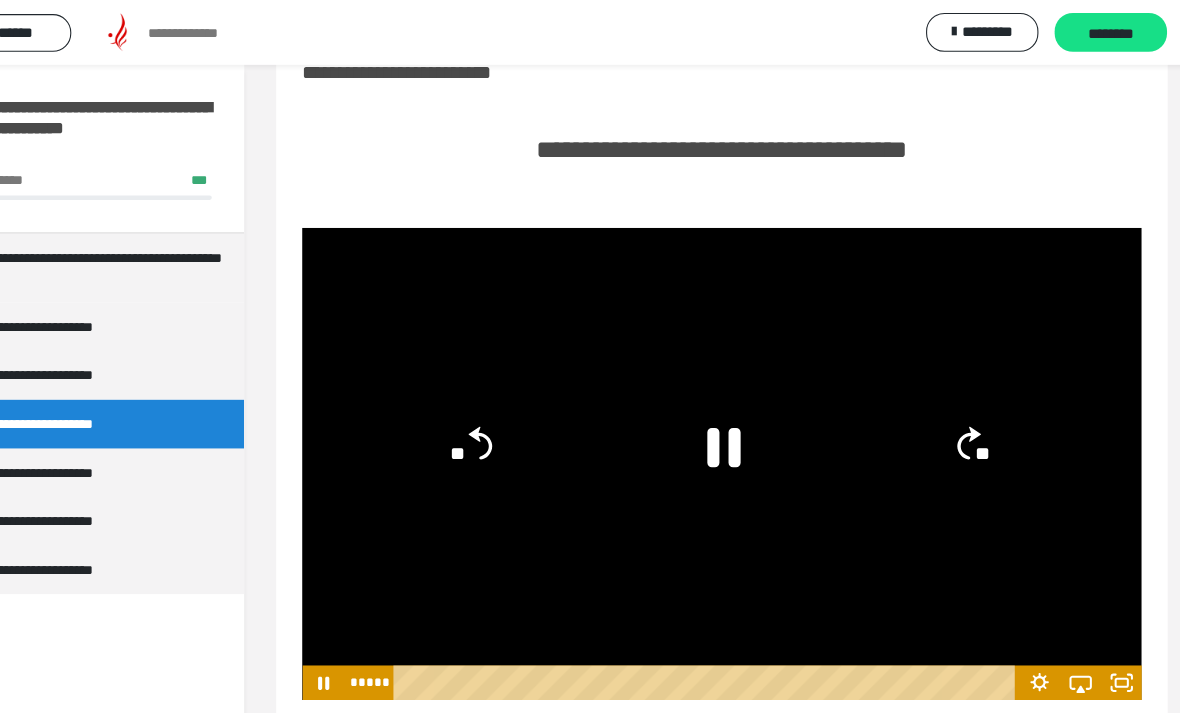 click 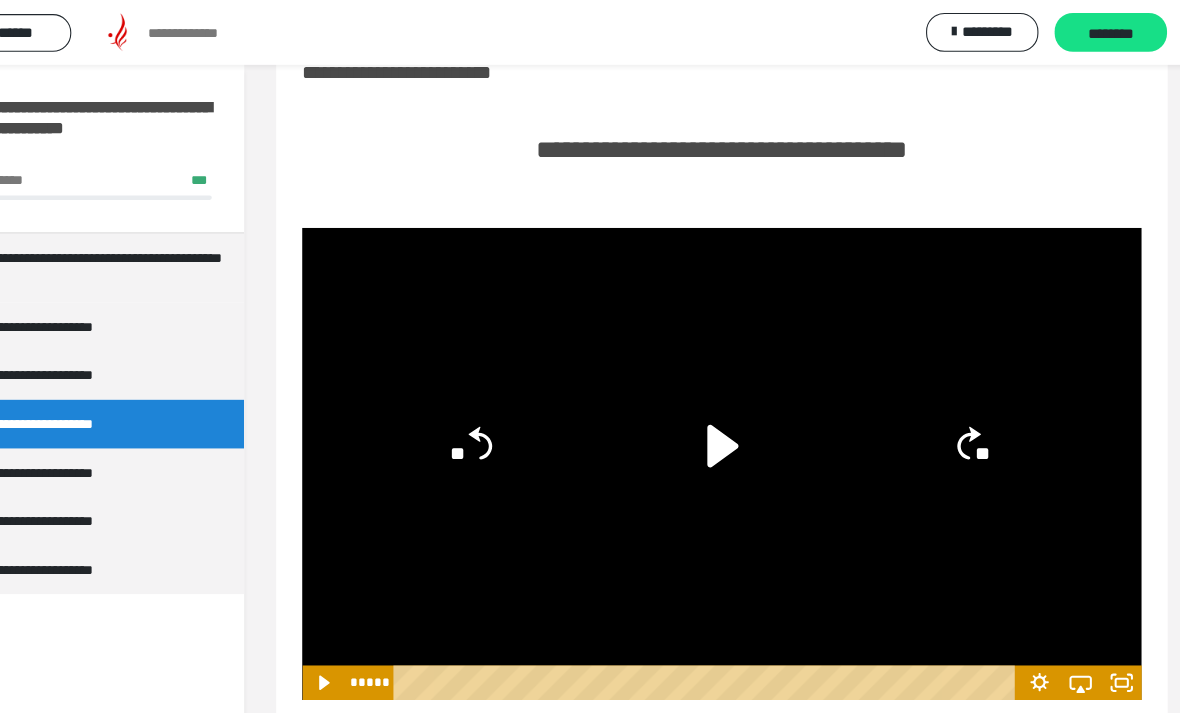click 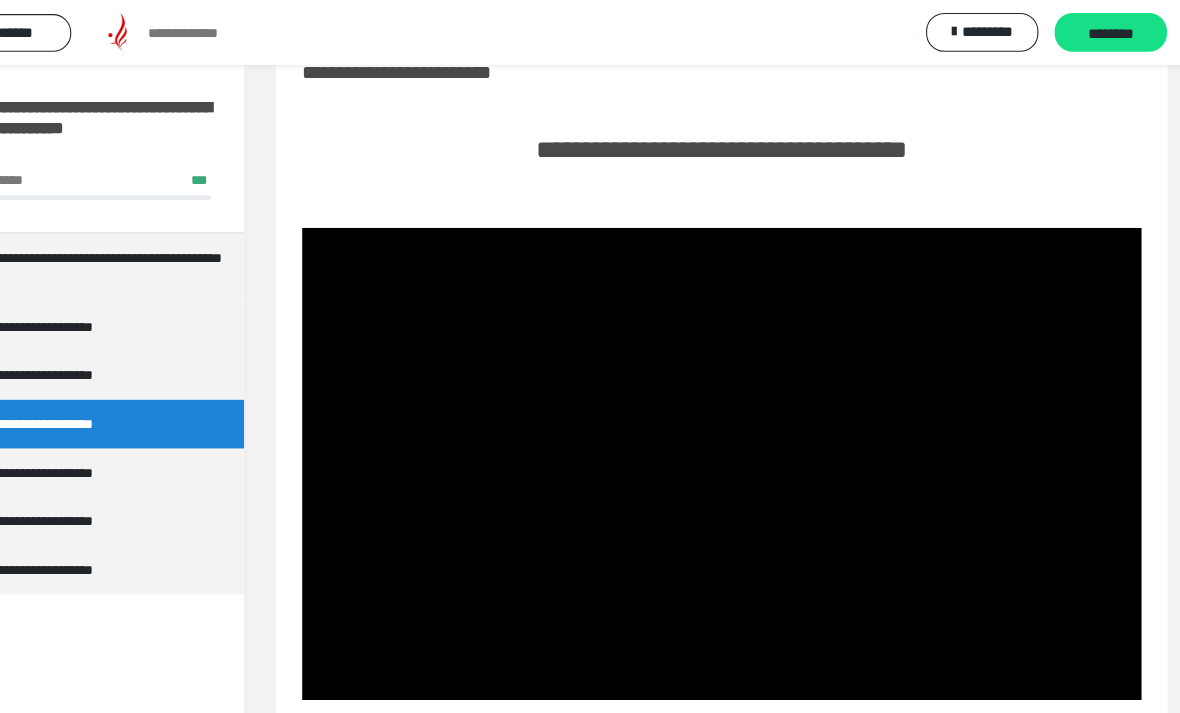 scroll, scrollTop: 89, scrollLeft: 0, axis: vertical 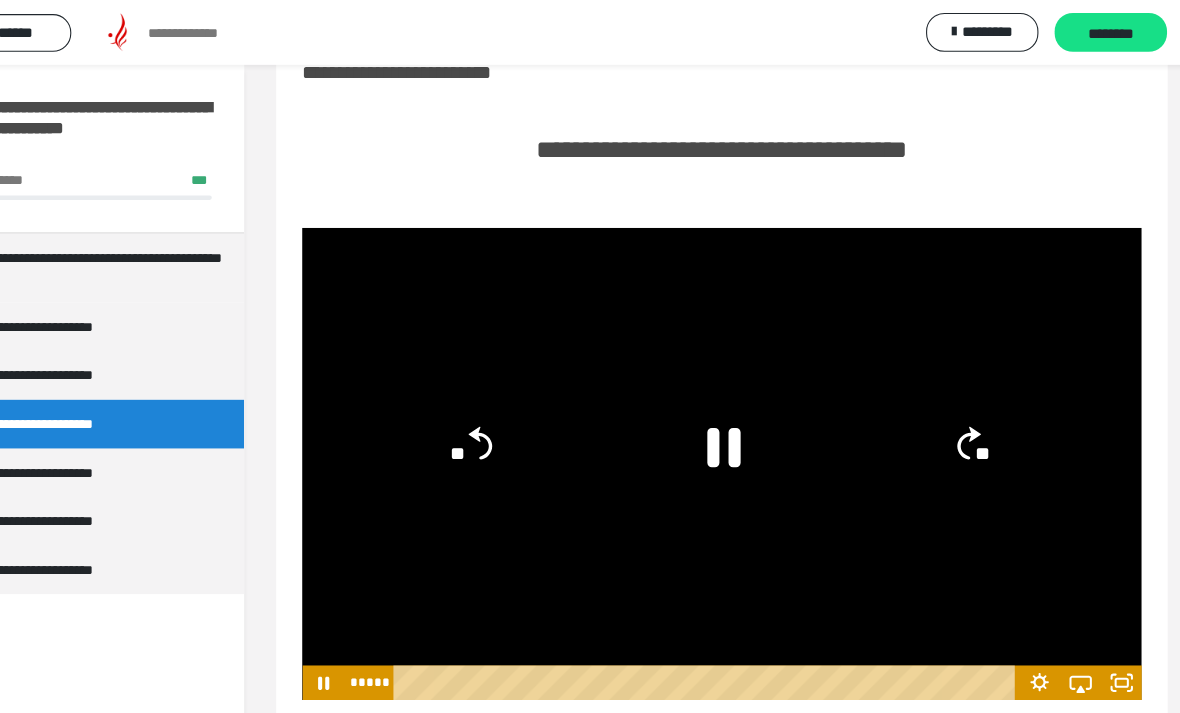 click 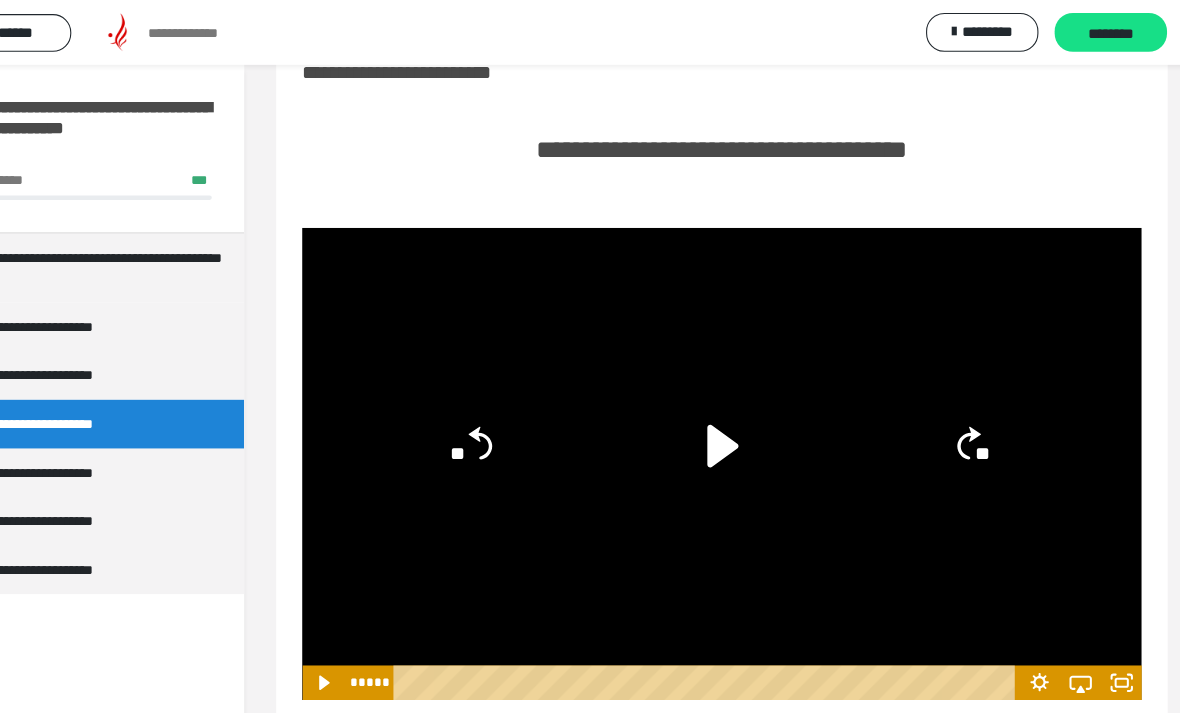 click 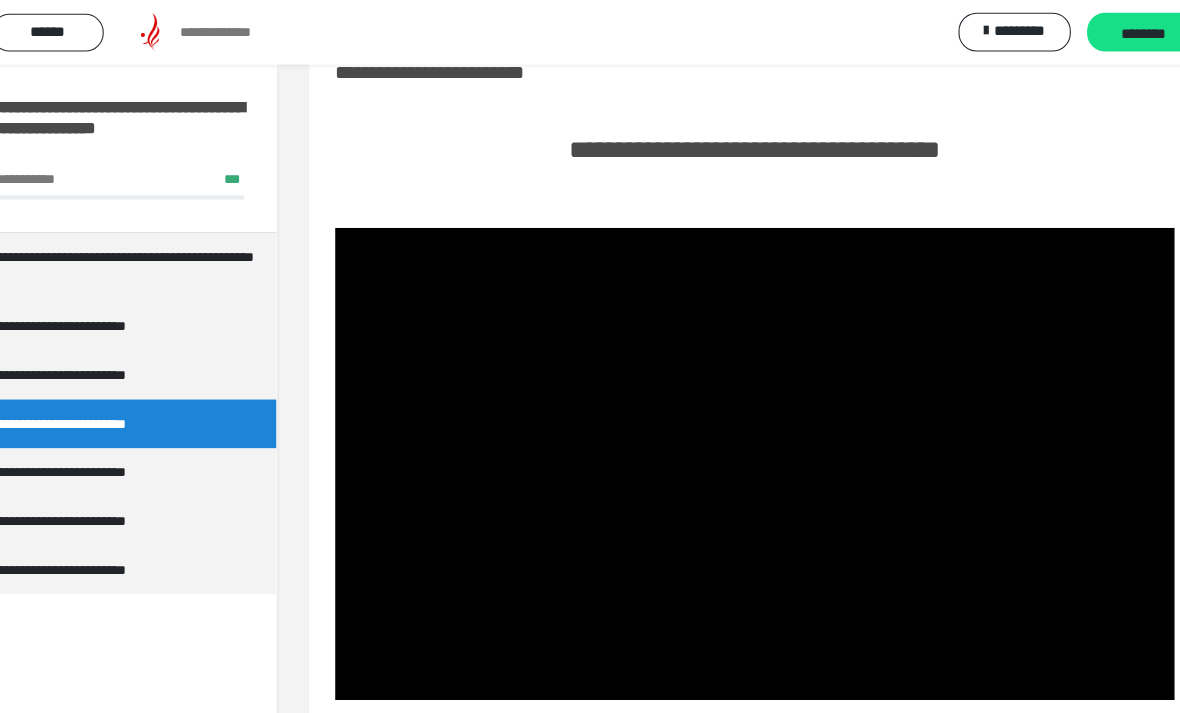 scroll, scrollTop: 89, scrollLeft: 0, axis: vertical 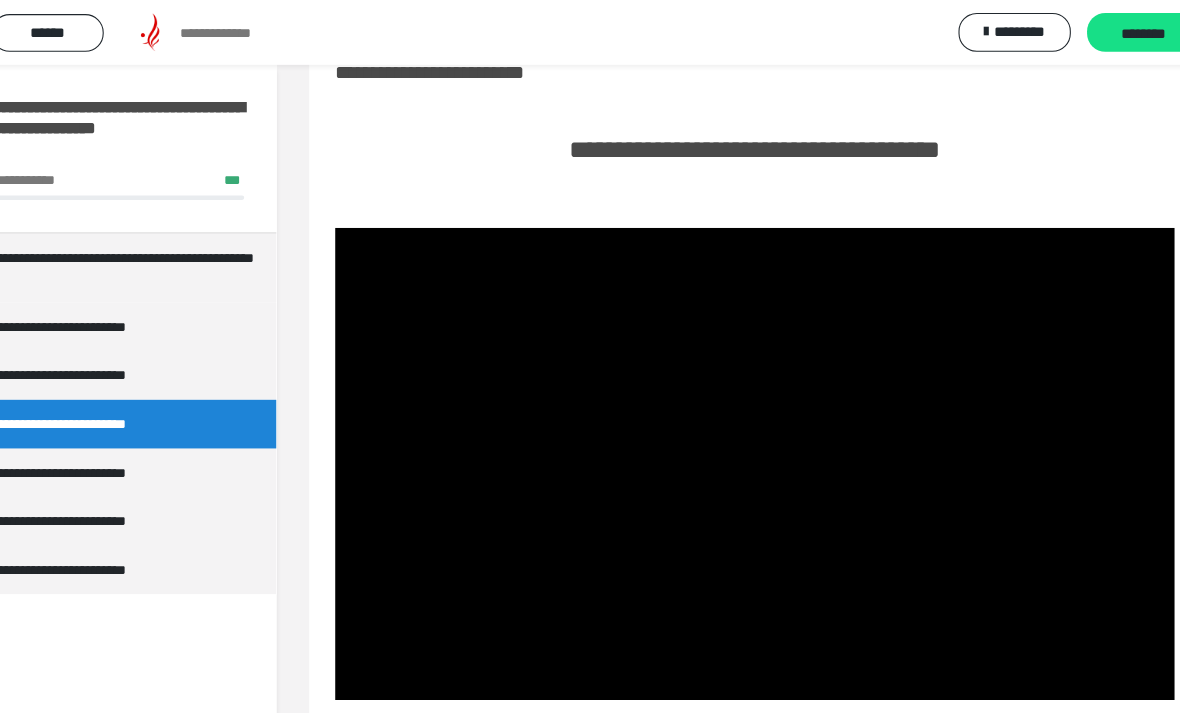 click at bounding box center (737, 429) 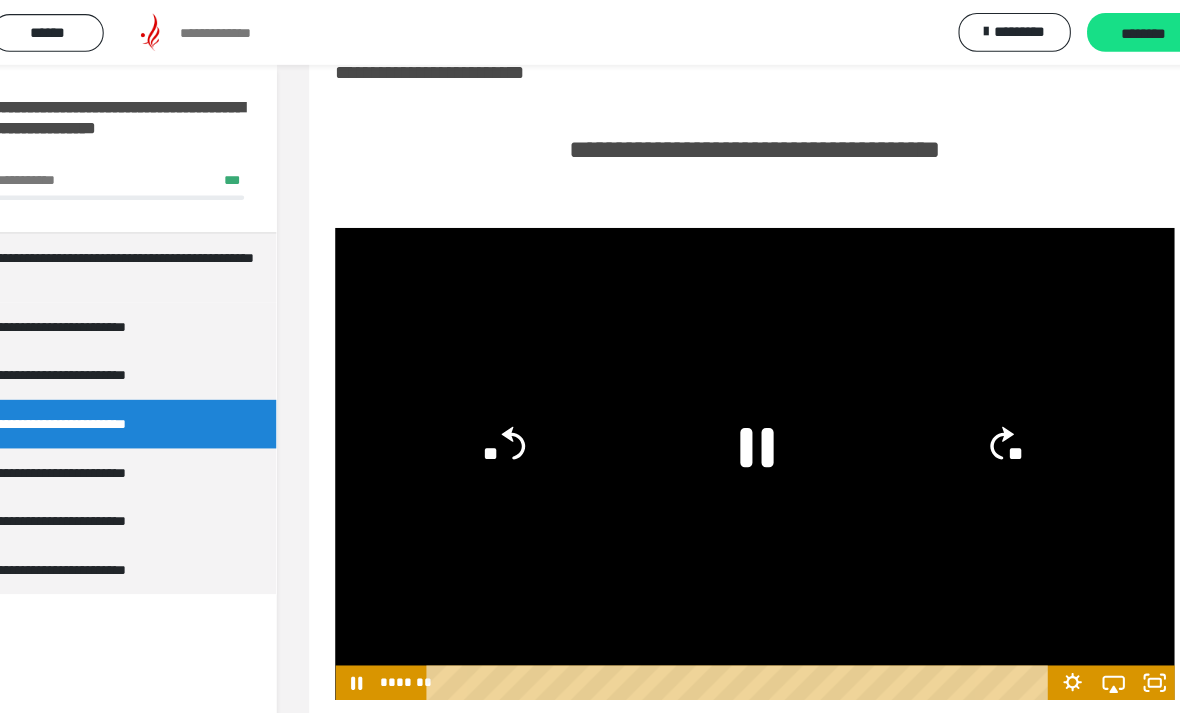 click 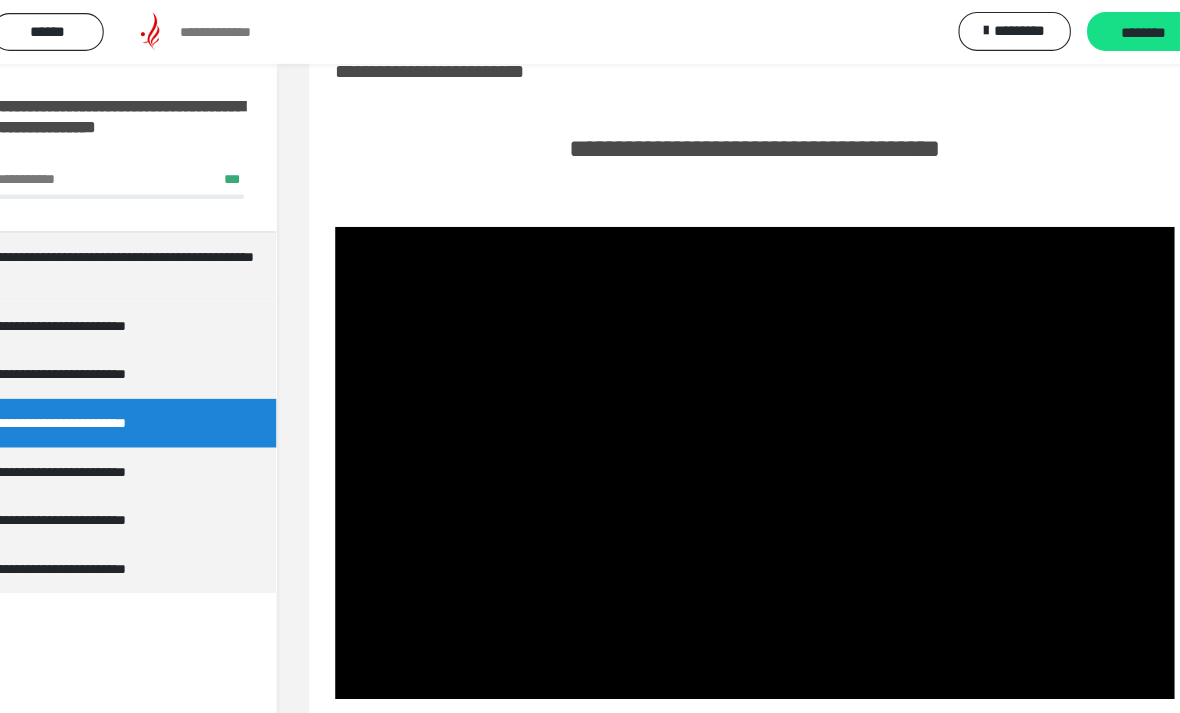 scroll, scrollTop: 118, scrollLeft: 0, axis: vertical 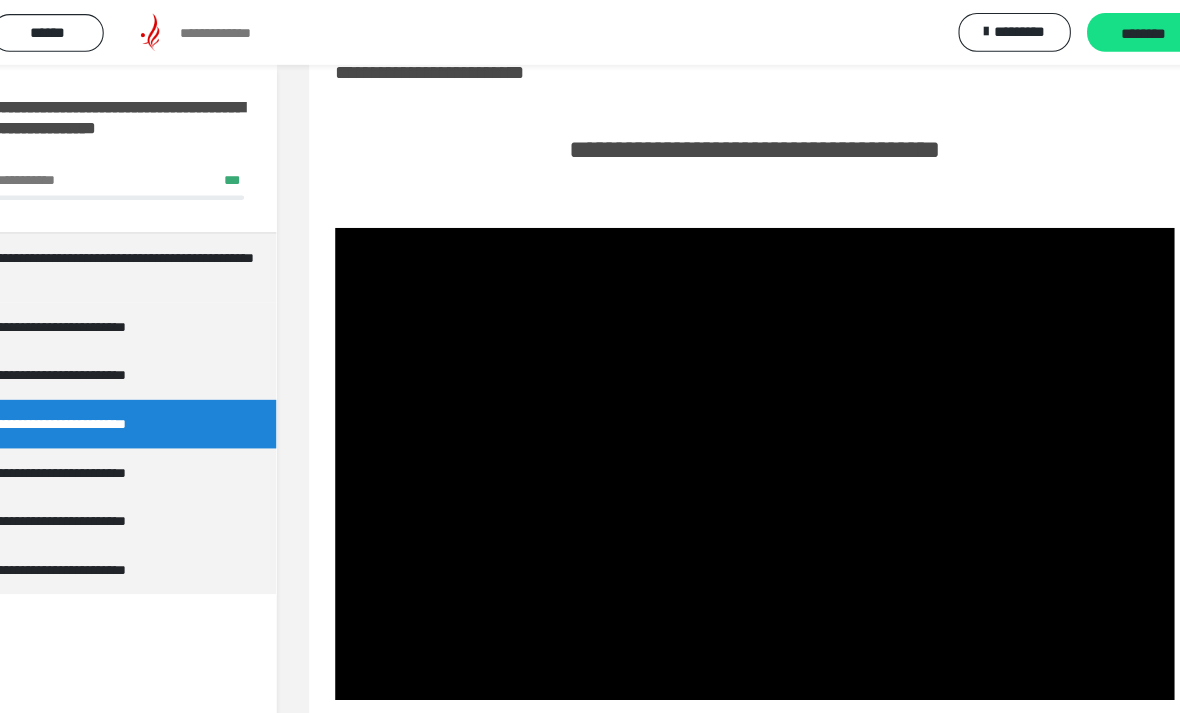click at bounding box center (737, 429) 